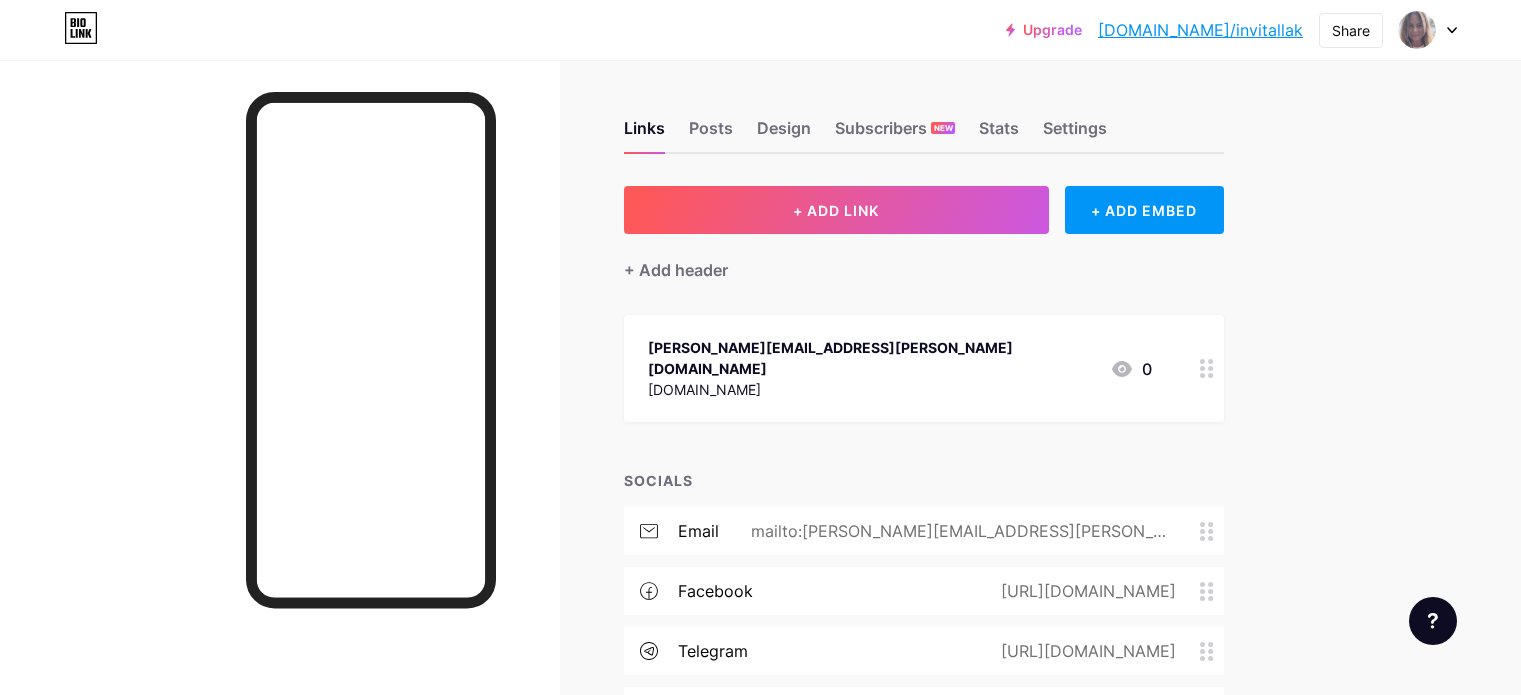 scroll, scrollTop: 194, scrollLeft: 0, axis: vertical 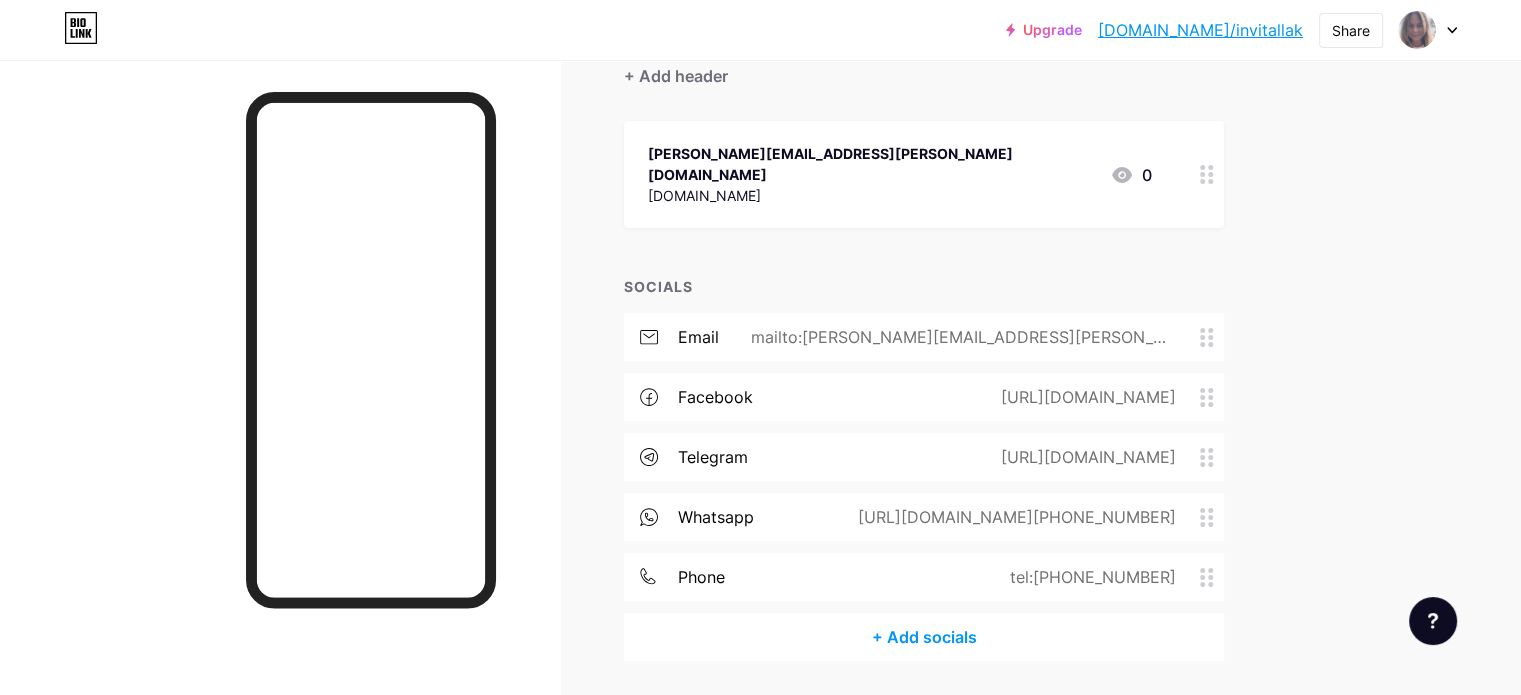 click on "[DOMAIN_NAME]/invitallak" at bounding box center [1200, 30] 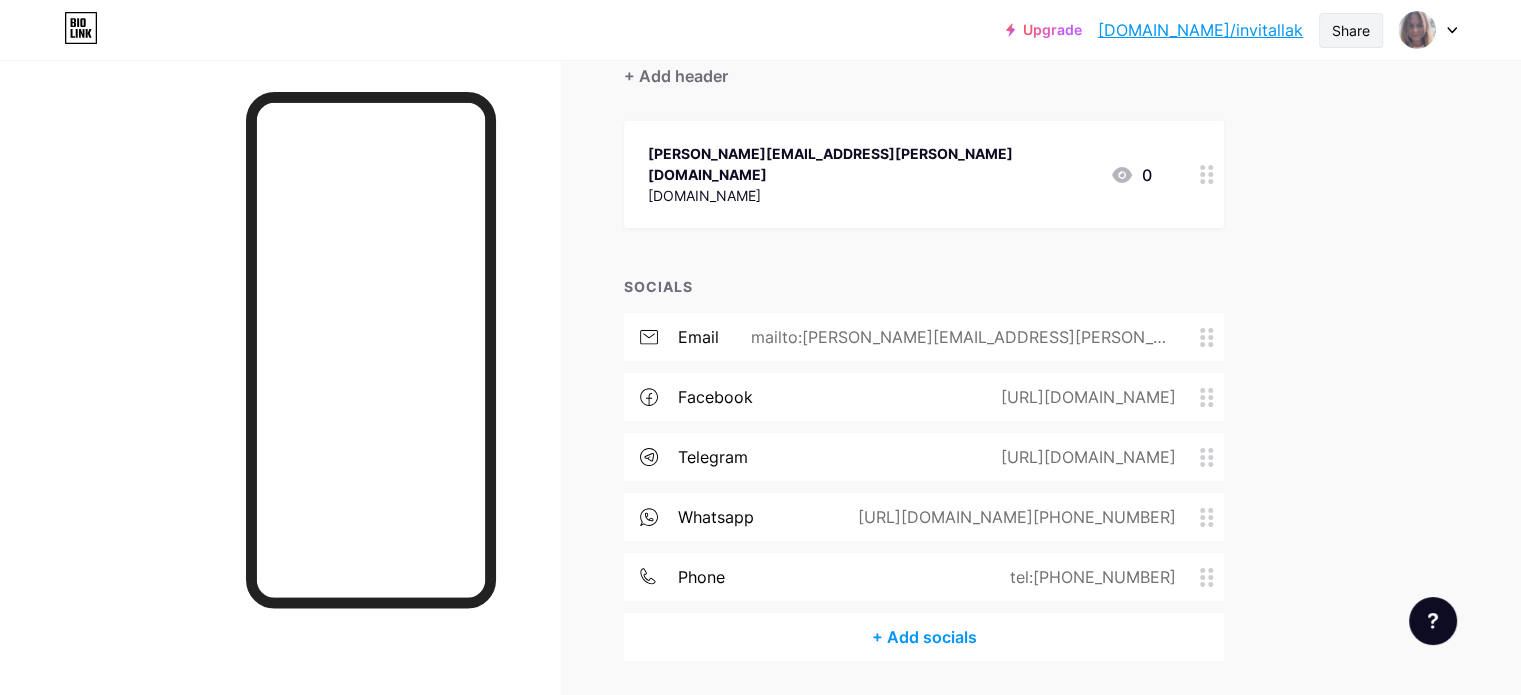 click on "Share" at bounding box center [1351, 30] 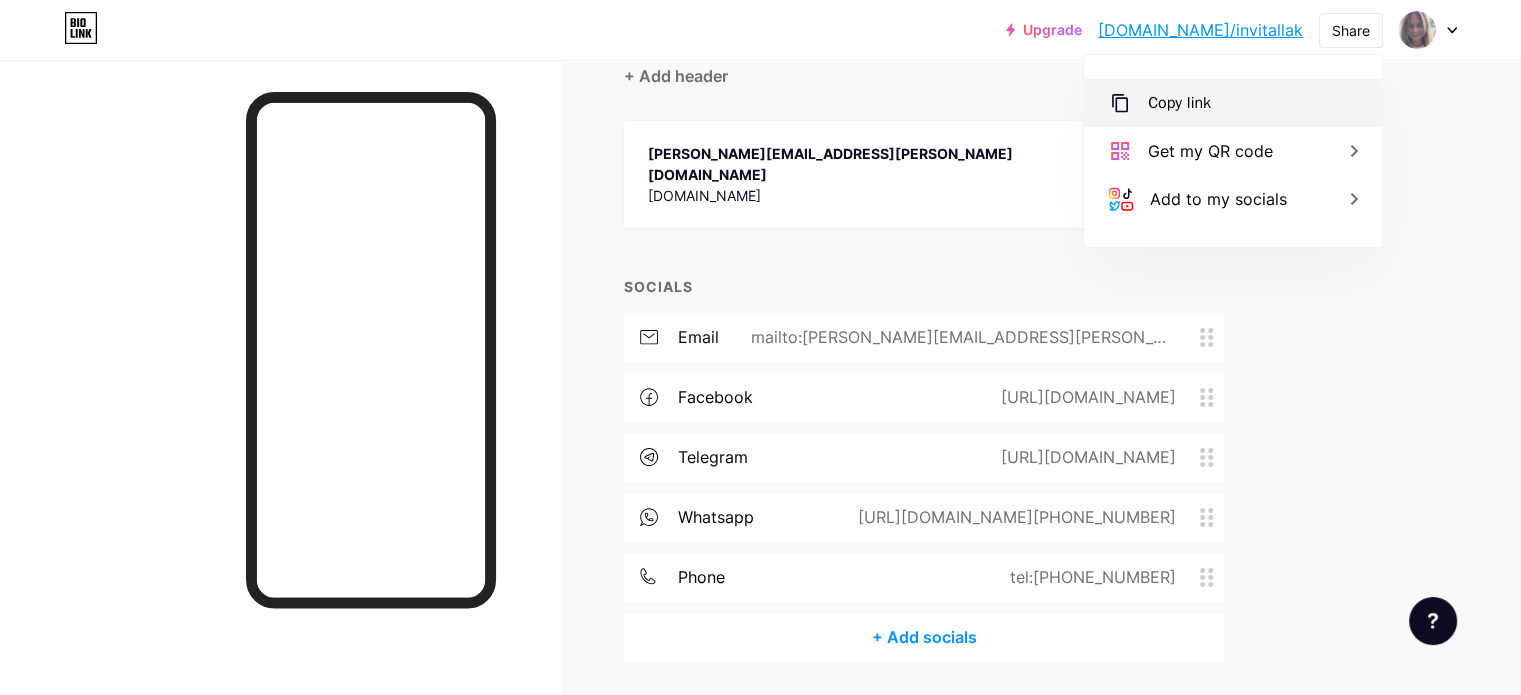 click on "Copy link" at bounding box center [1179, 103] 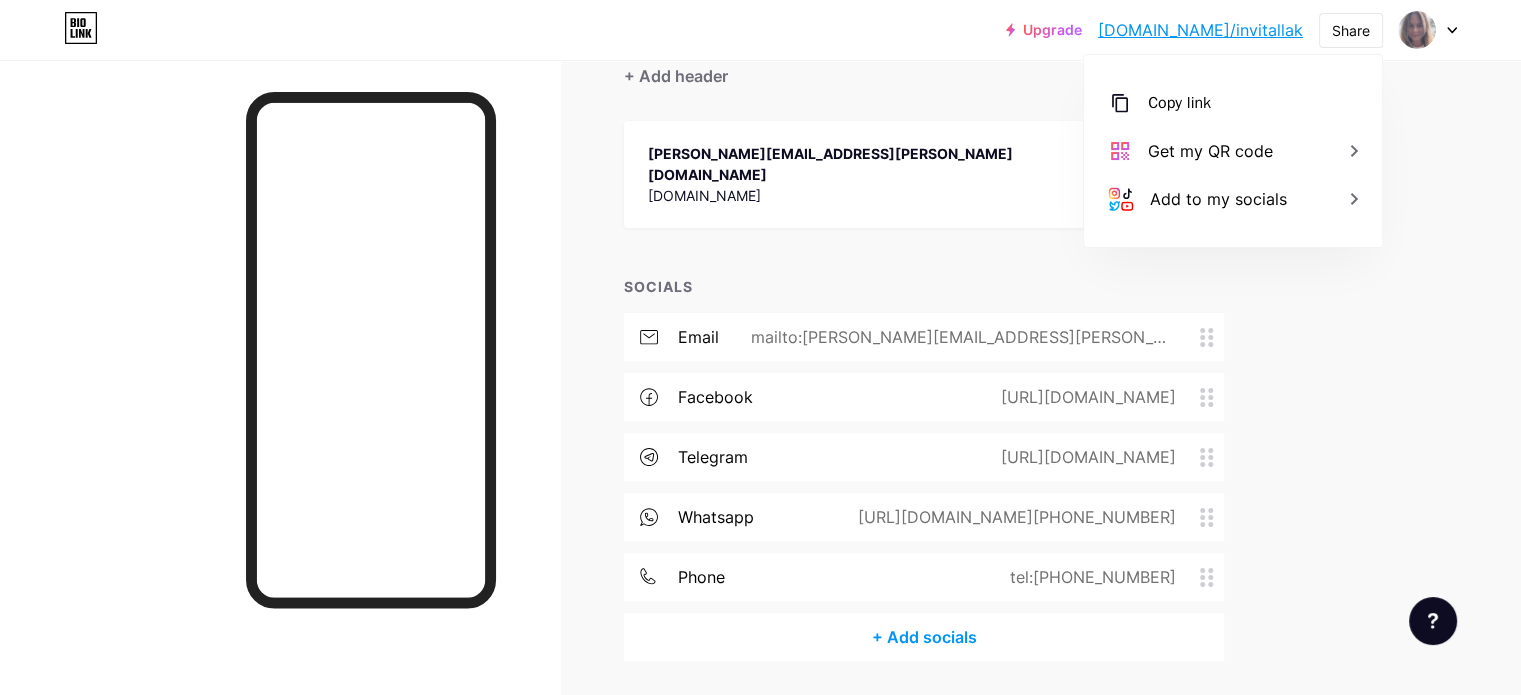 click on "Upgrade   bio.link/invita...   bio.link/invitallak   Share
Copy link   https://bio.link/invitallak
Get my QR code
Add to my socials                   Switch accounts     Invitállak   bio.link/invitallak       + Add a new page        Account settings   Logout   Link Copied
Links
Posts
Design
Subscribers
NEW
Stats
Settings       + ADD LINK     + ADD EMBED
+ Add header
vasas.monika@icloud.com
invitallak.hu
0
SOCIALS
email
mailto:vasas.monika@invitallak.hu
facebook
https://www.facebook.com/Invitallak/
telegram
whatsapp" at bounding box center (760, 283) 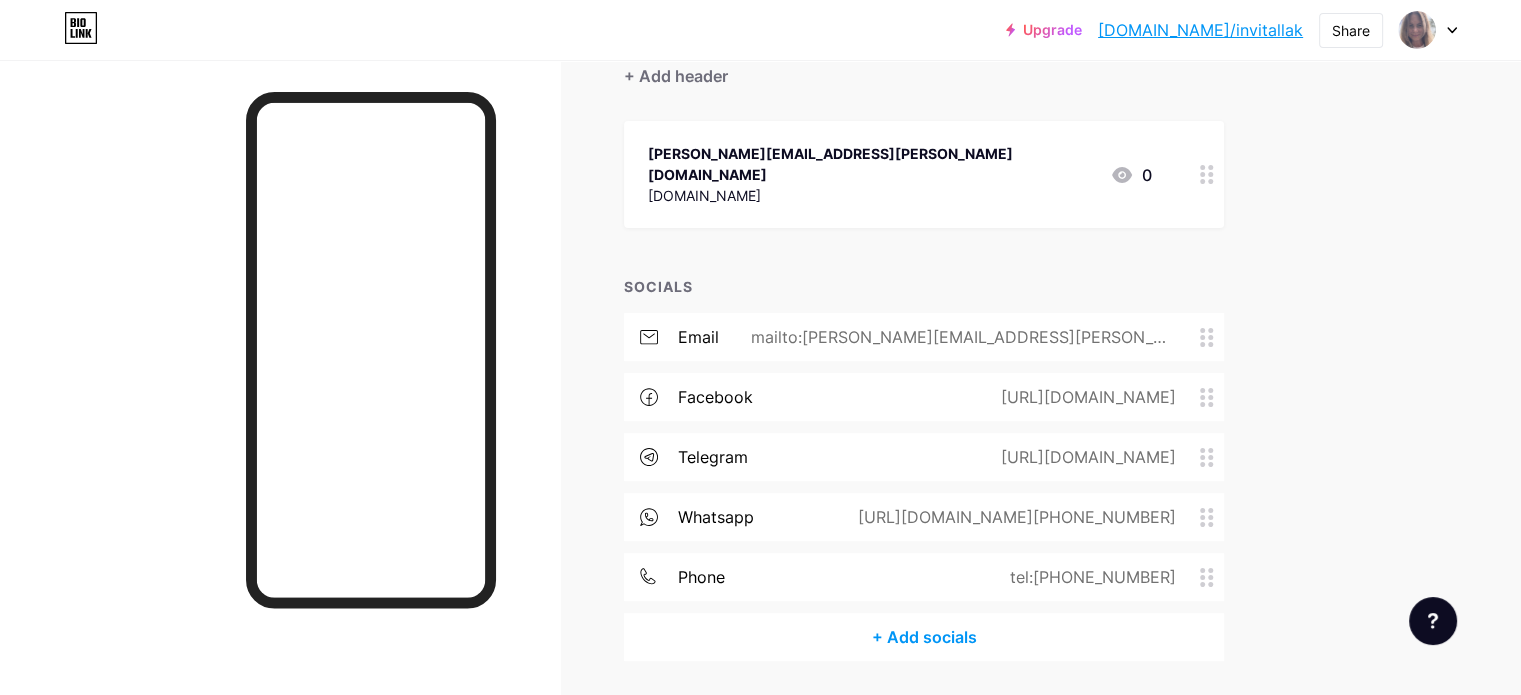 click on "+ Add socials" at bounding box center [924, 637] 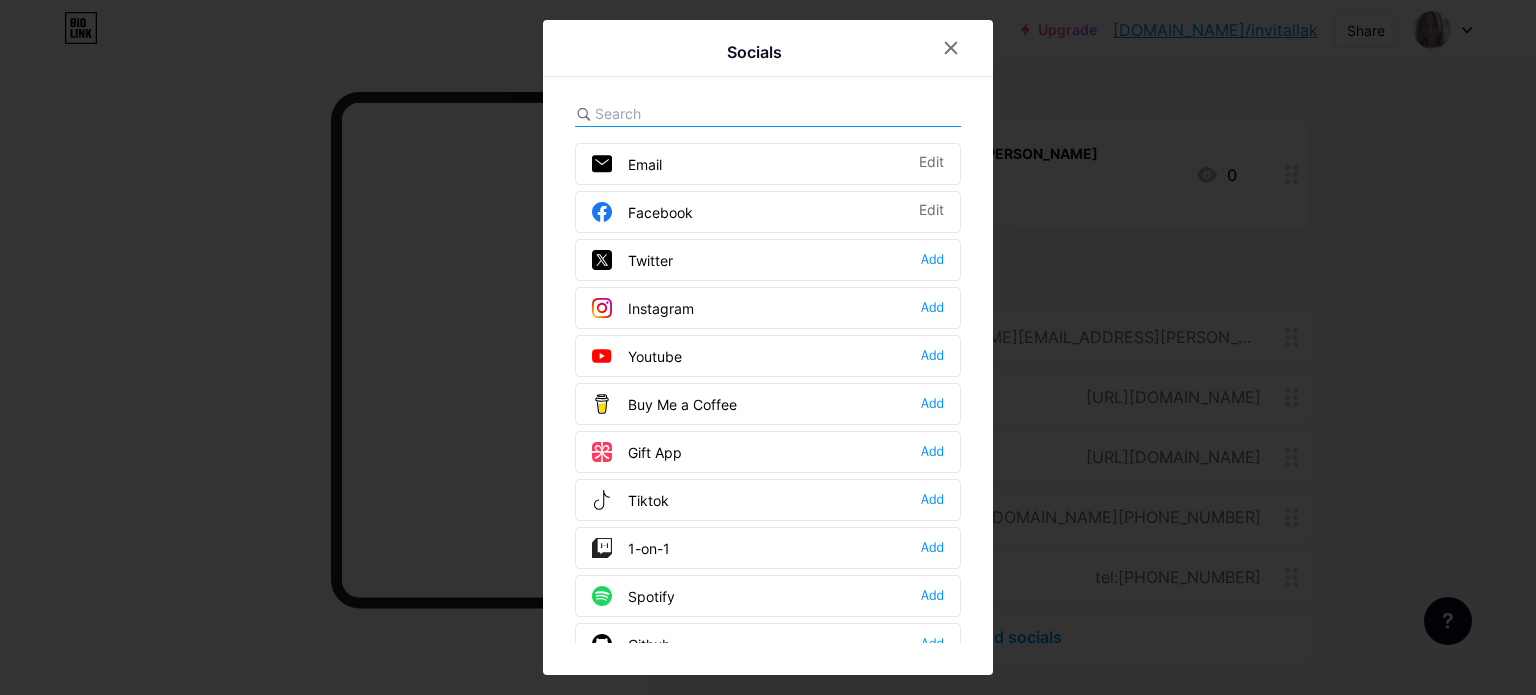 click at bounding box center (705, 113) 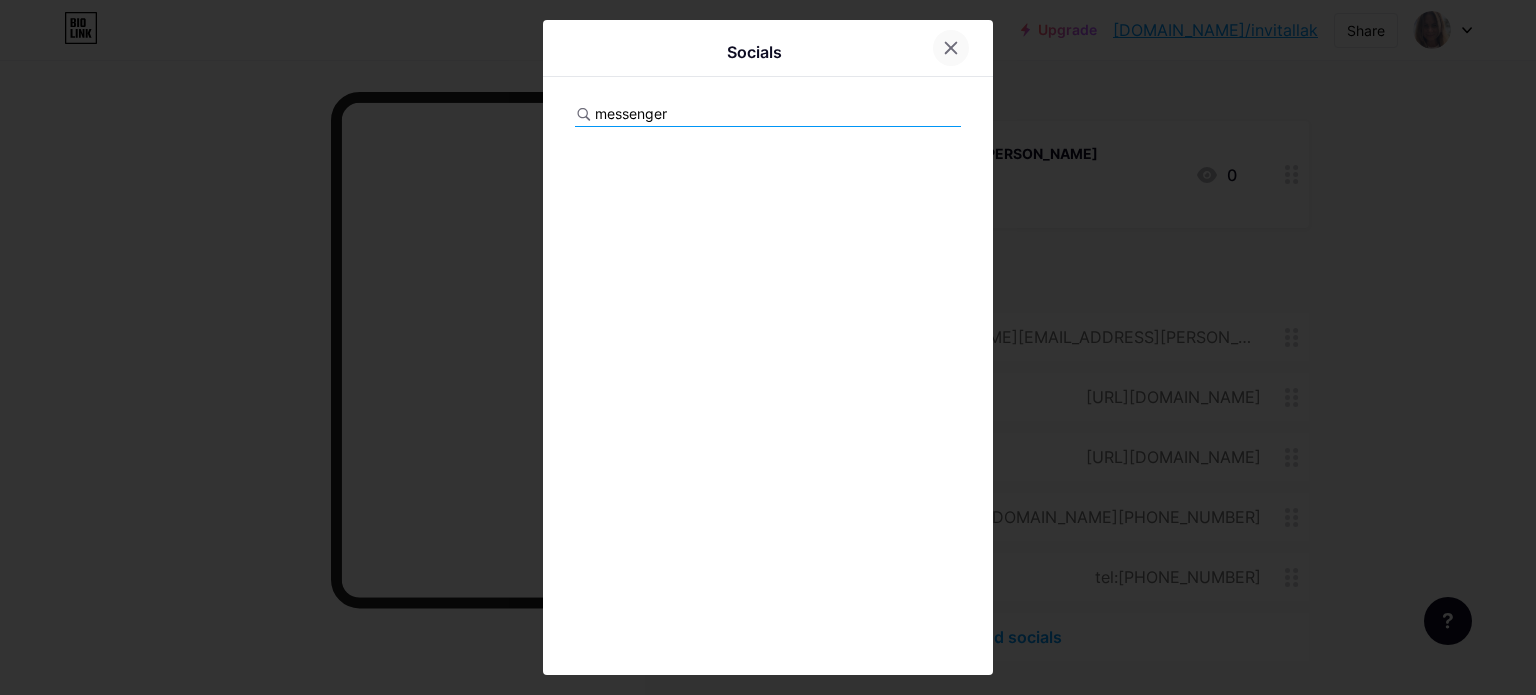 type on "messenger" 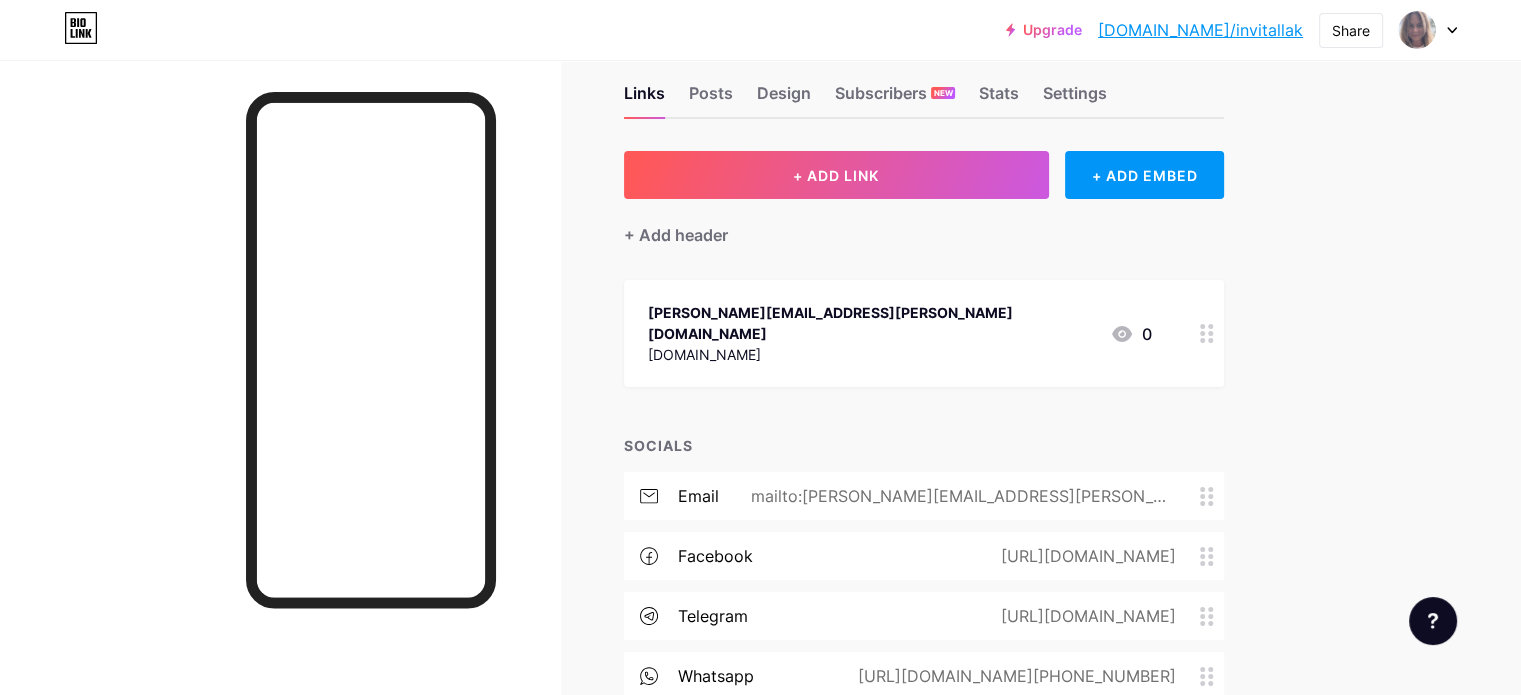 scroll, scrollTop: 34, scrollLeft: 0, axis: vertical 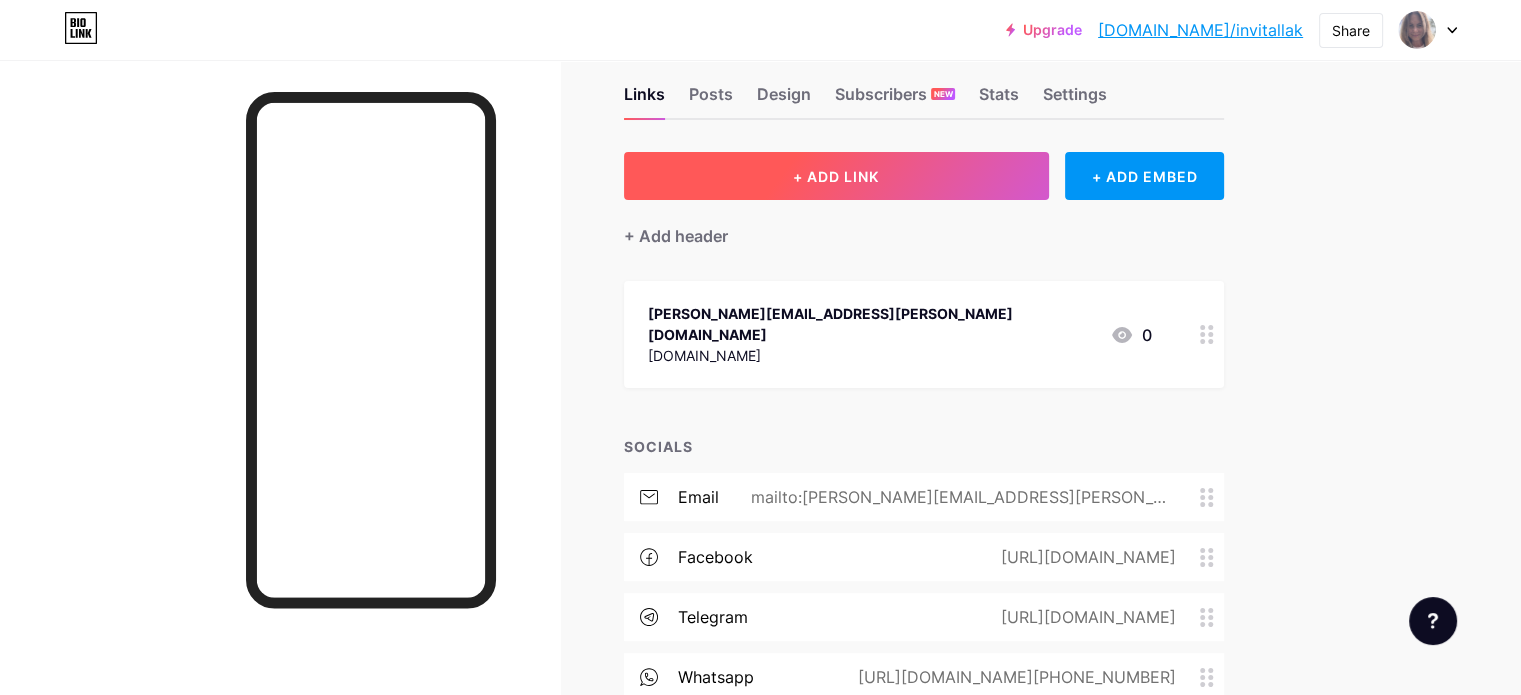 click on "+ ADD LINK" at bounding box center (836, 176) 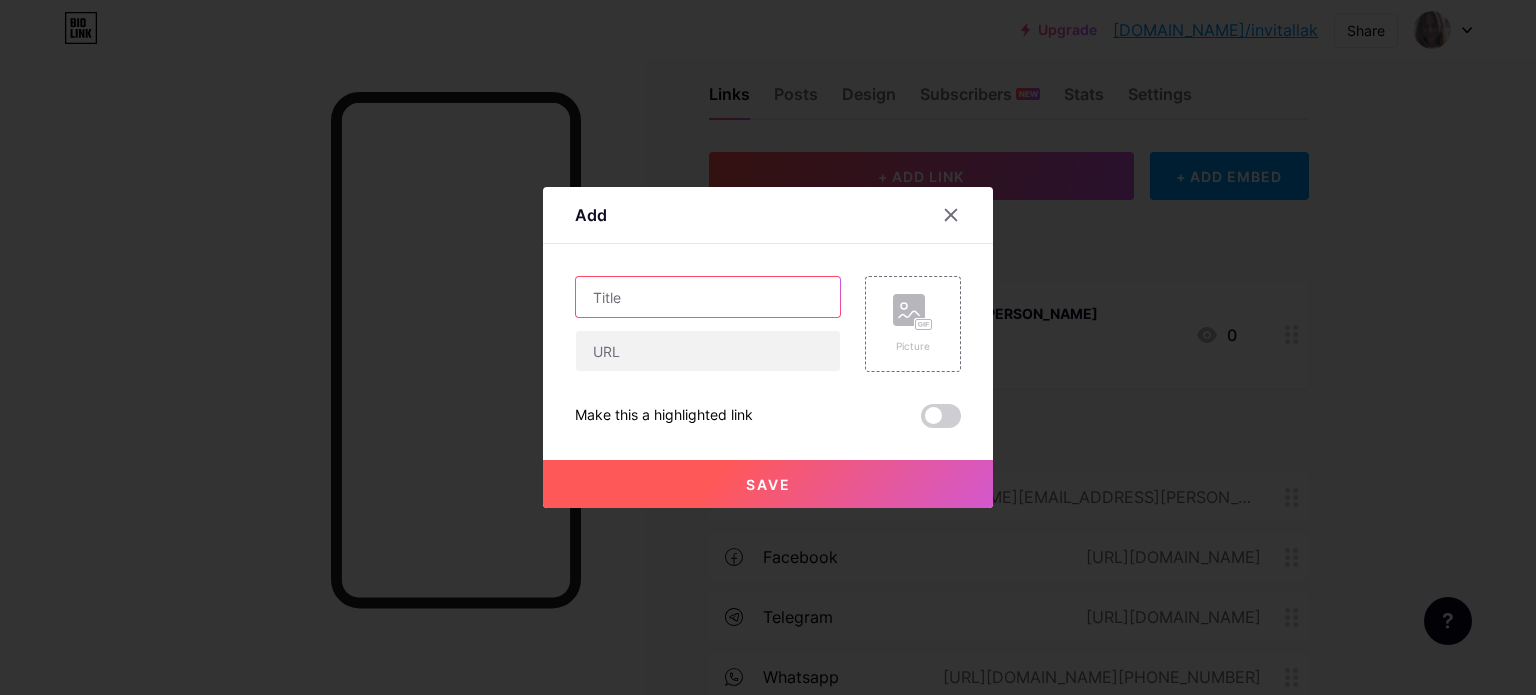 click at bounding box center (708, 297) 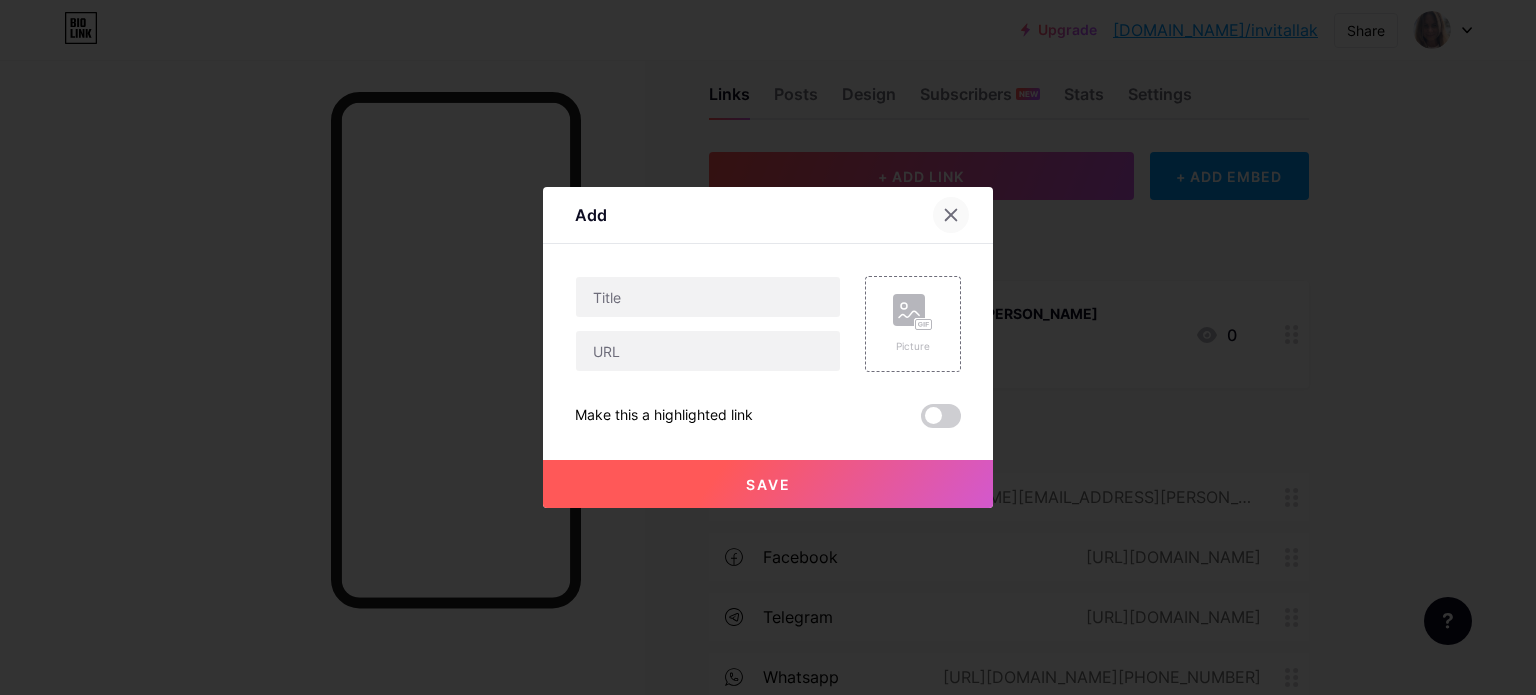 click 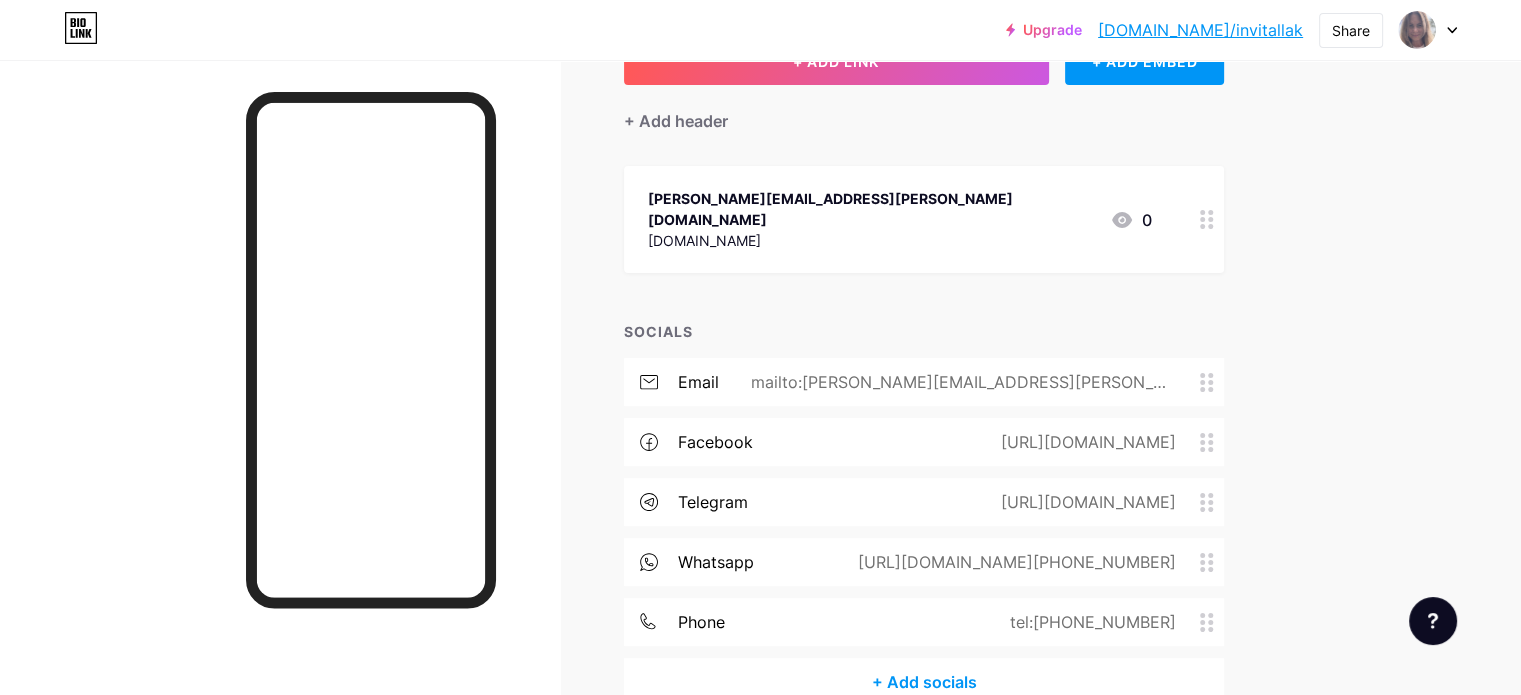 scroll, scrollTop: 154, scrollLeft: 0, axis: vertical 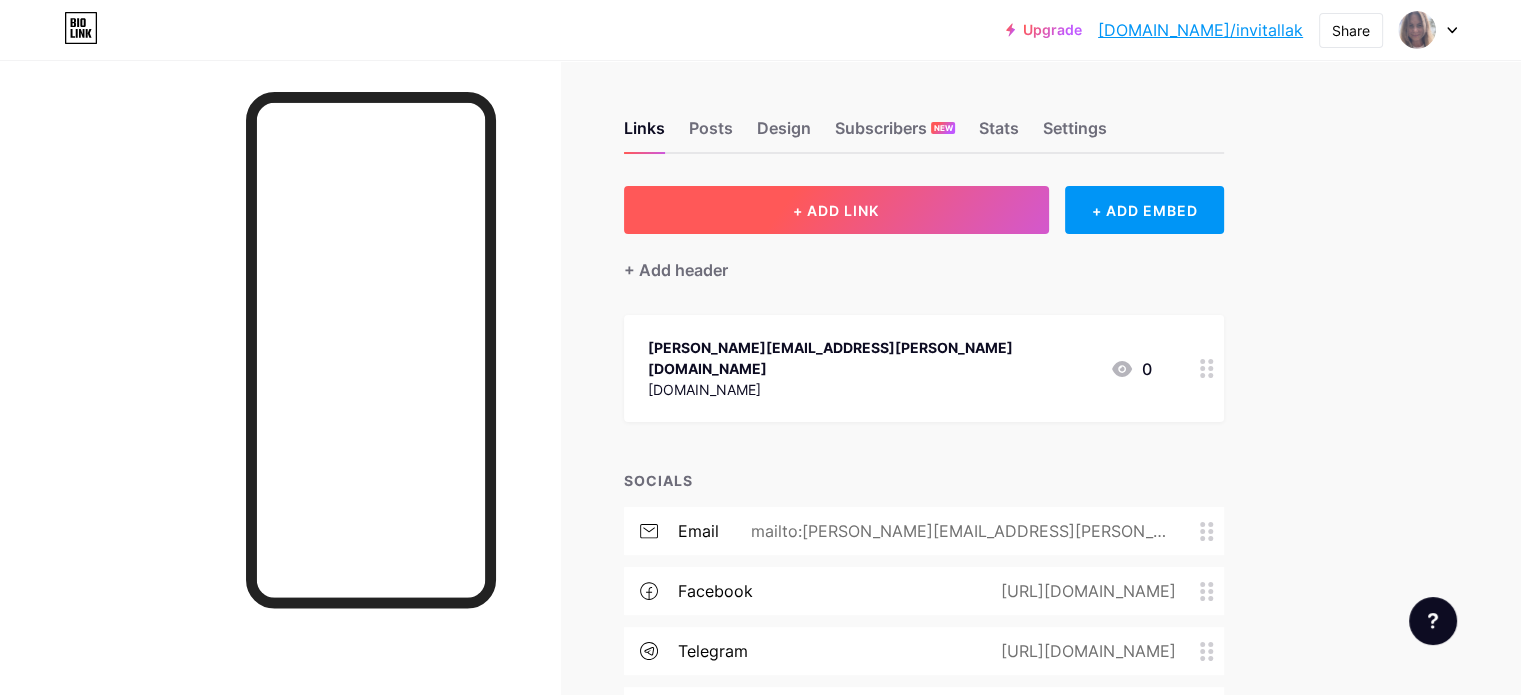 click on "+ ADD LINK" at bounding box center [836, 210] 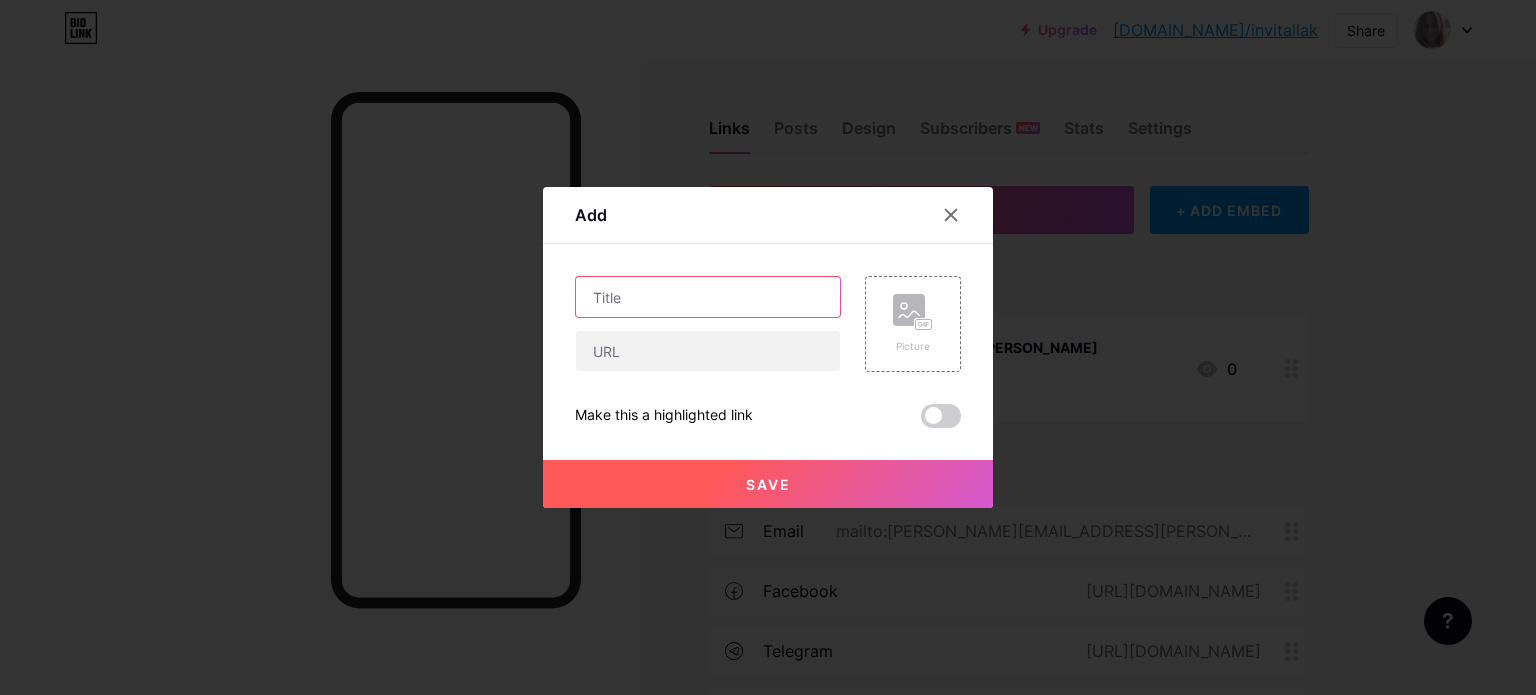 click at bounding box center [708, 297] 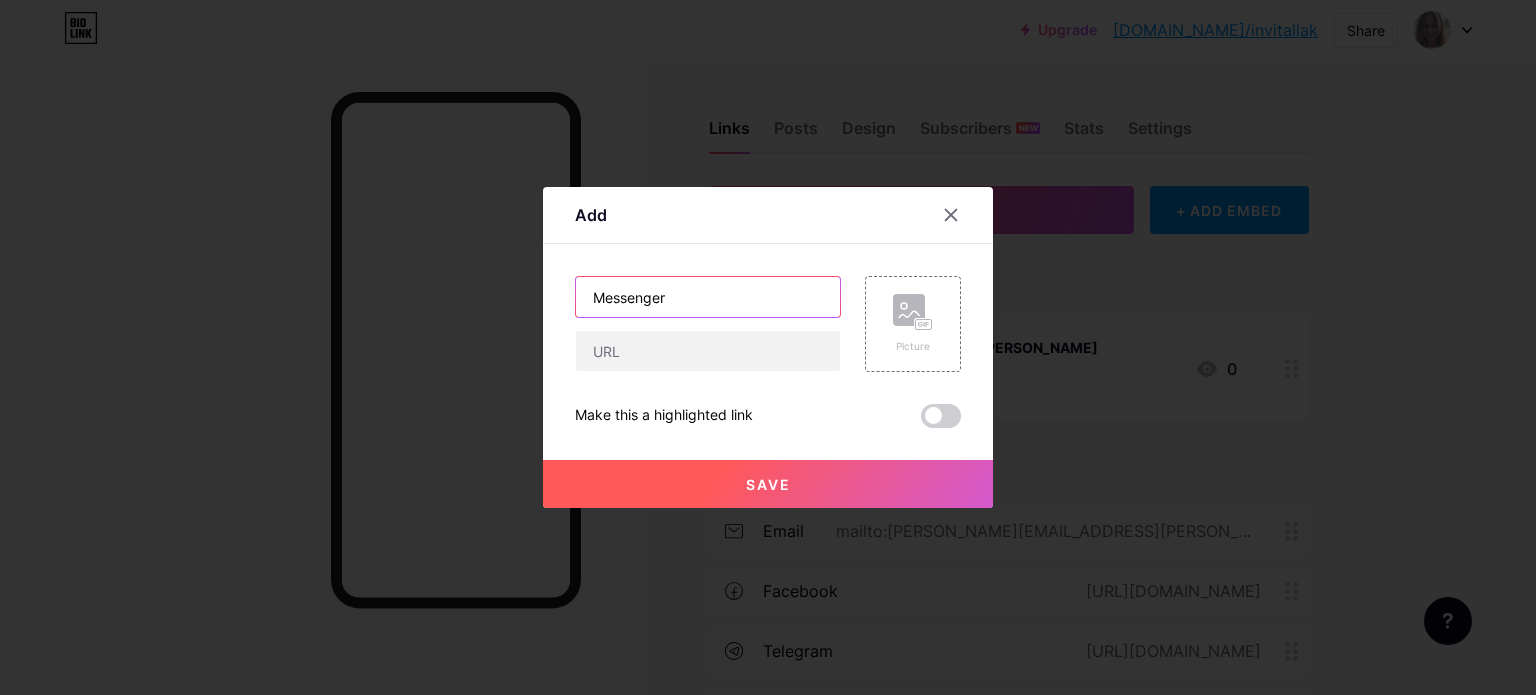 type on "Messenger" 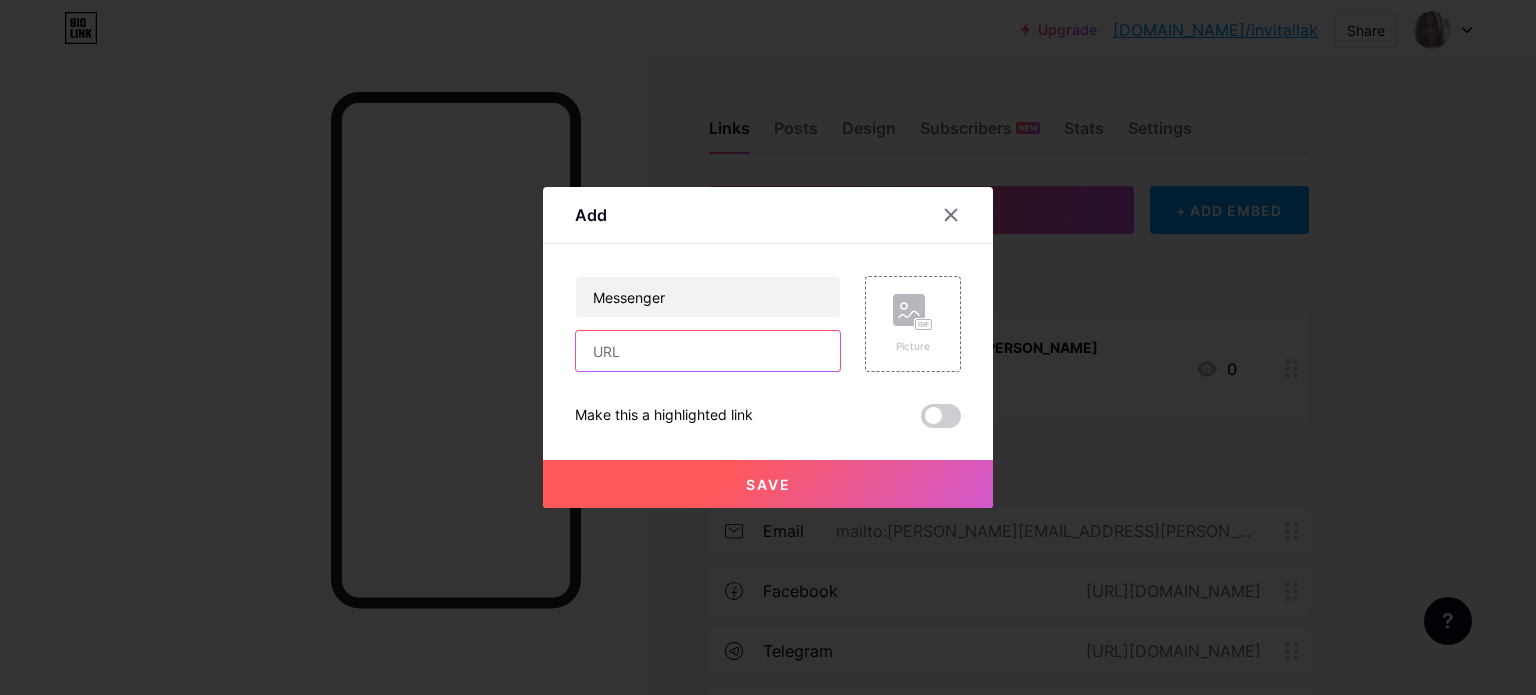 click at bounding box center [708, 351] 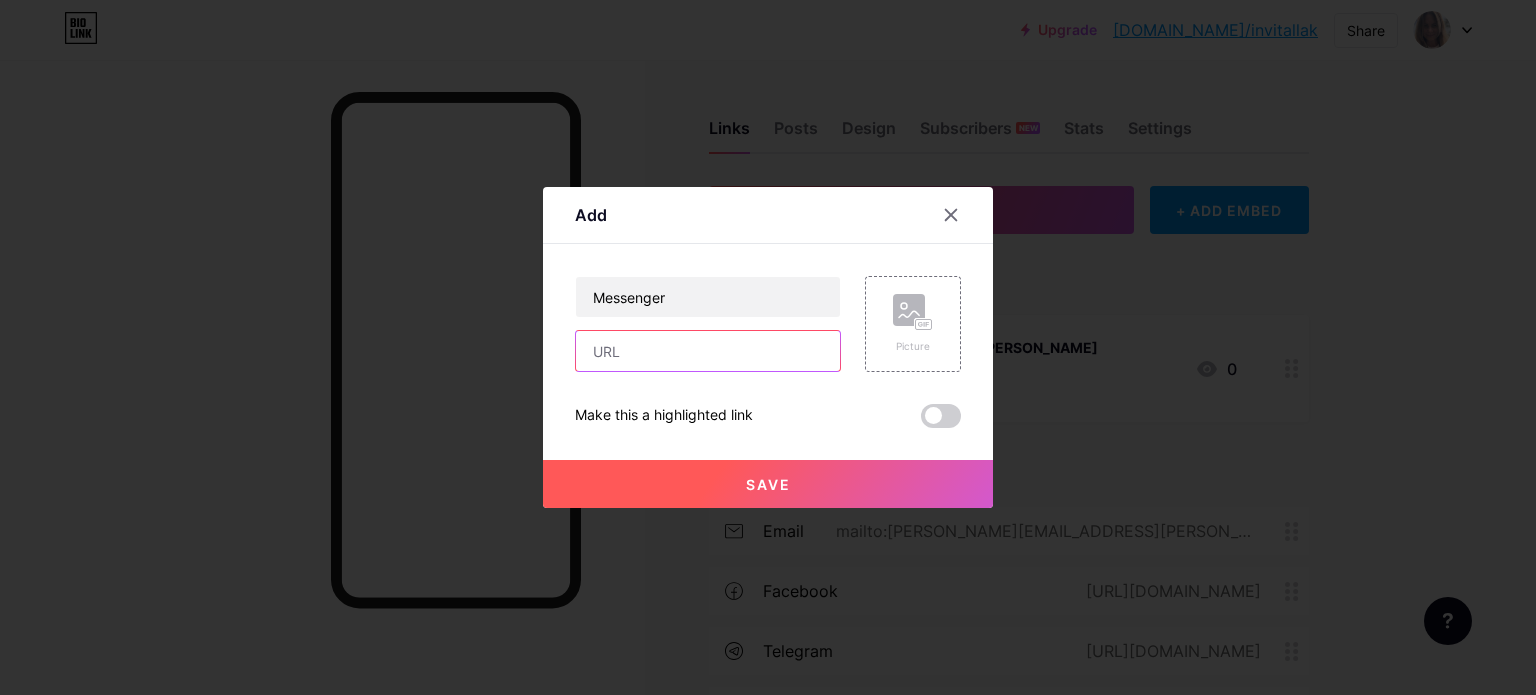paste on "[URL][DOMAIN_NAME][DOMAIN_NAME][PERSON_NAME]" 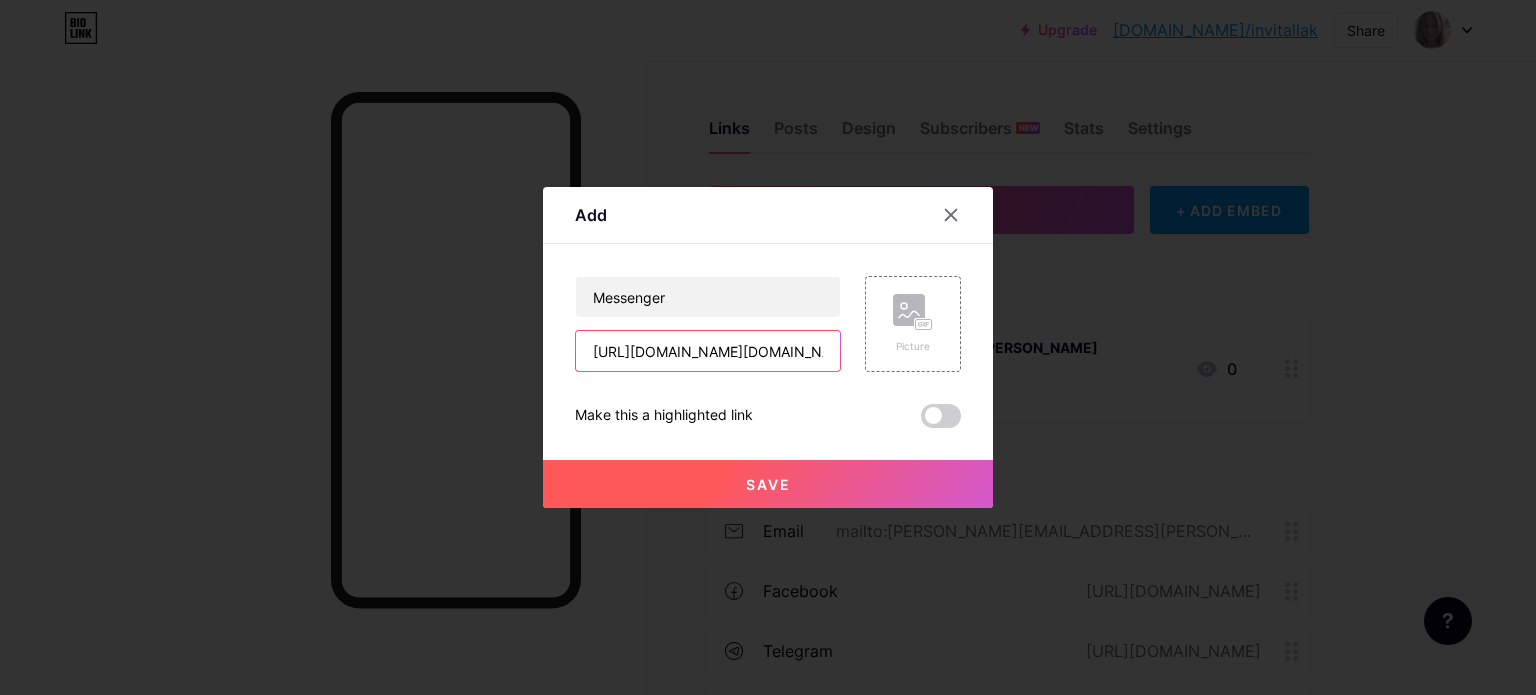 type on "[URL][DOMAIN_NAME][DOMAIN_NAME][PERSON_NAME]" 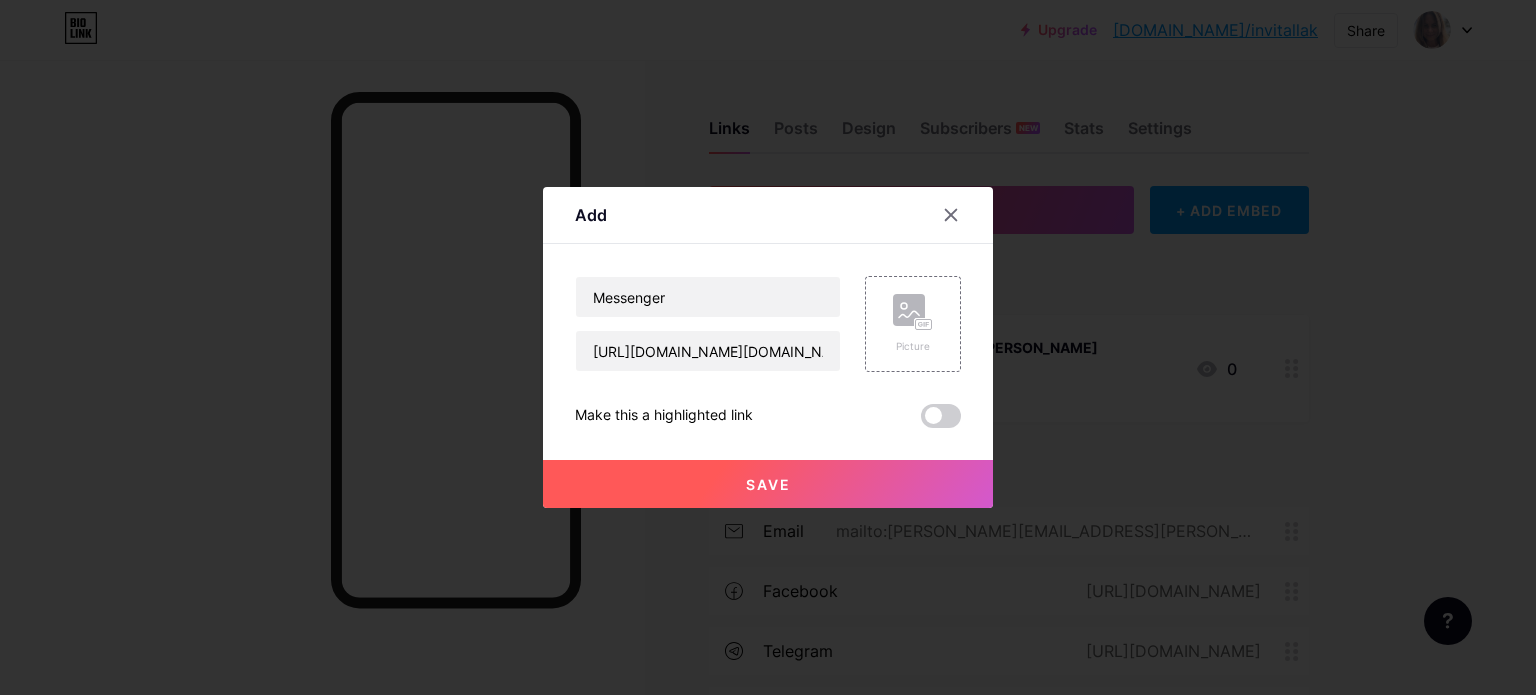 drag, startPoint x: 802, startPoint y: 403, endPoint x: 455, endPoint y: 406, distance: 347.01297 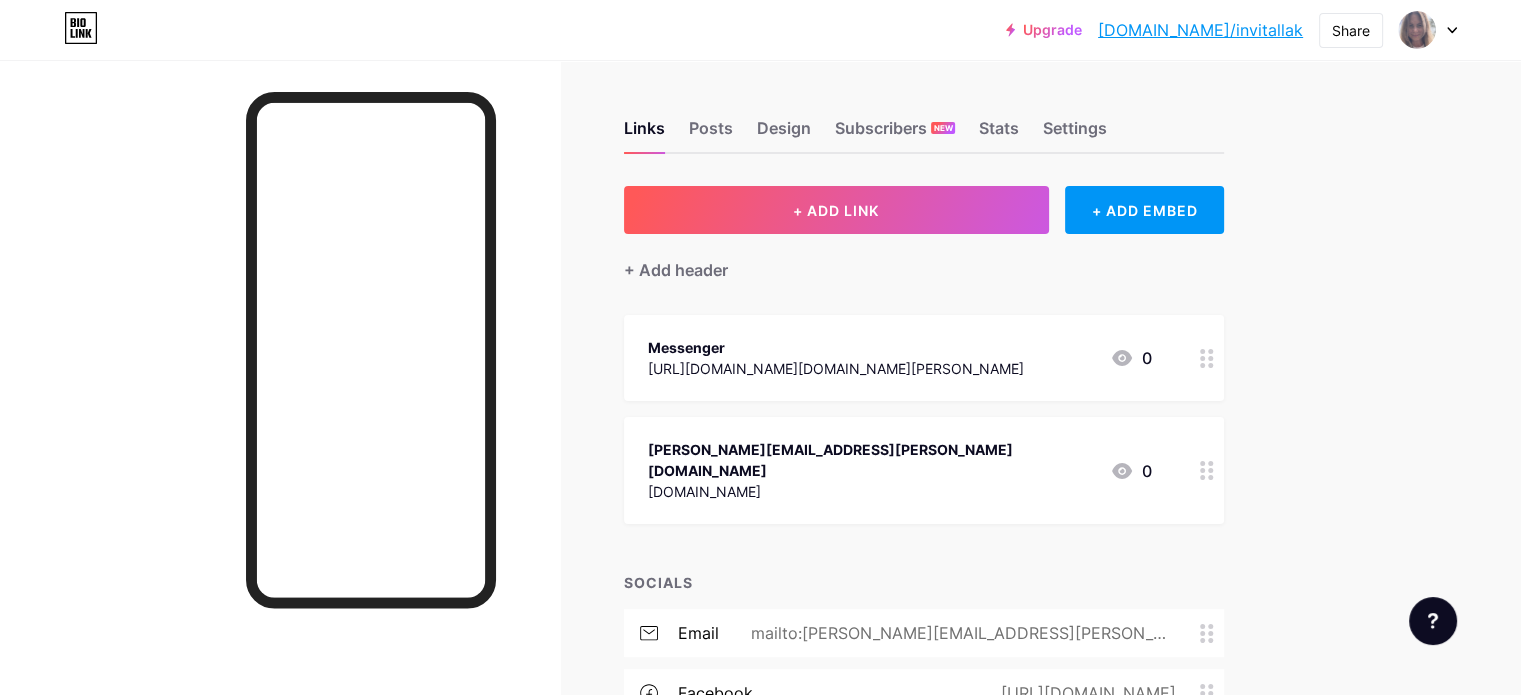 click on "Messenger
https://m.me/monika.vasas
0" at bounding box center (900, 358) 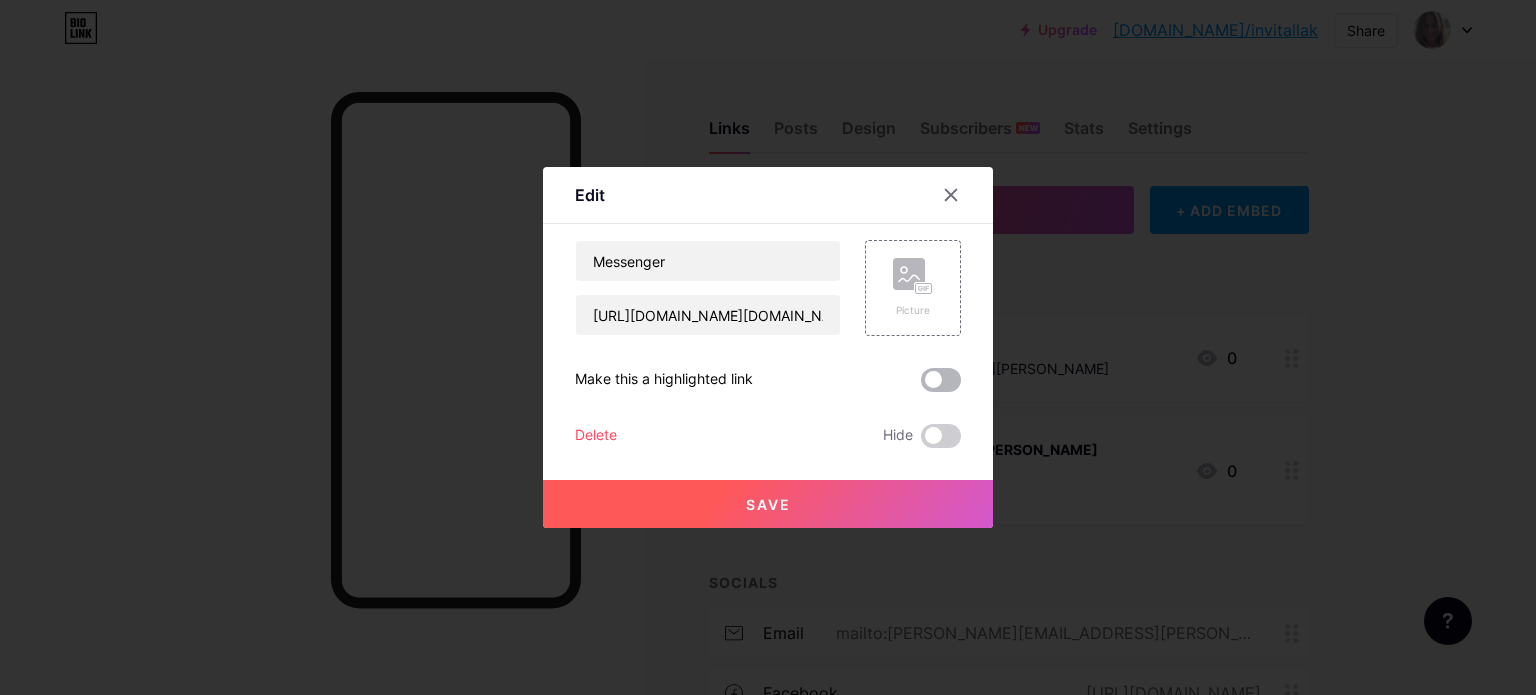 click at bounding box center [941, 380] 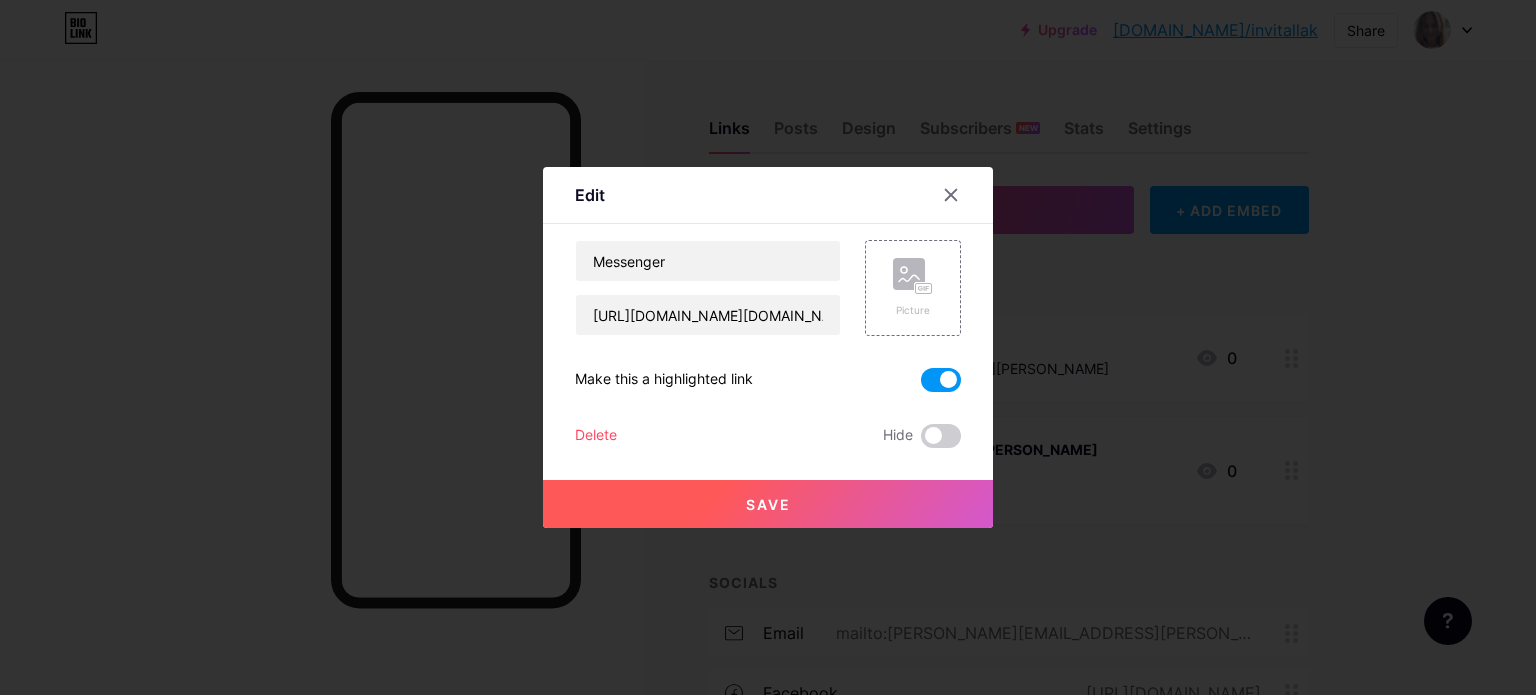 click on "Save" at bounding box center (768, 504) 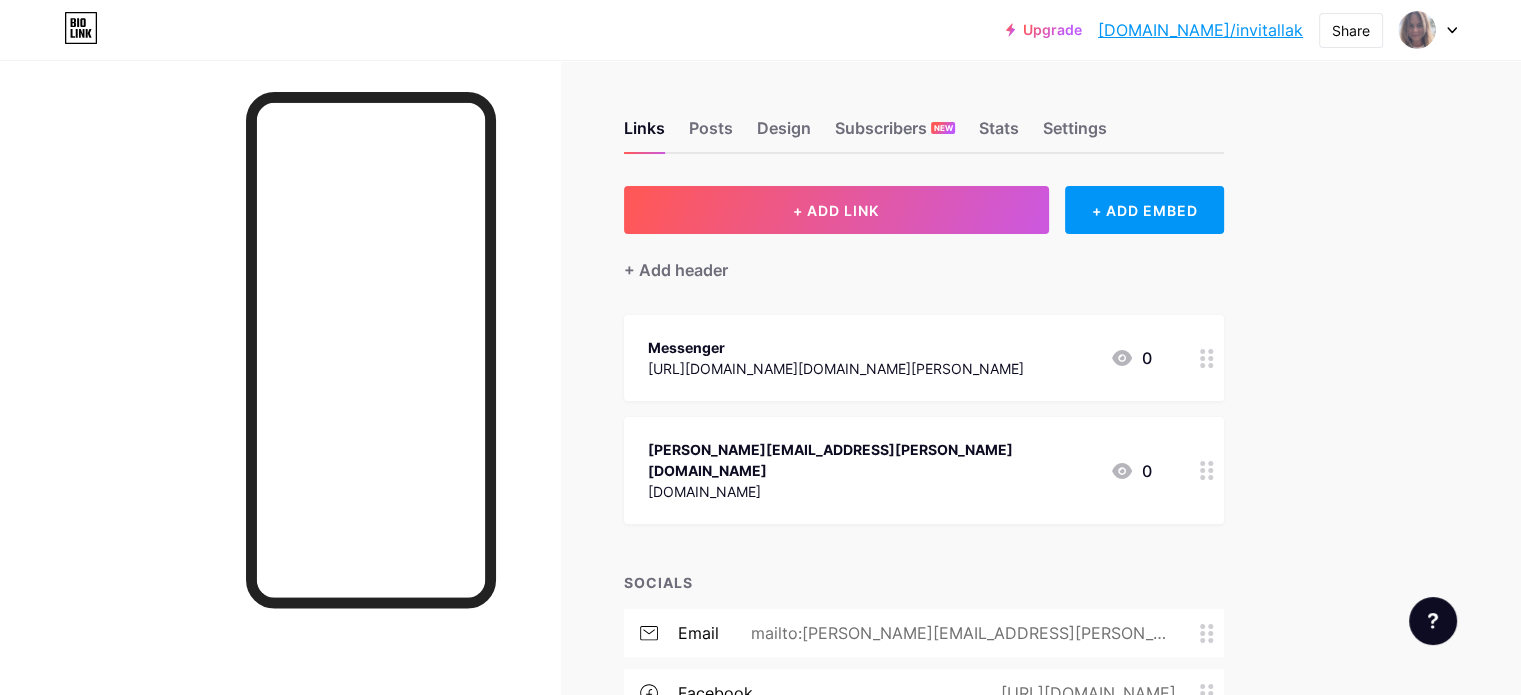 click on "Messenger
https://m.me/monika.vasas
0" at bounding box center [924, 358] 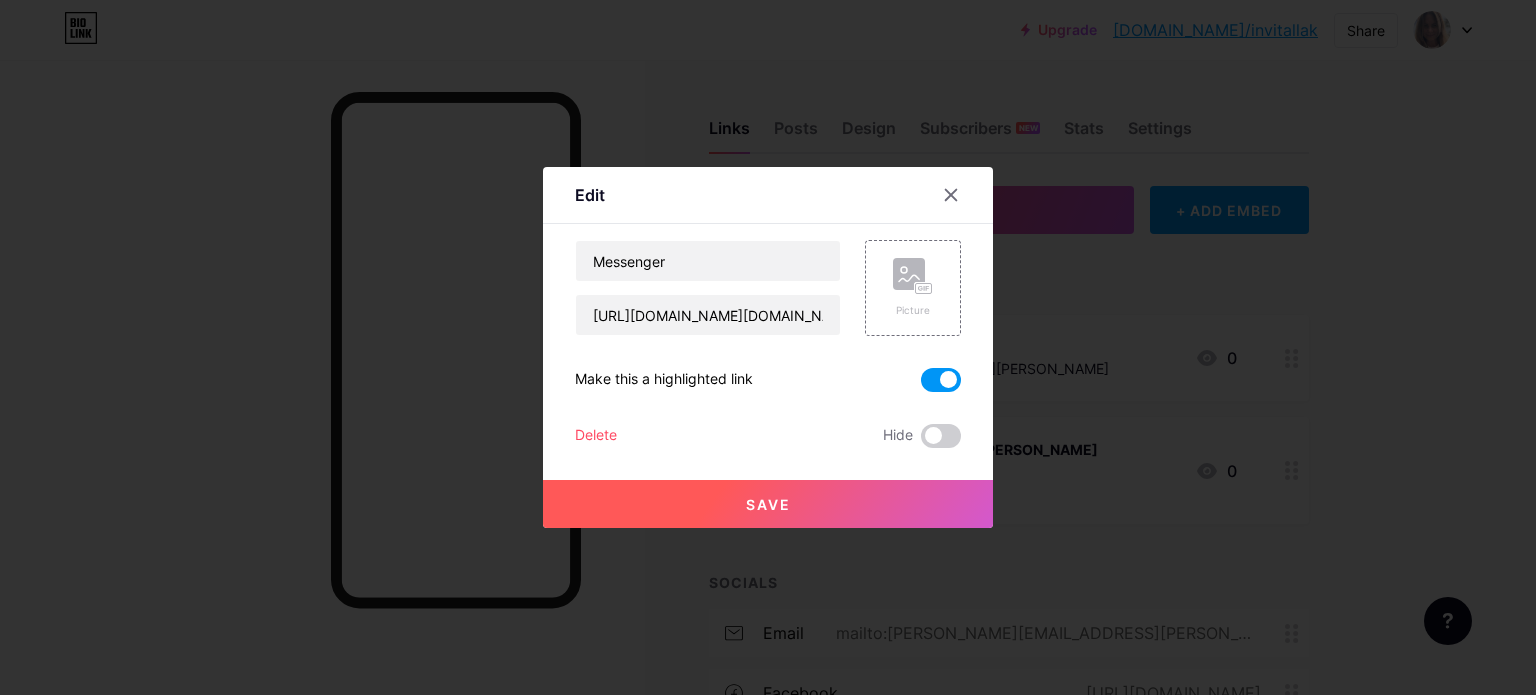 click at bounding box center [941, 380] 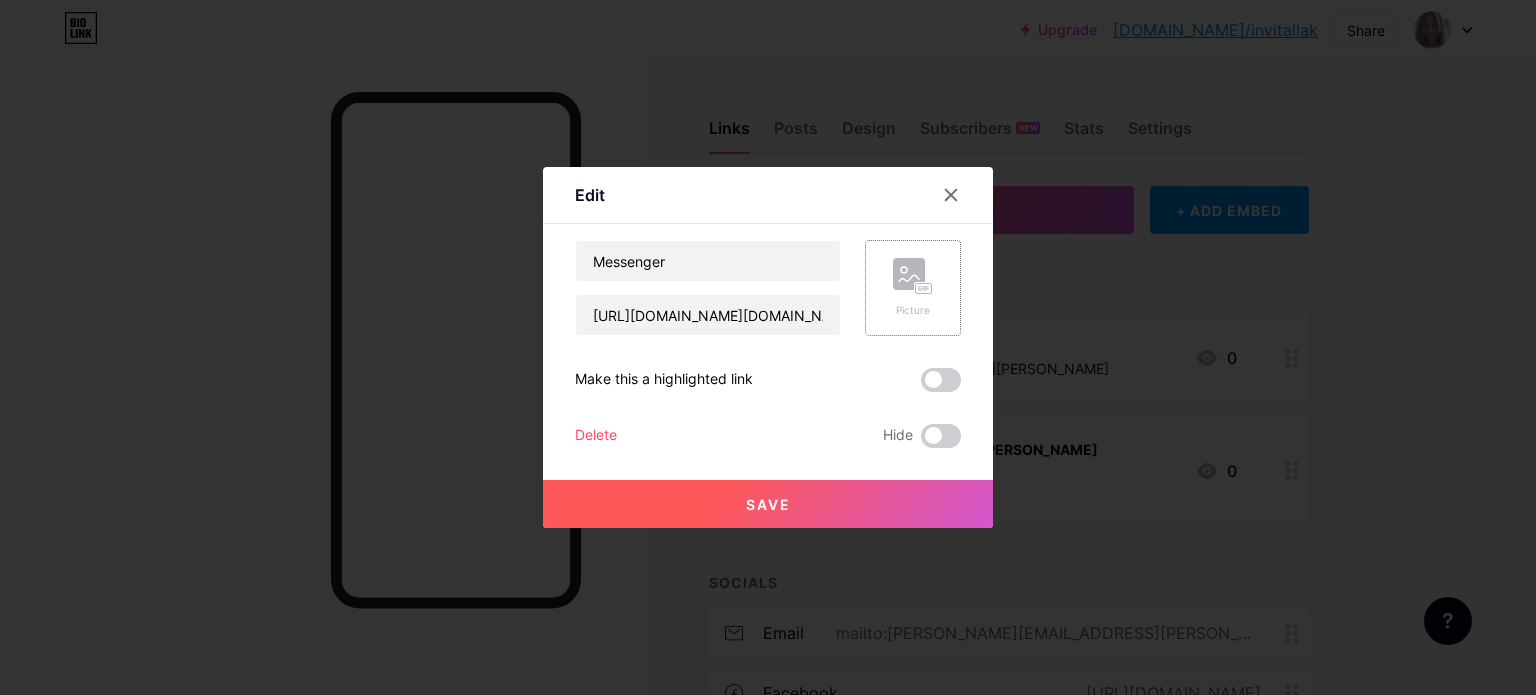 click 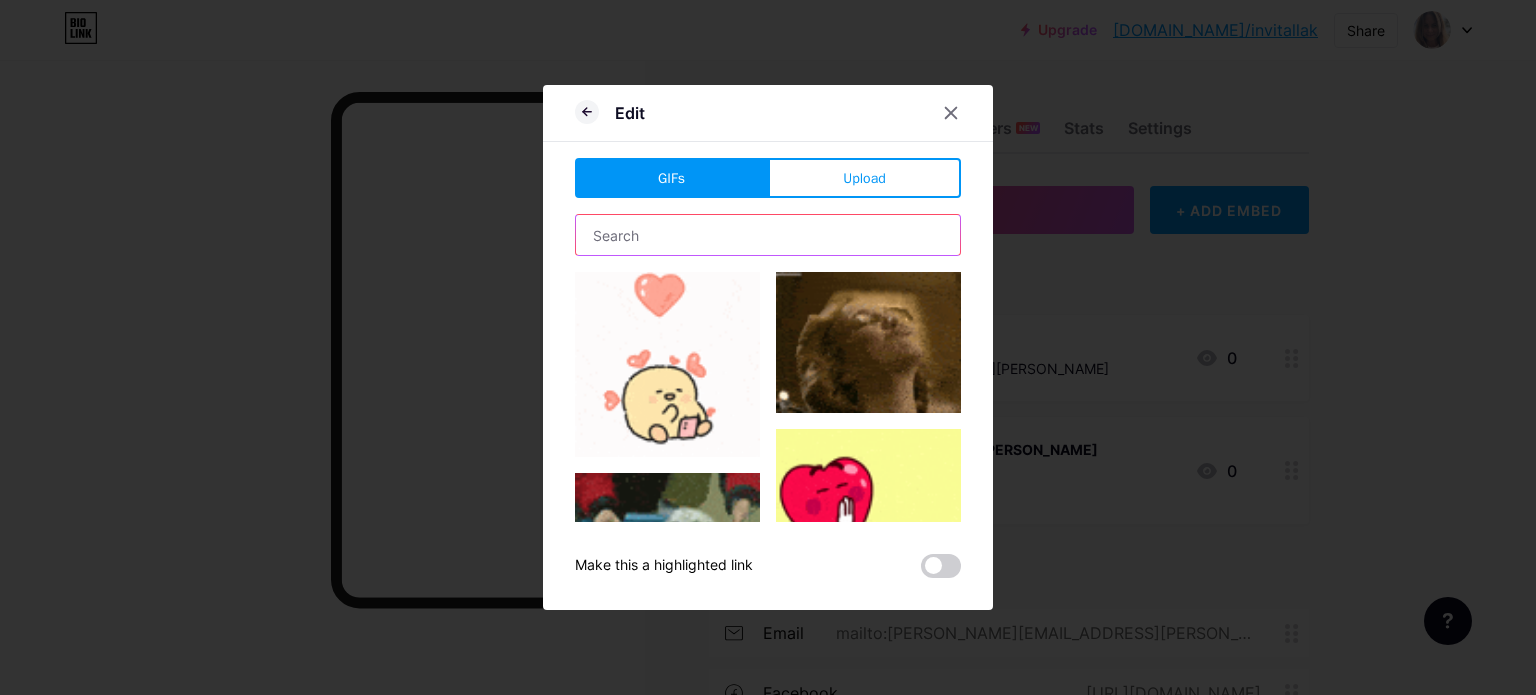 click at bounding box center (768, 235) 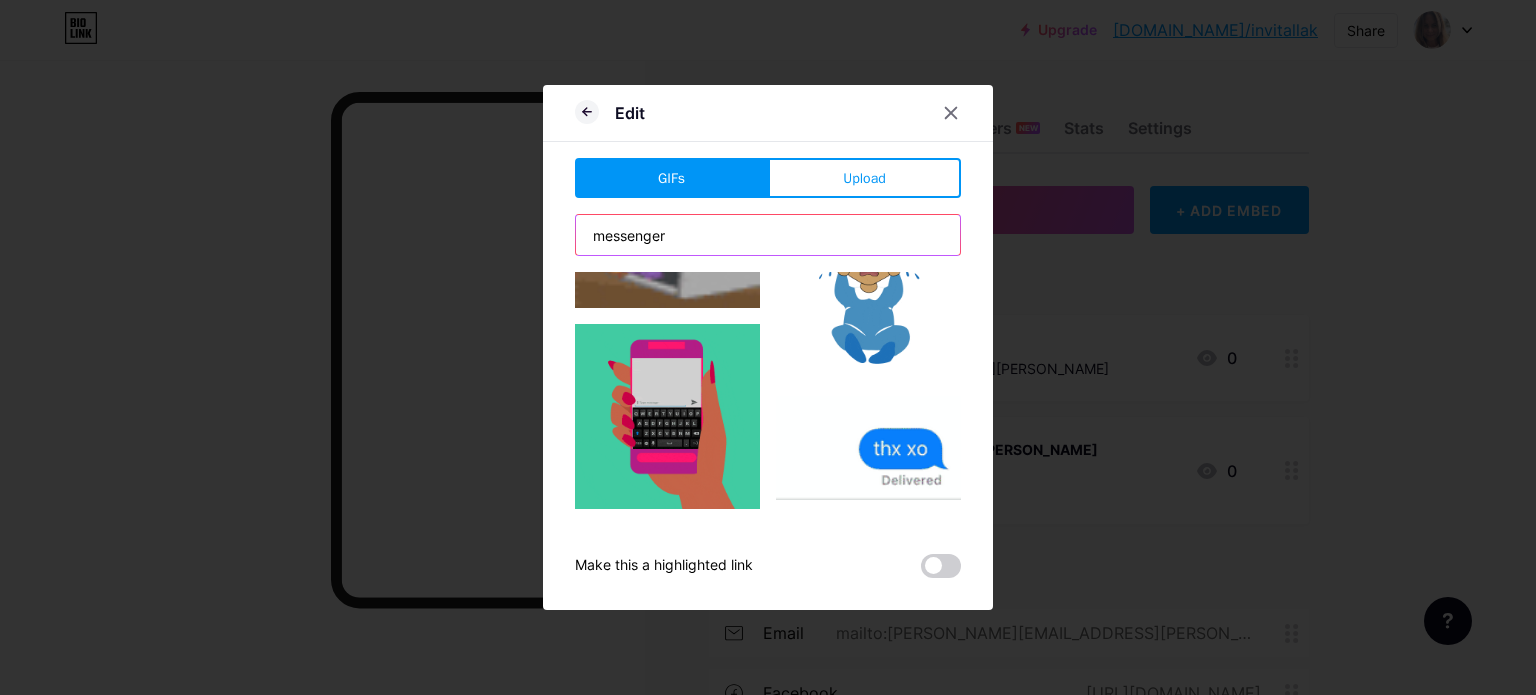 scroll, scrollTop: 4386, scrollLeft: 0, axis: vertical 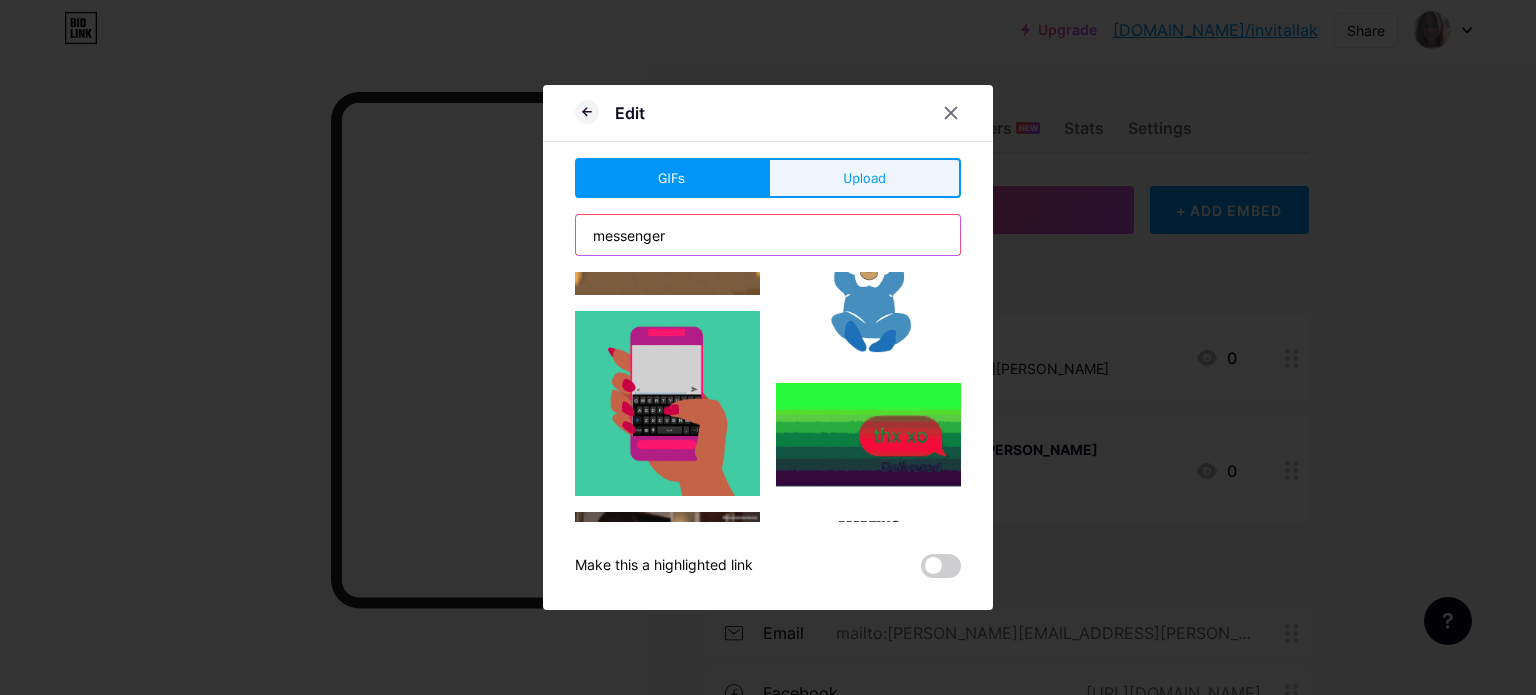 type on "messenger" 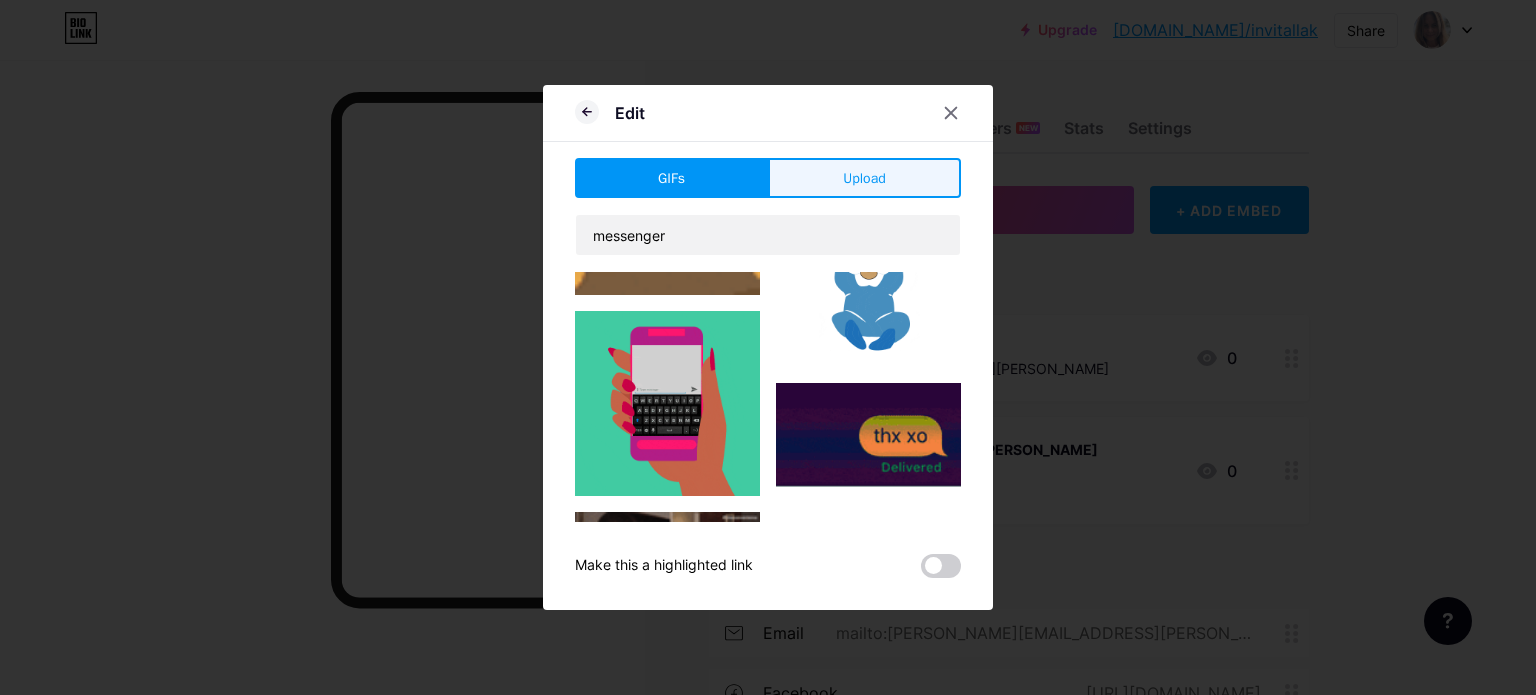 click on "Upload" at bounding box center [864, 178] 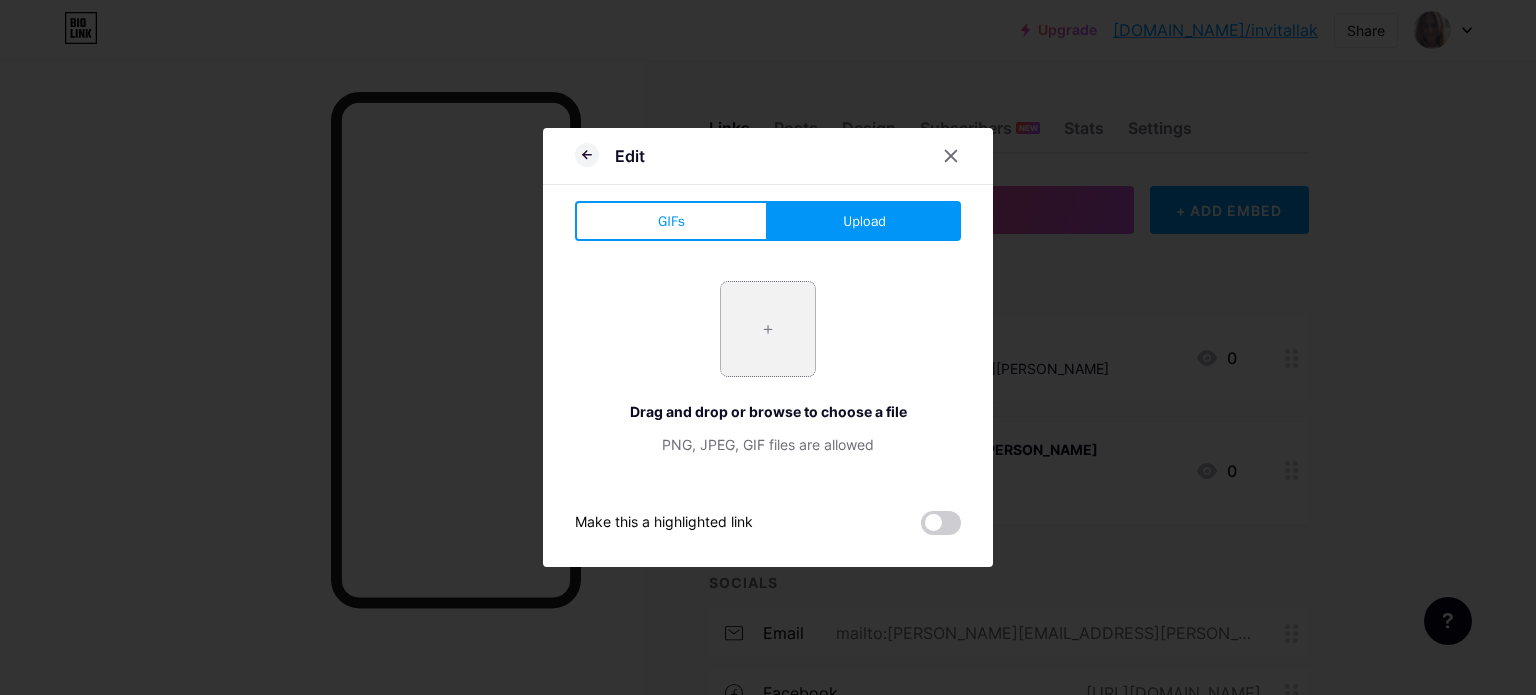 click at bounding box center [768, 329] 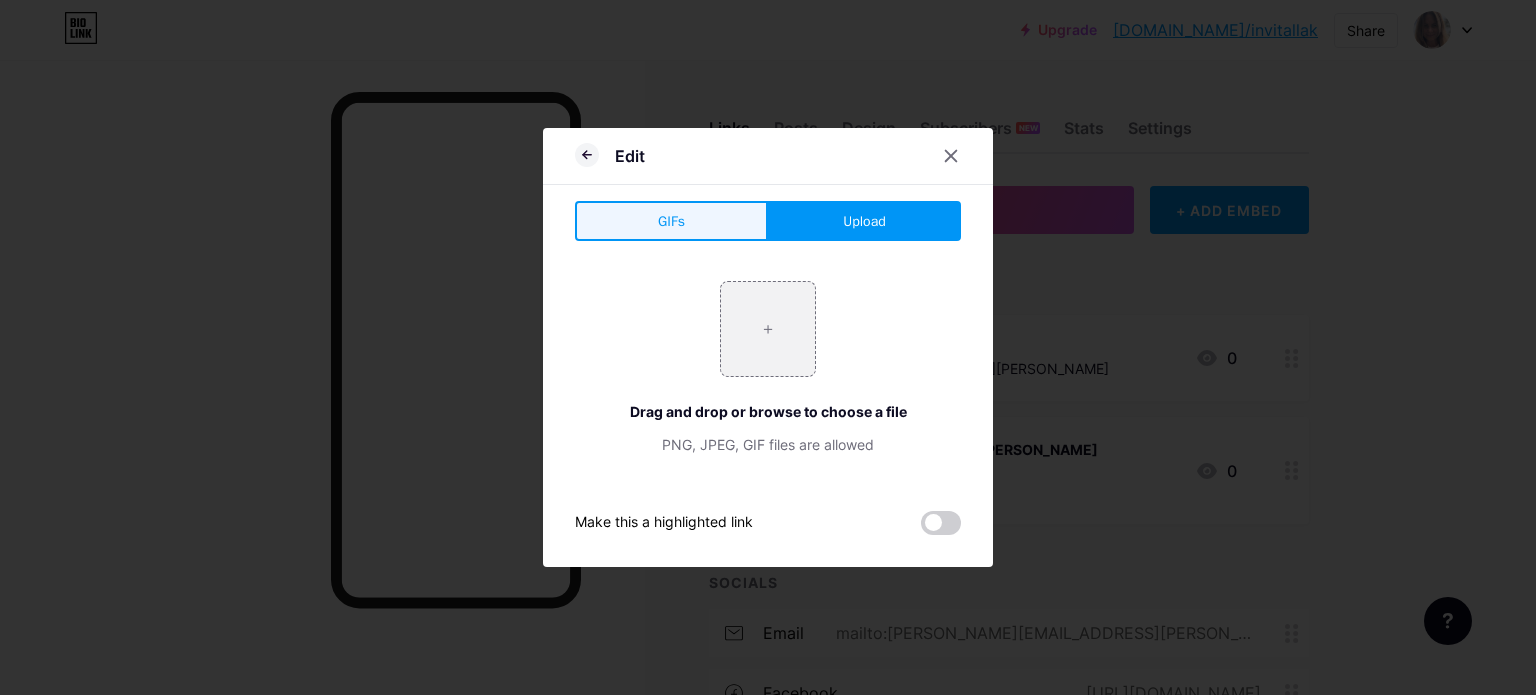 click on "GIFs" at bounding box center (671, 221) 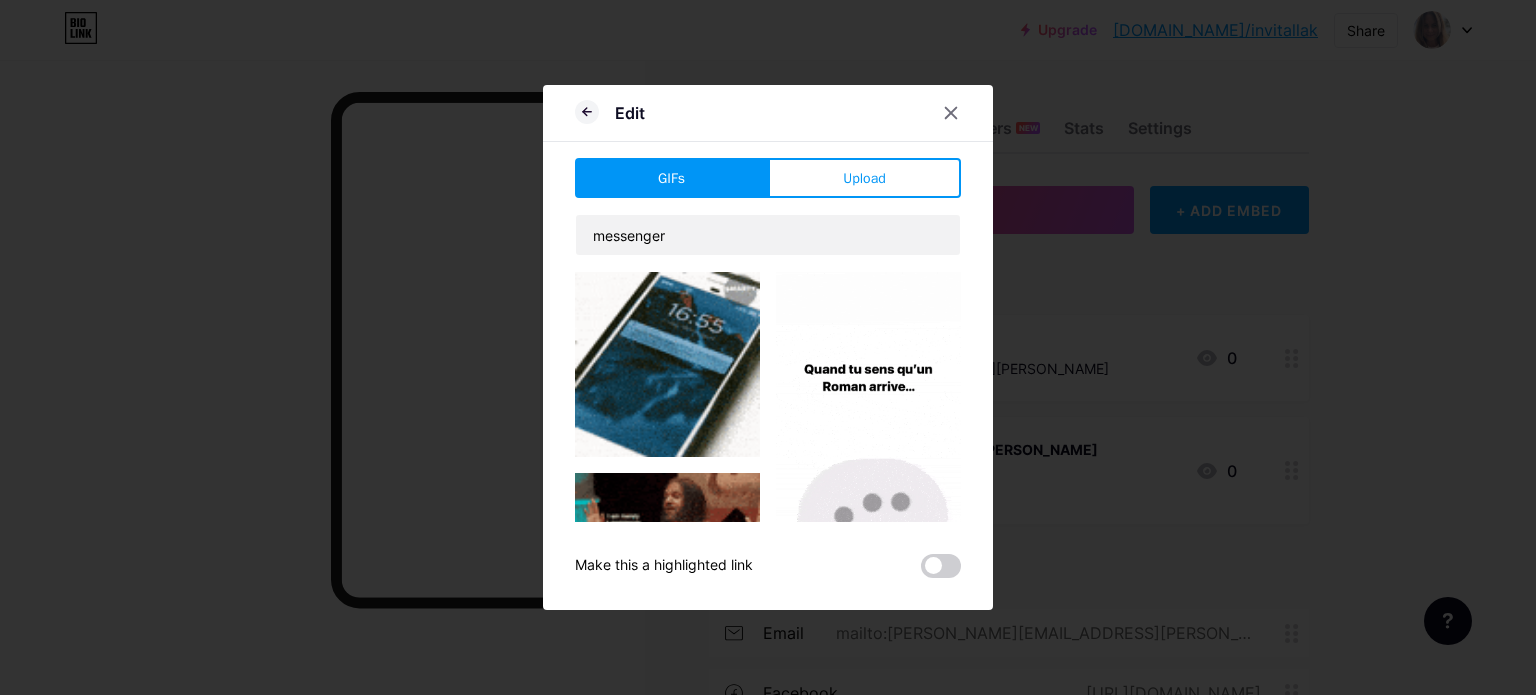click at bounding box center [868, 436] 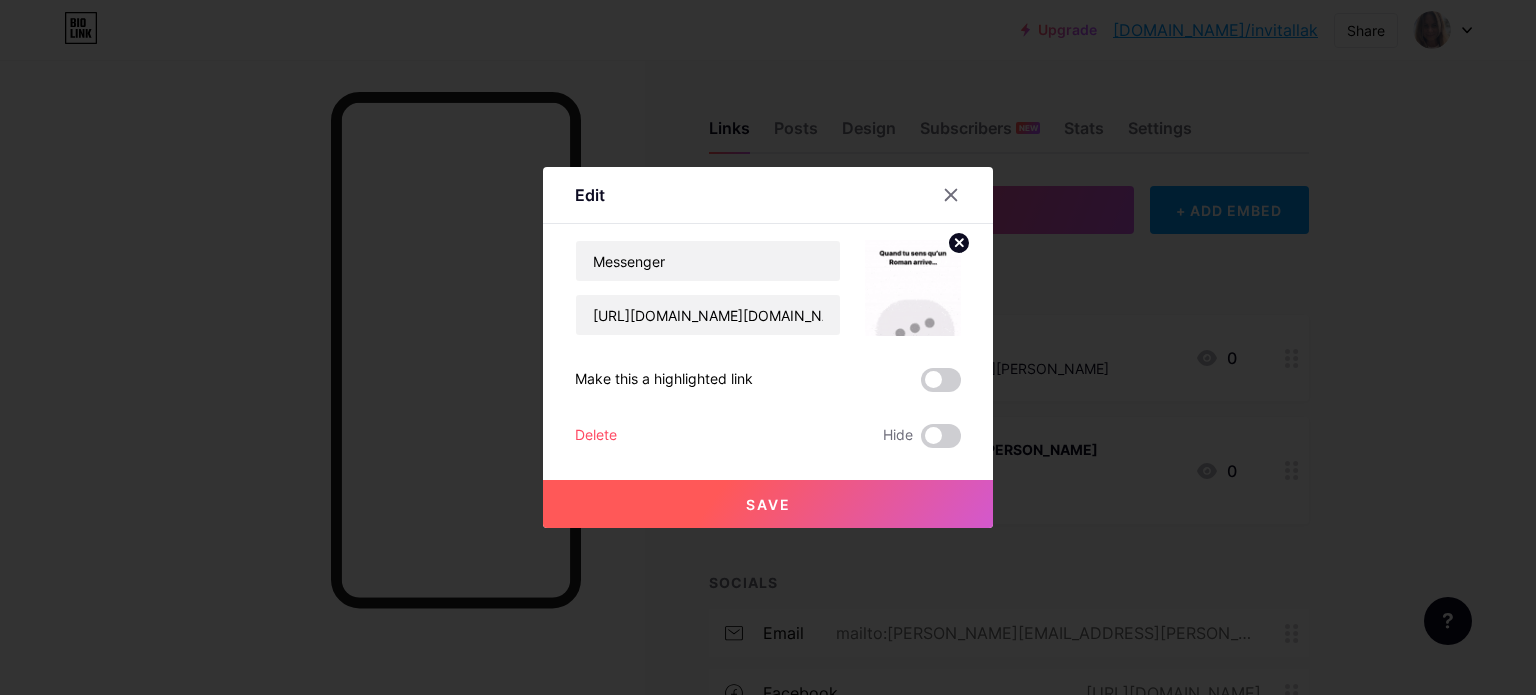 click on "Save" at bounding box center [768, 504] 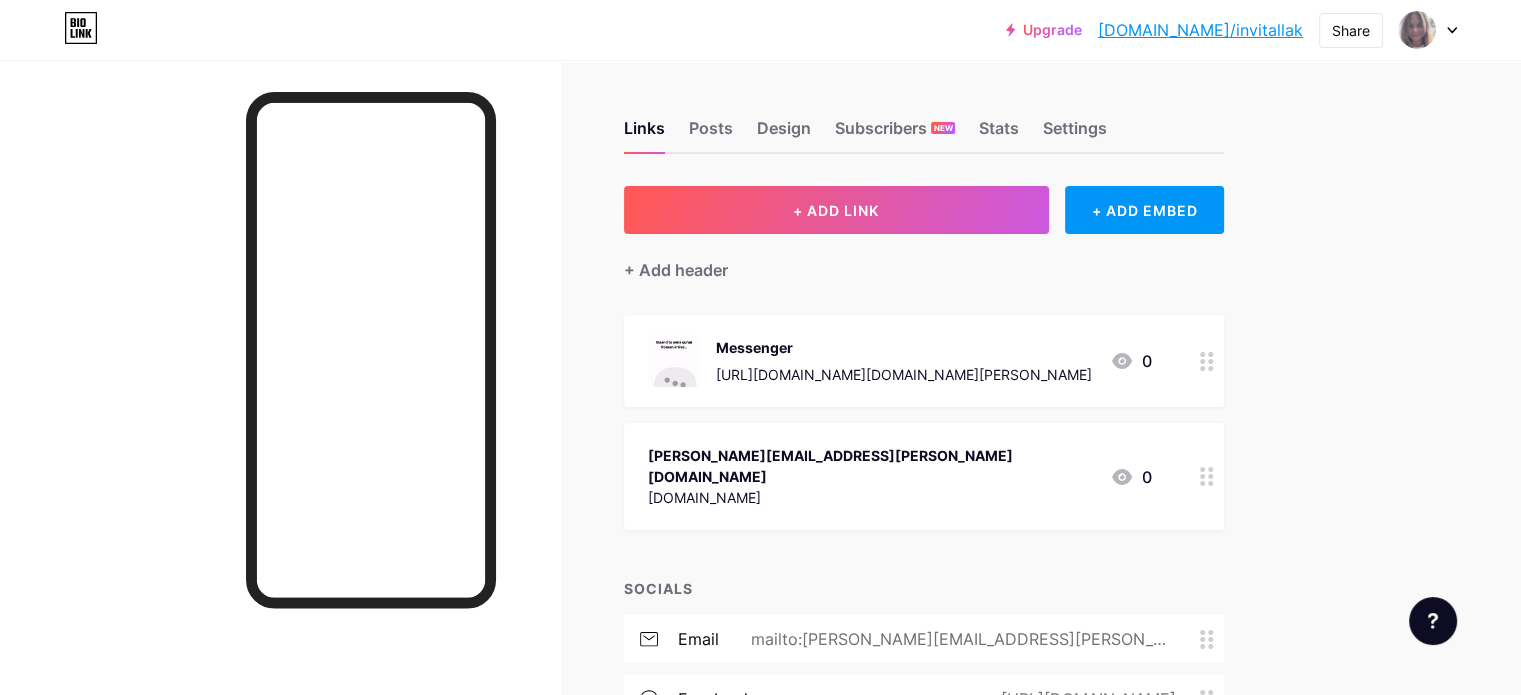 click on "[URL][DOMAIN_NAME][DOMAIN_NAME][PERSON_NAME]" at bounding box center (904, 374) 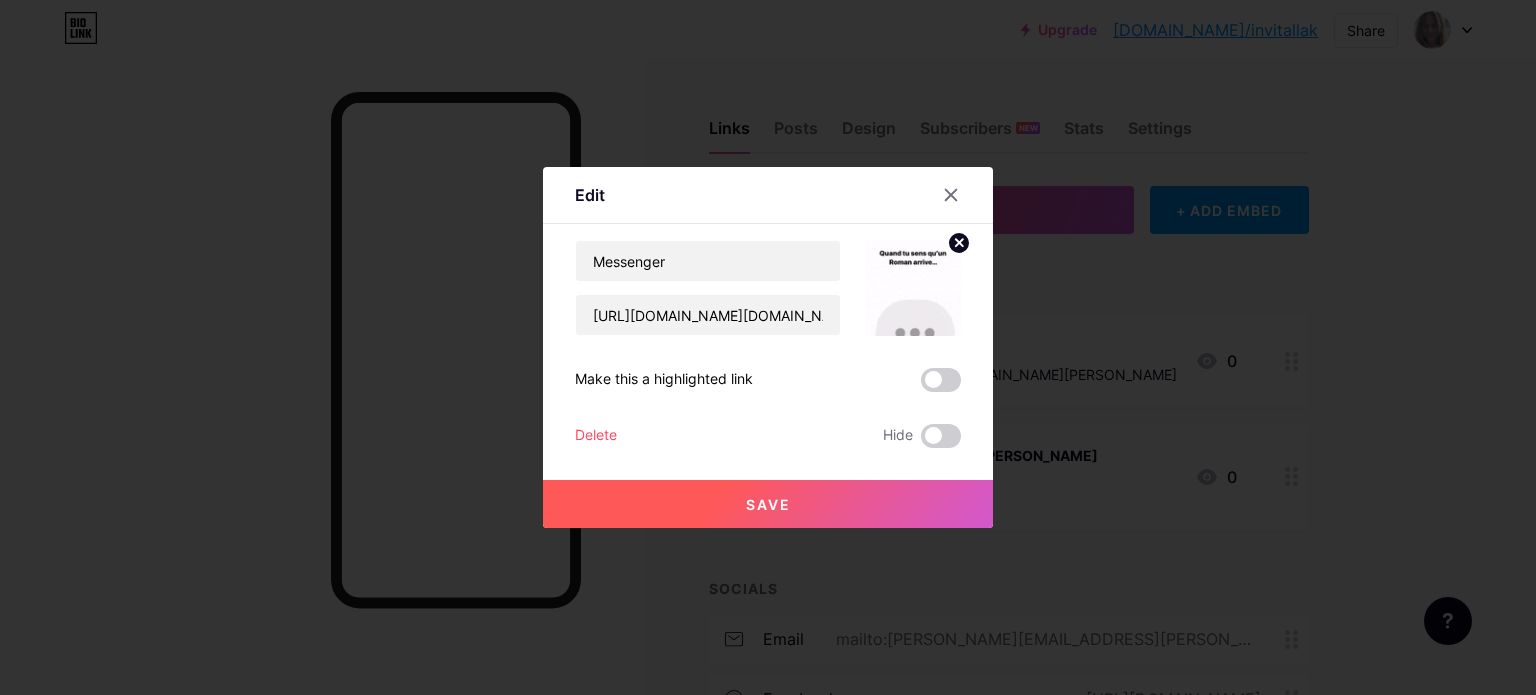 click 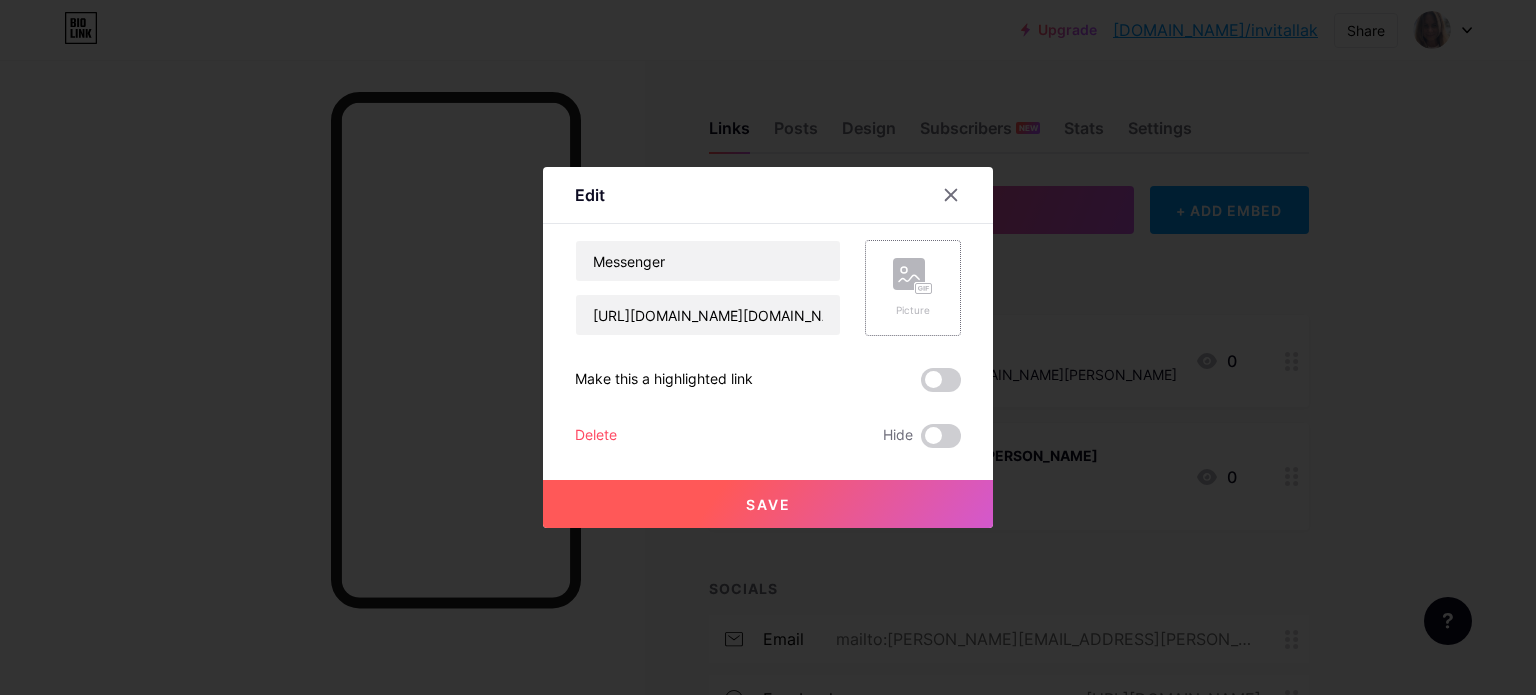 click 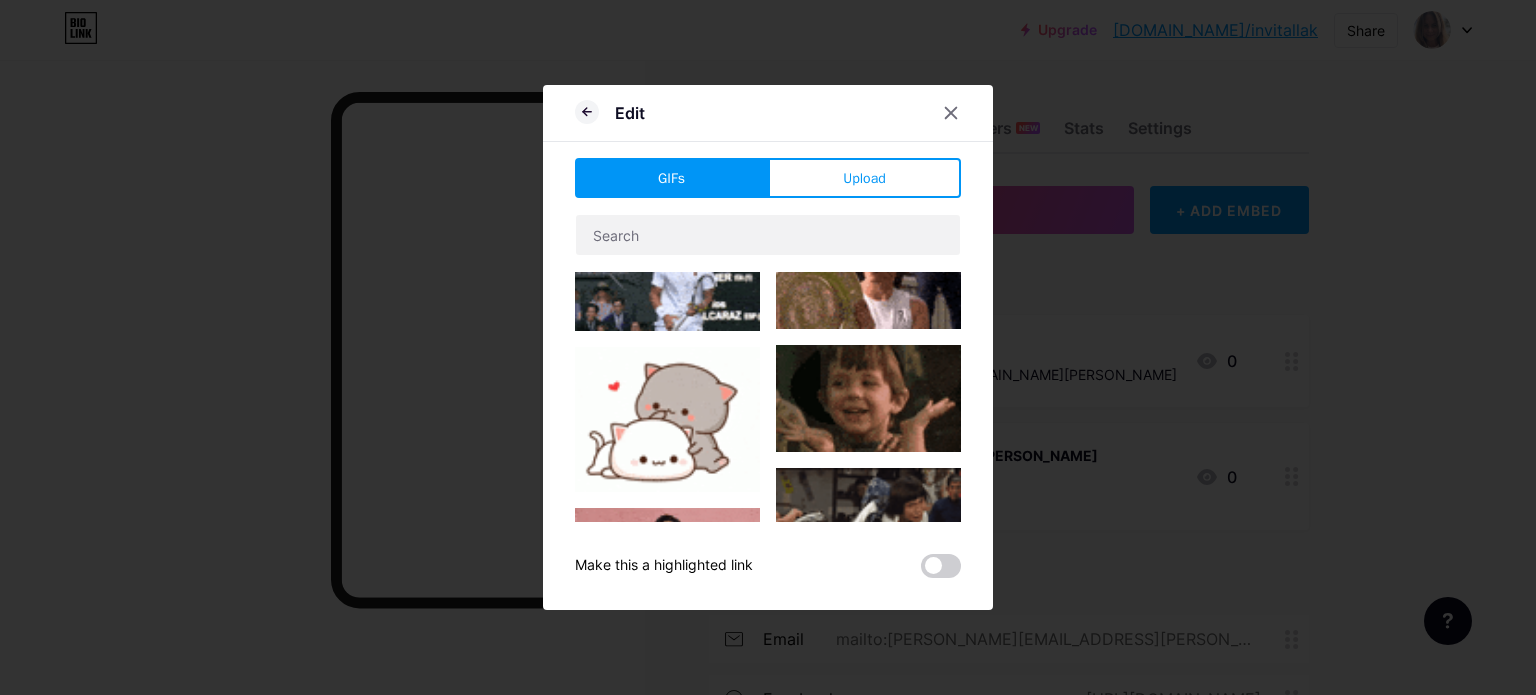 scroll, scrollTop: 1106, scrollLeft: 0, axis: vertical 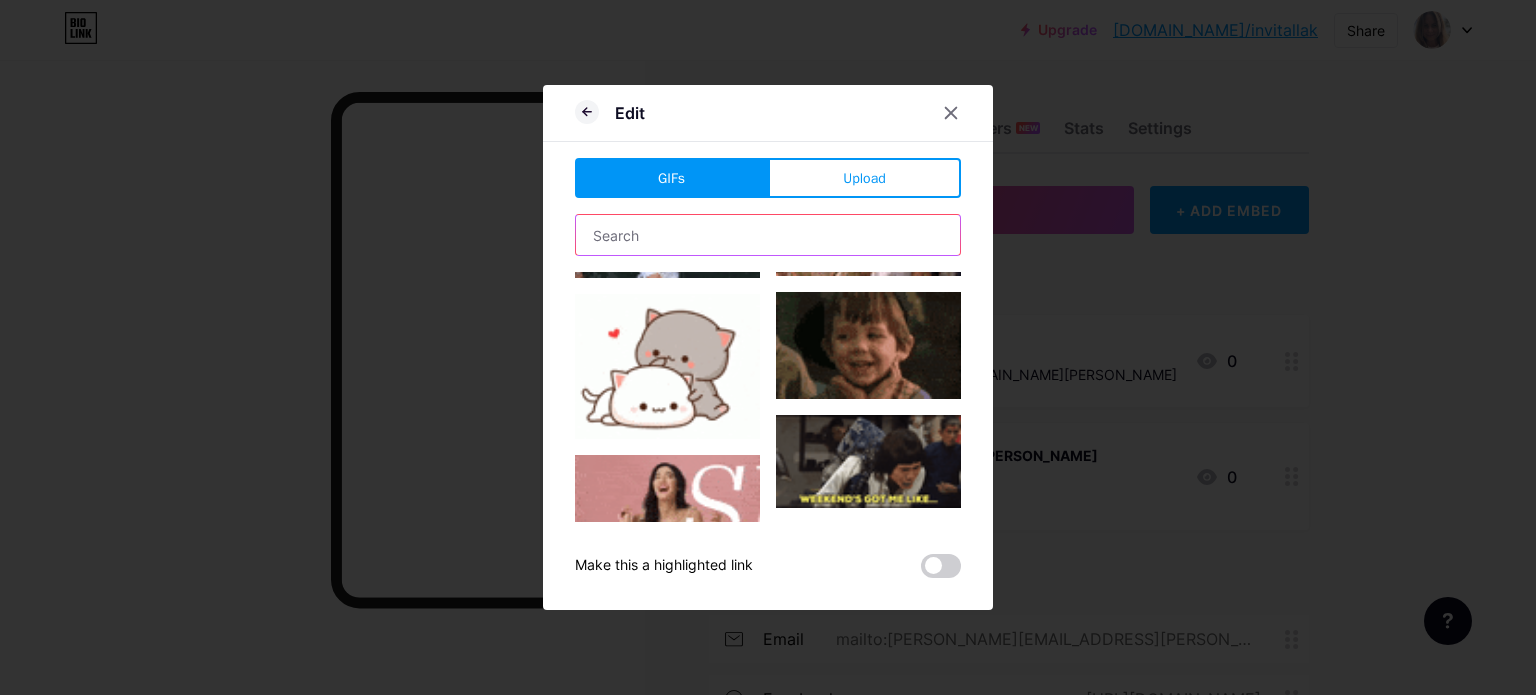 click at bounding box center (768, 235) 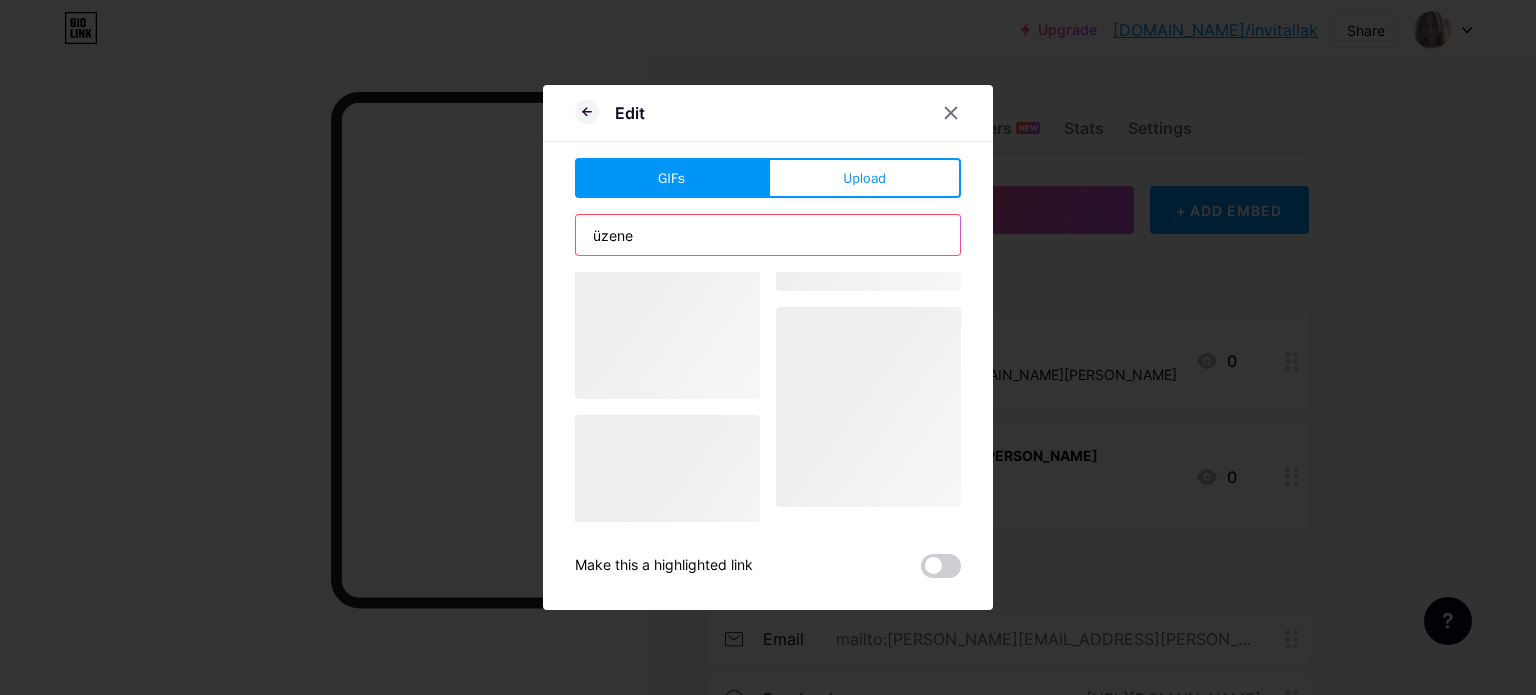 scroll, scrollTop: 0, scrollLeft: 0, axis: both 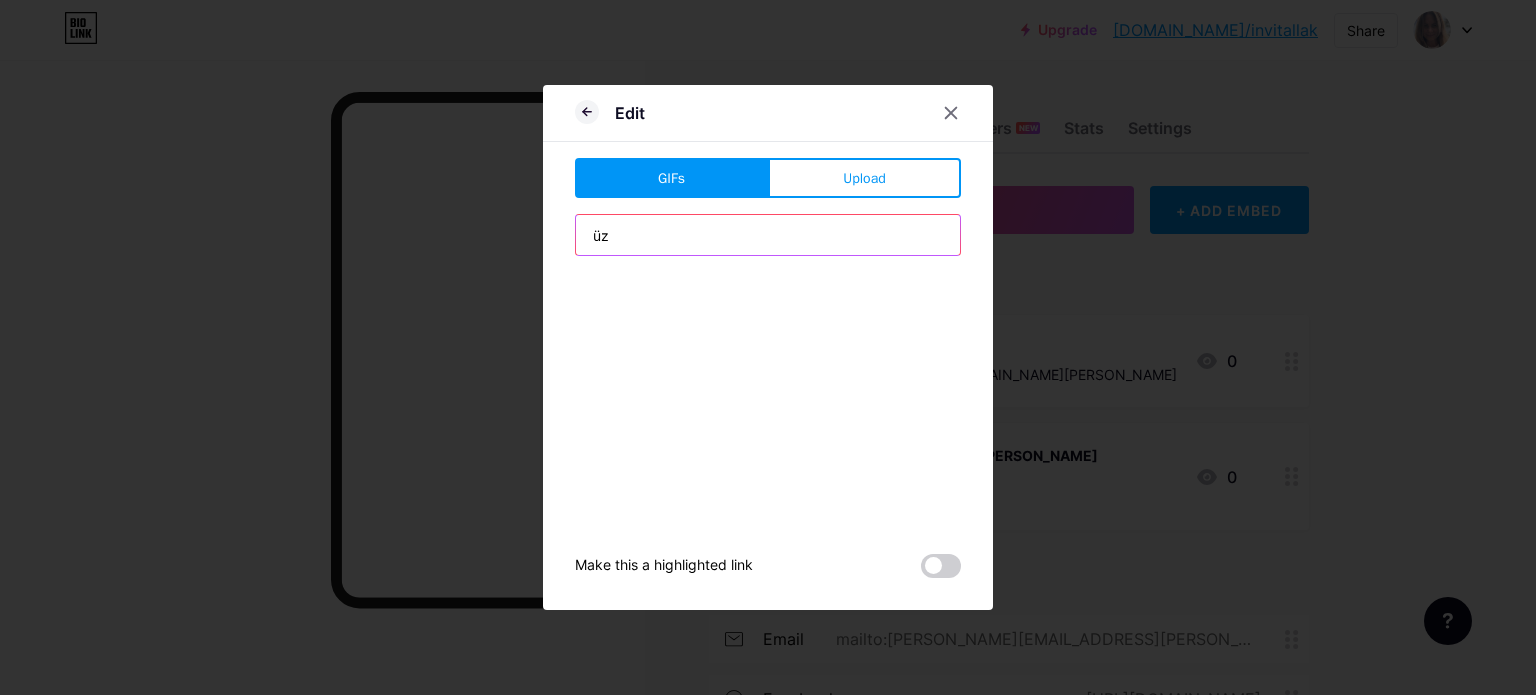 type on "ü" 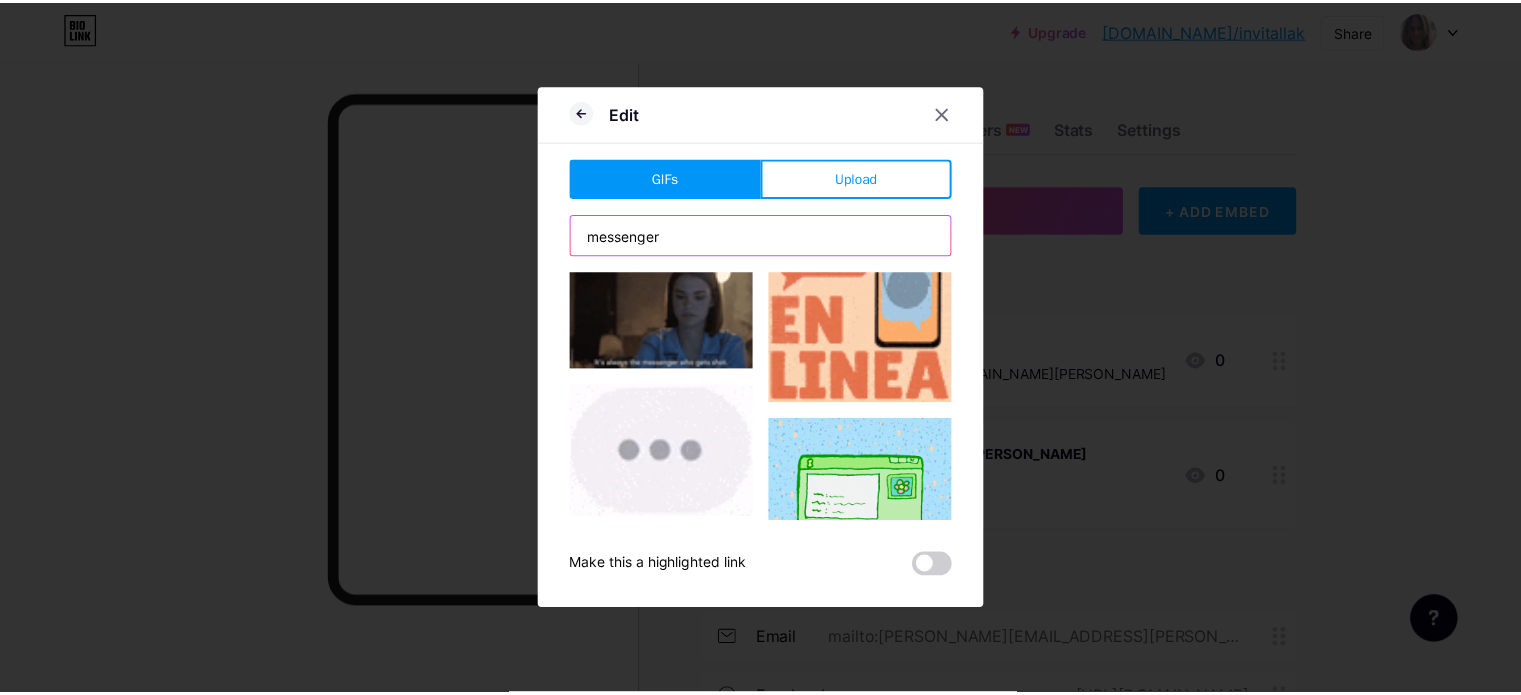 scroll, scrollTop: 1106, scrollLeft: 0, axis: vertical 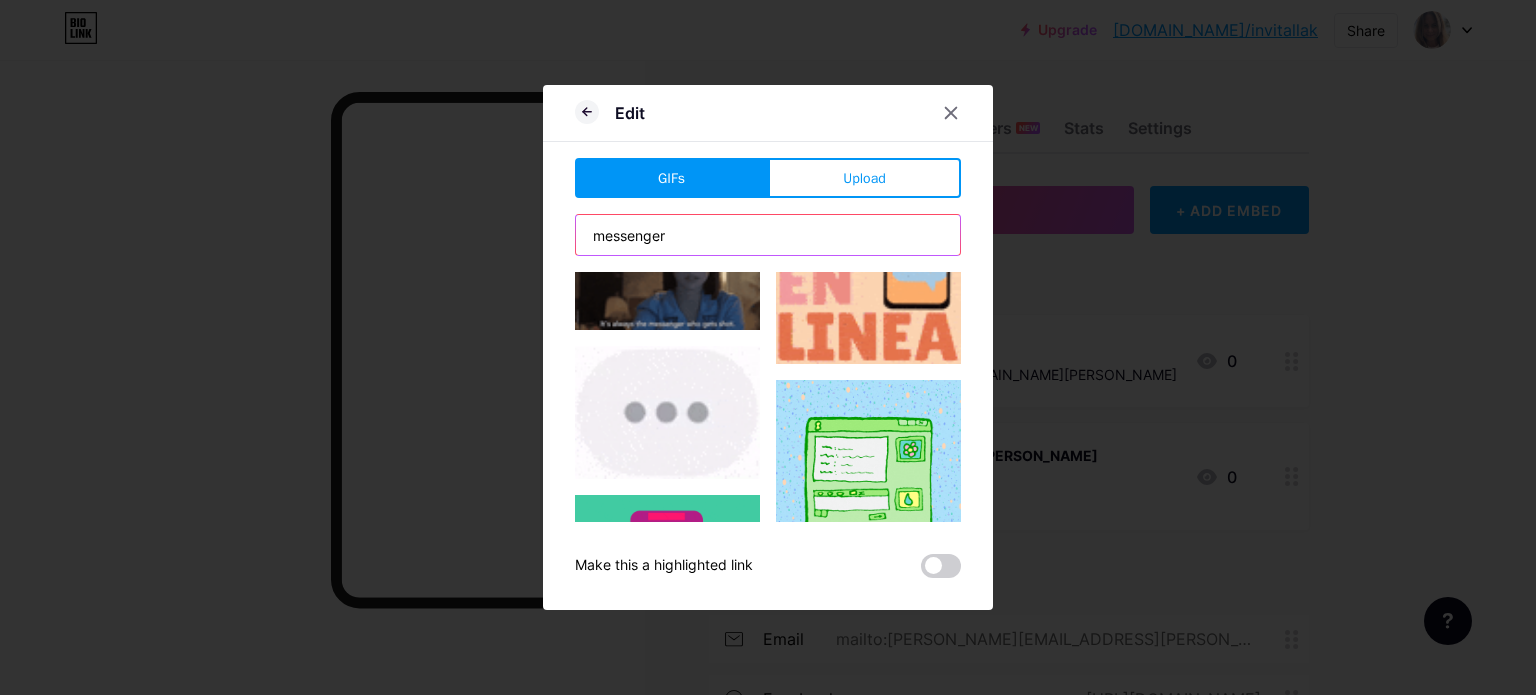 type on "messenger" 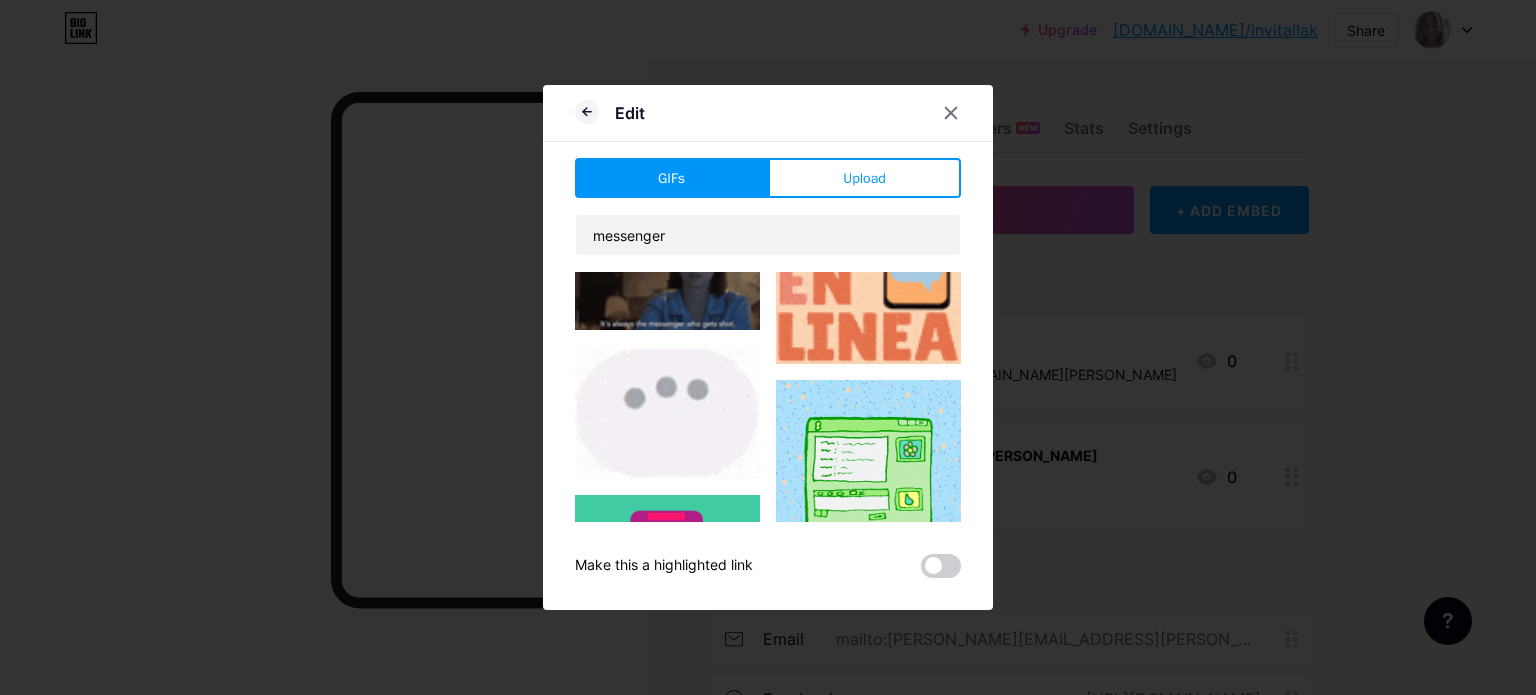 click at bounding box center (667, 412) 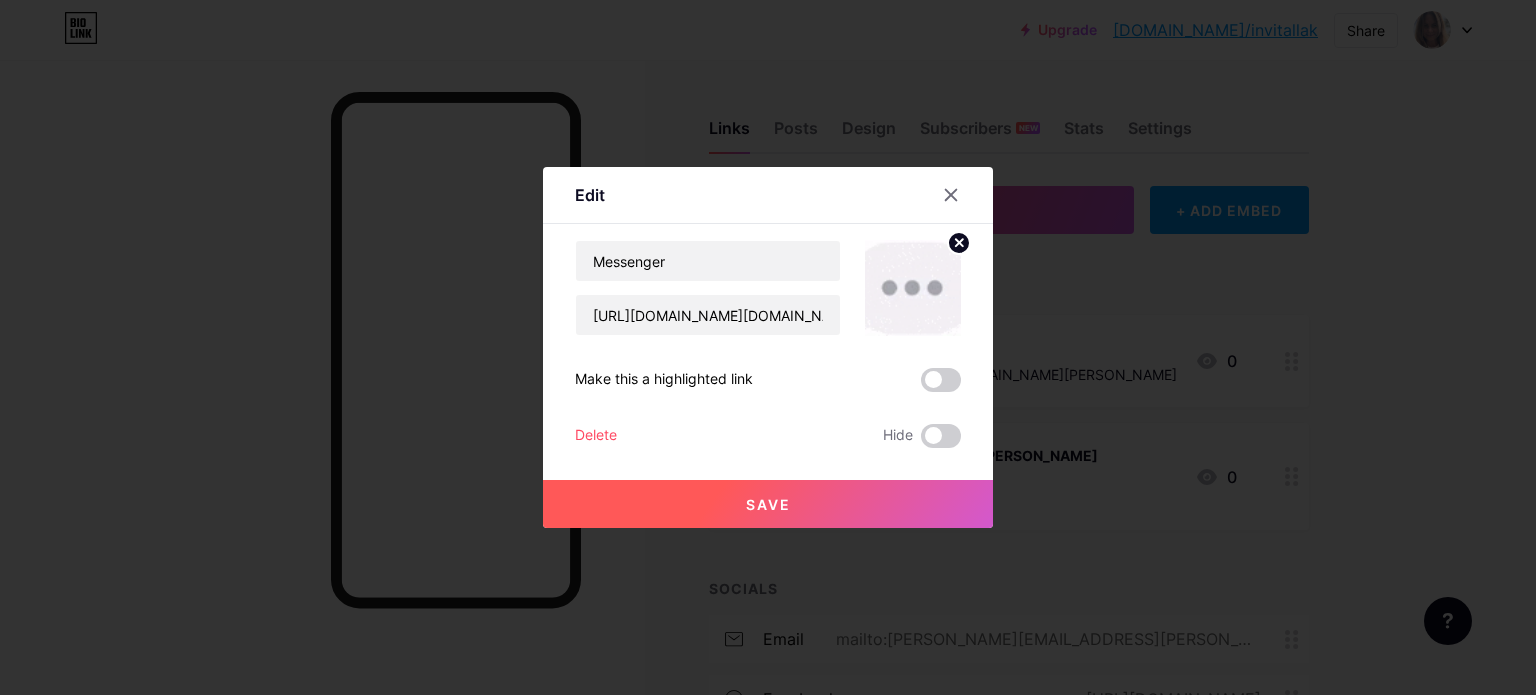 click on "Save" at bounding box center [768, 504] 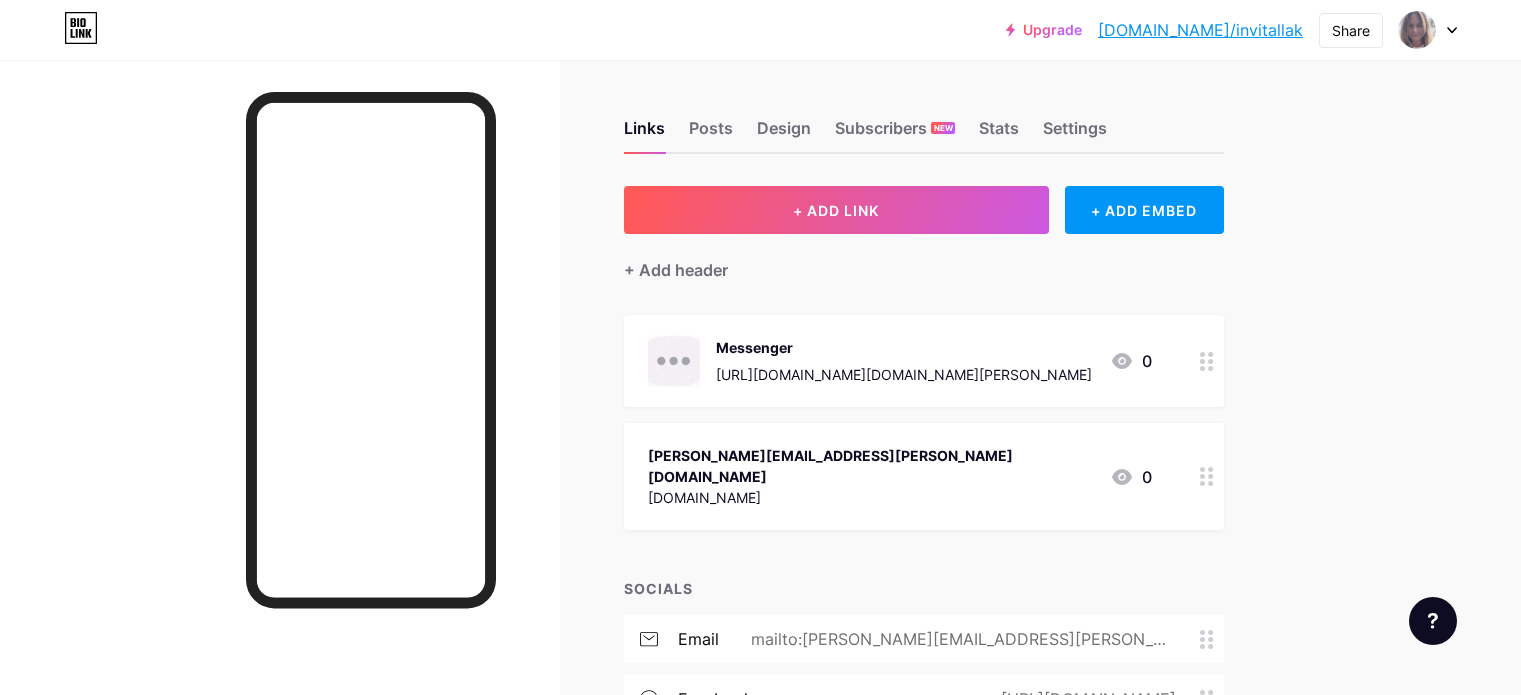 scroll, scrollTop: 0, scrollLeft: 0, axis: both 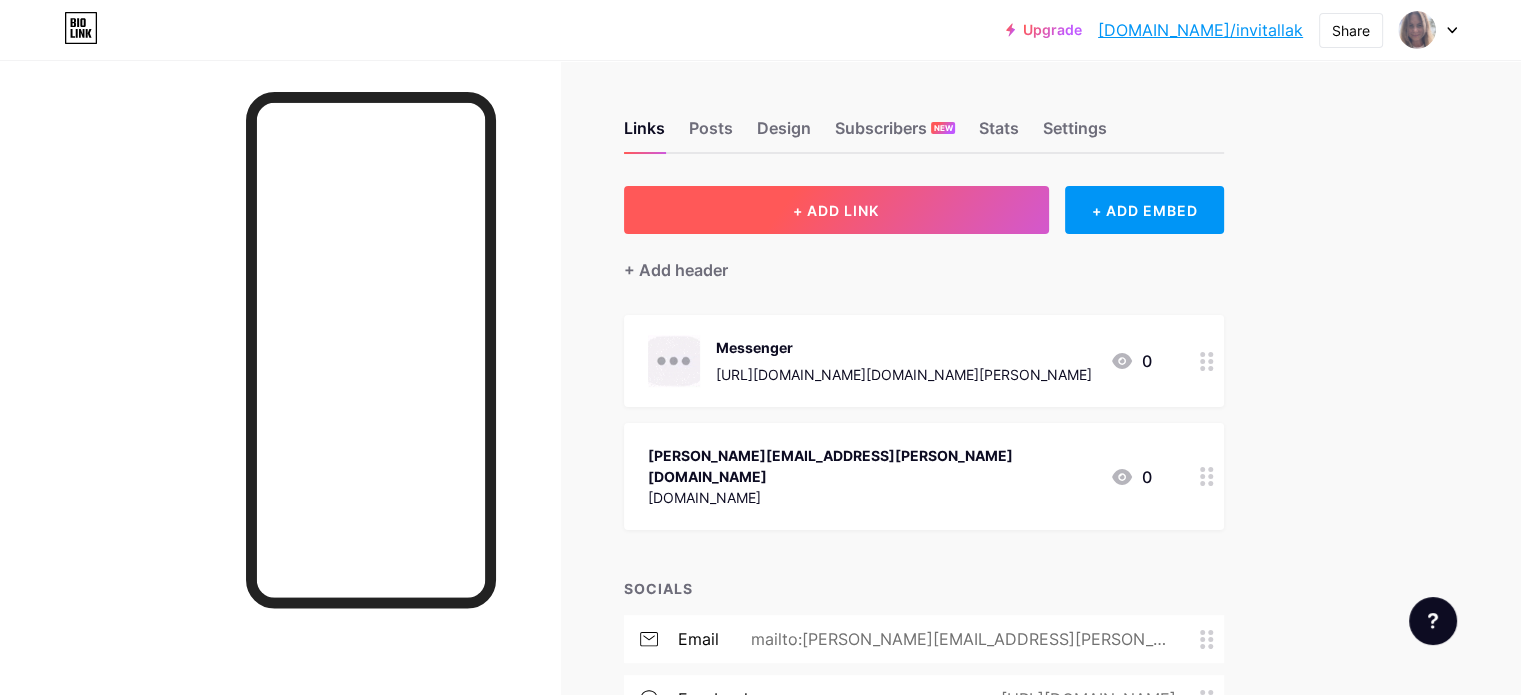 click on "+ ADD LINK" at bounding box center [836, 210] 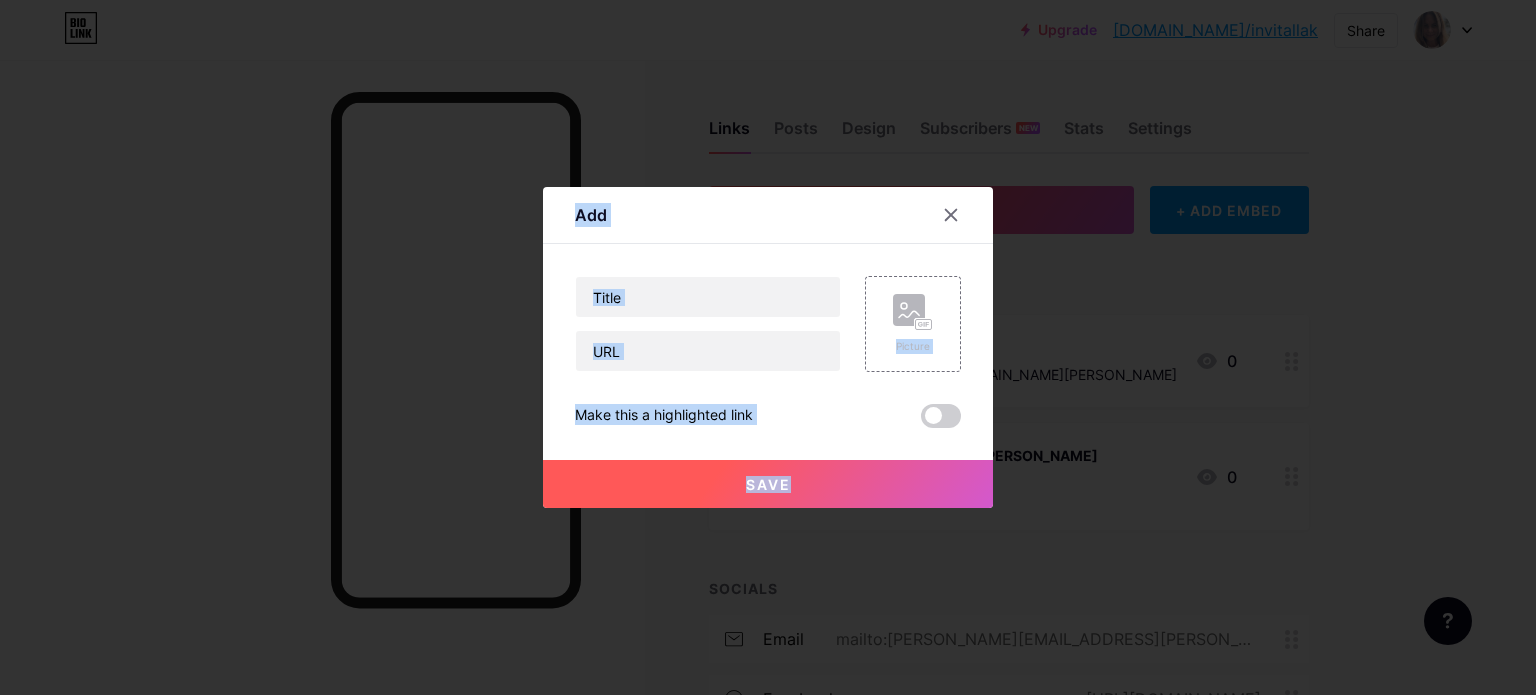 click on "Add" at bounding box center [768, 220] 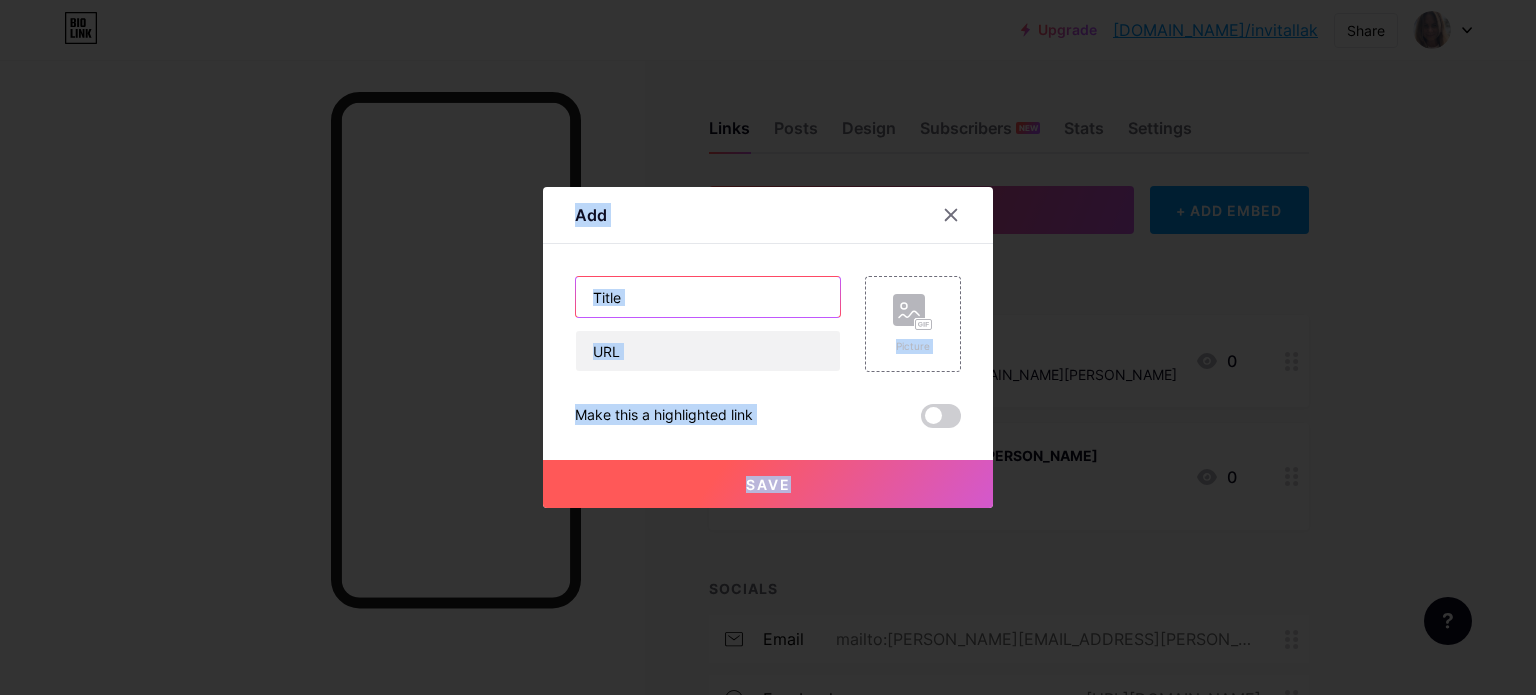 click at bounding box center (708, 297) 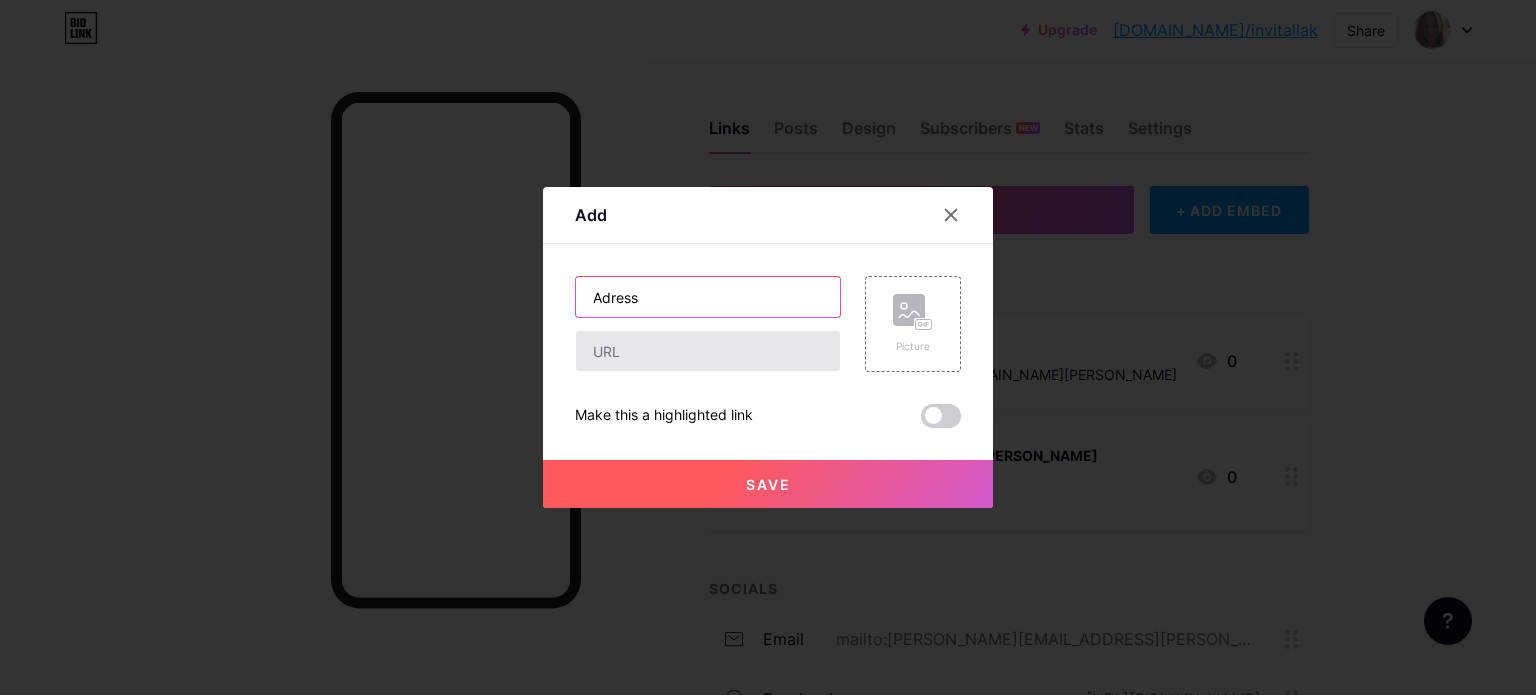 type on "Adress" 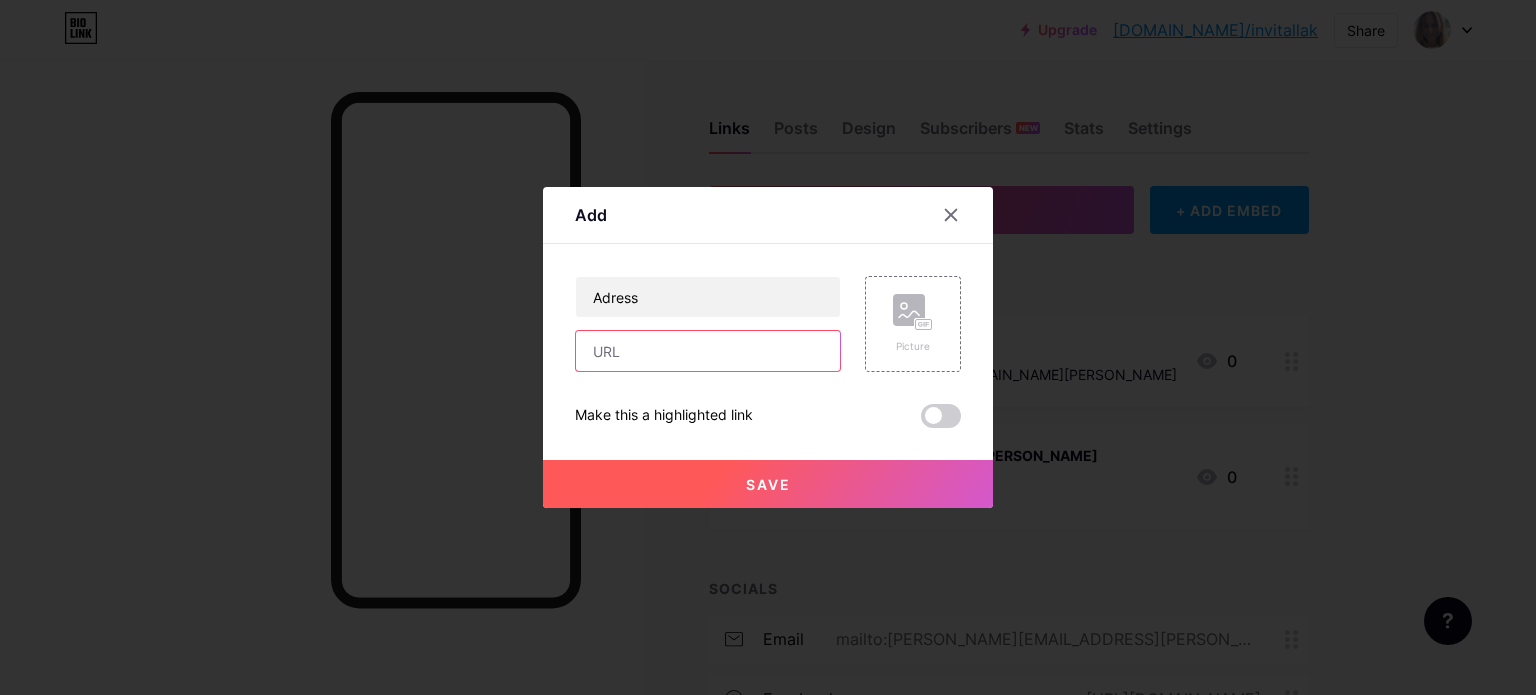 click at bounding box center (708, 351) 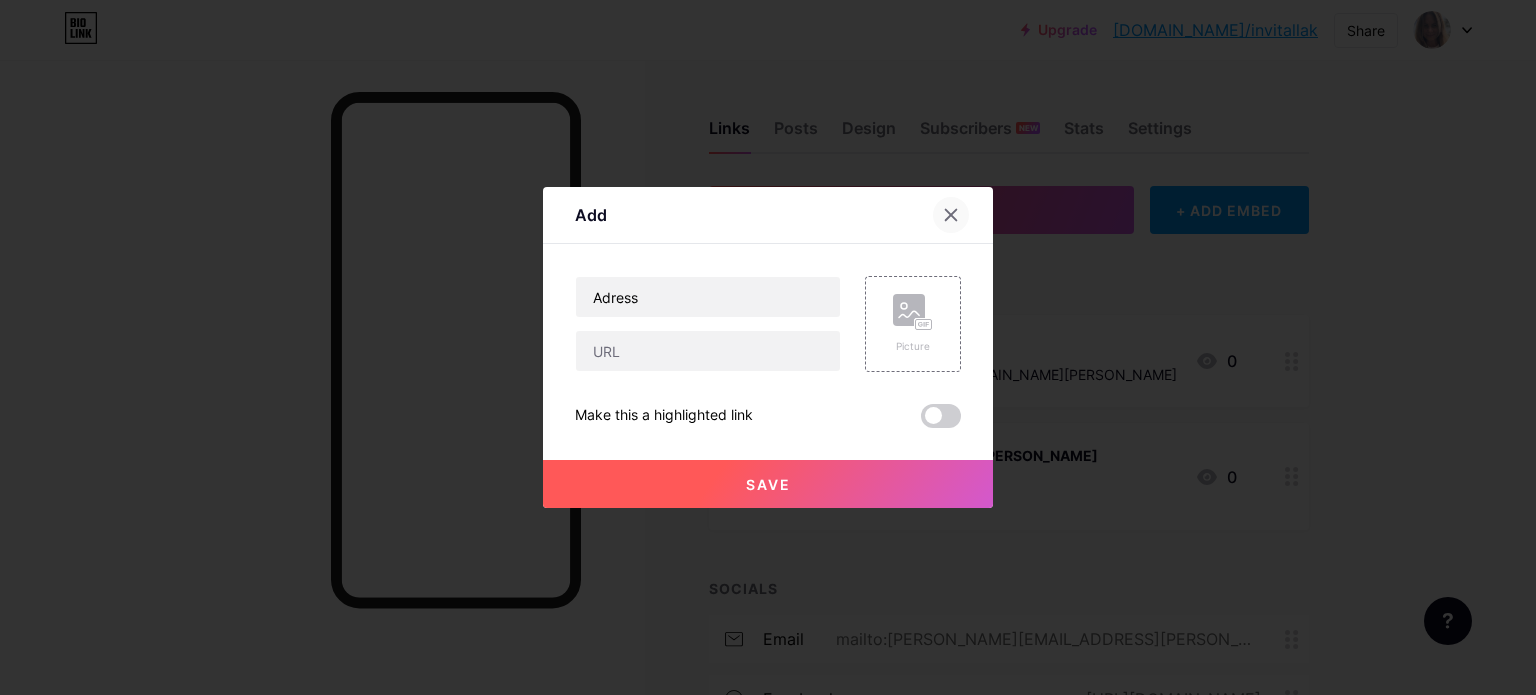 click 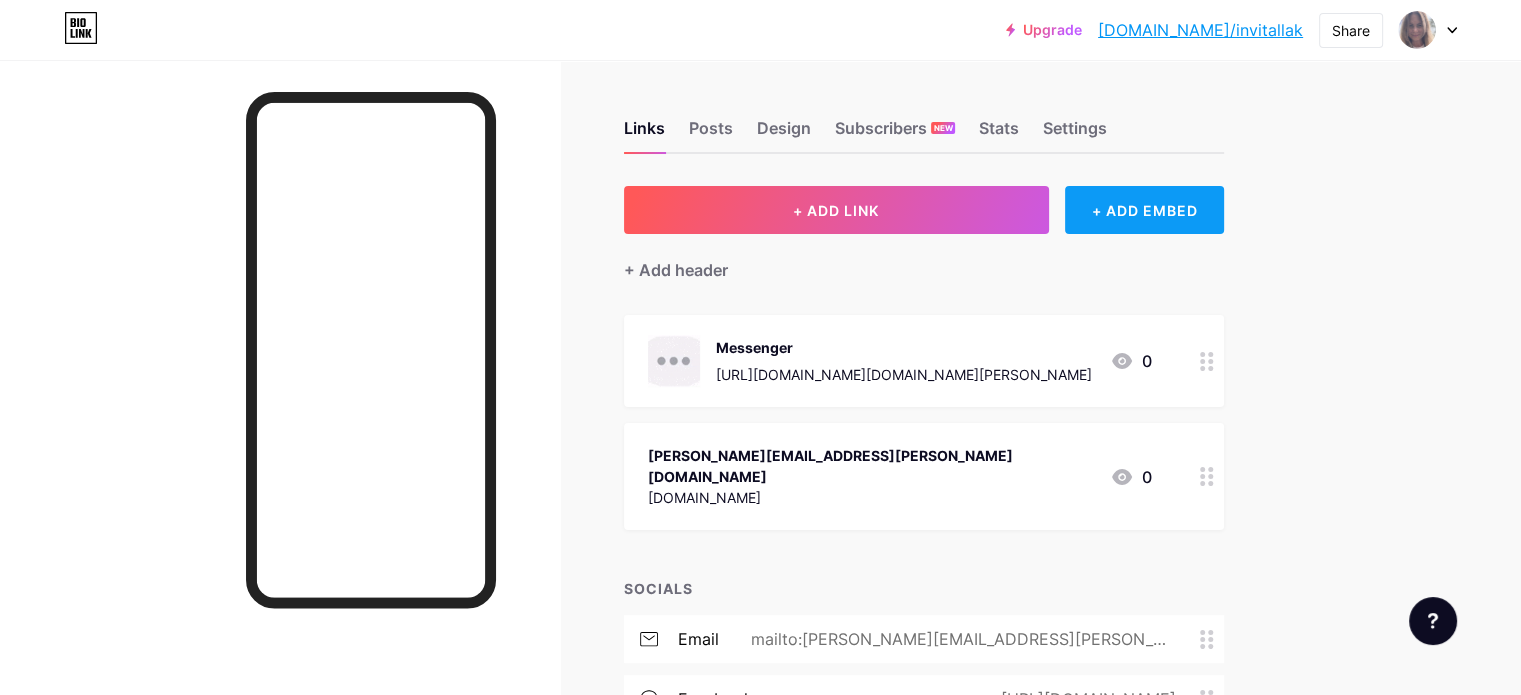 click on "+ ADD EMBED" at bounding box center [1144, 210] 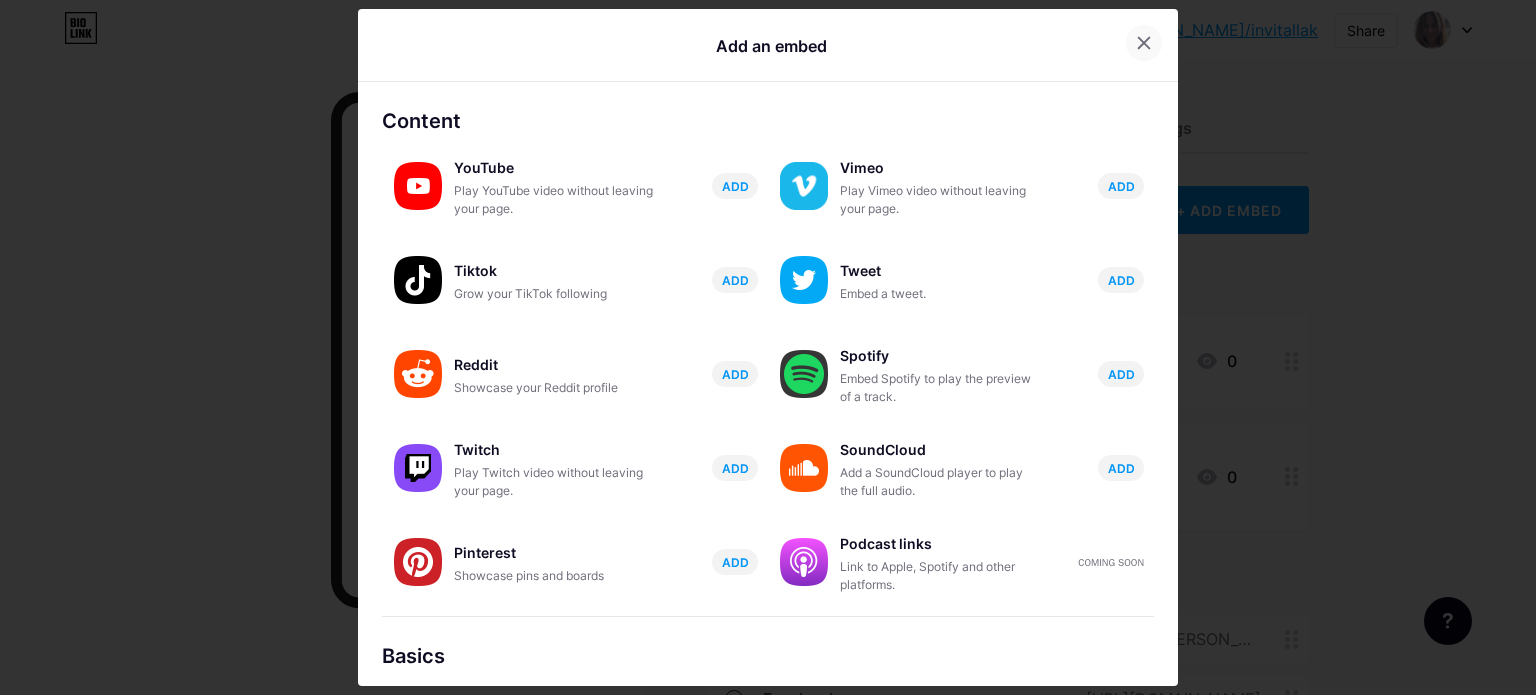 click at bounding box center [1144, 43] 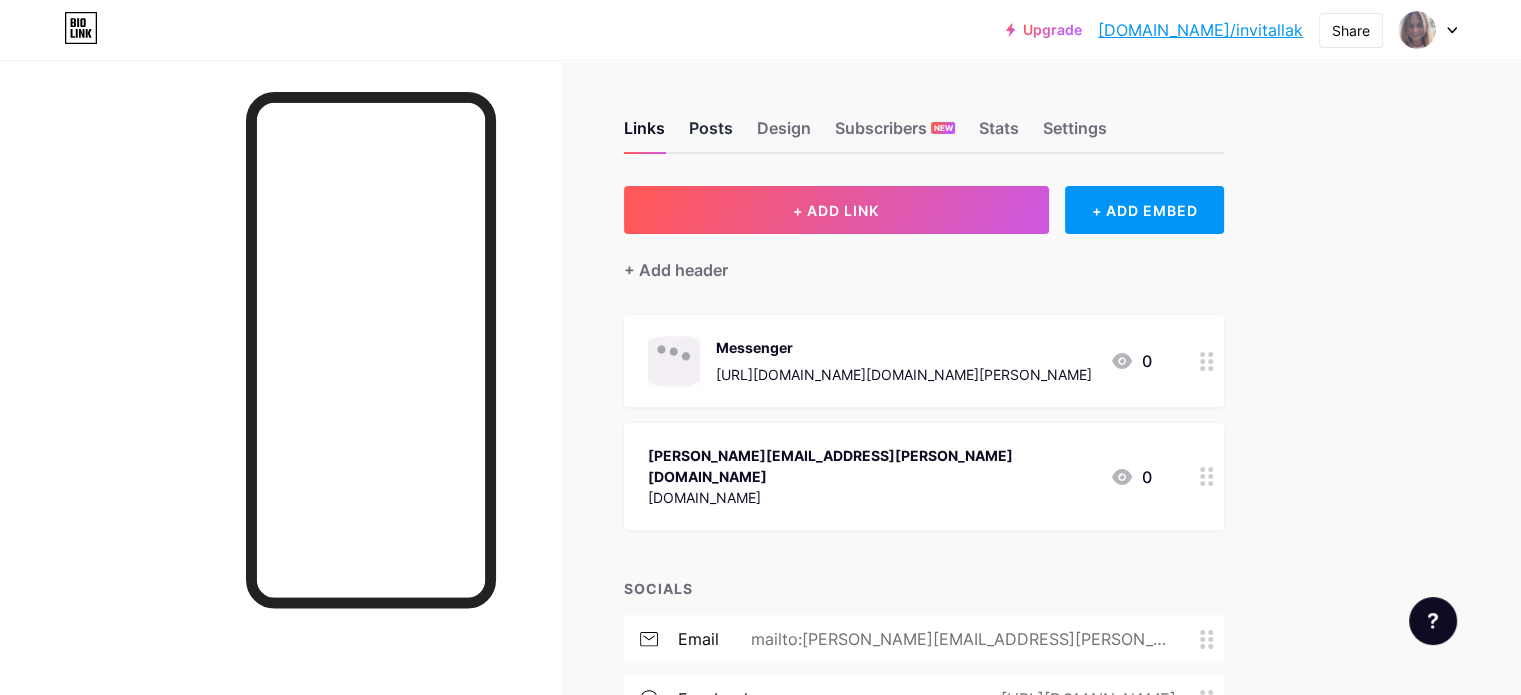 click on "Posts" at bounding box center (711, 134) 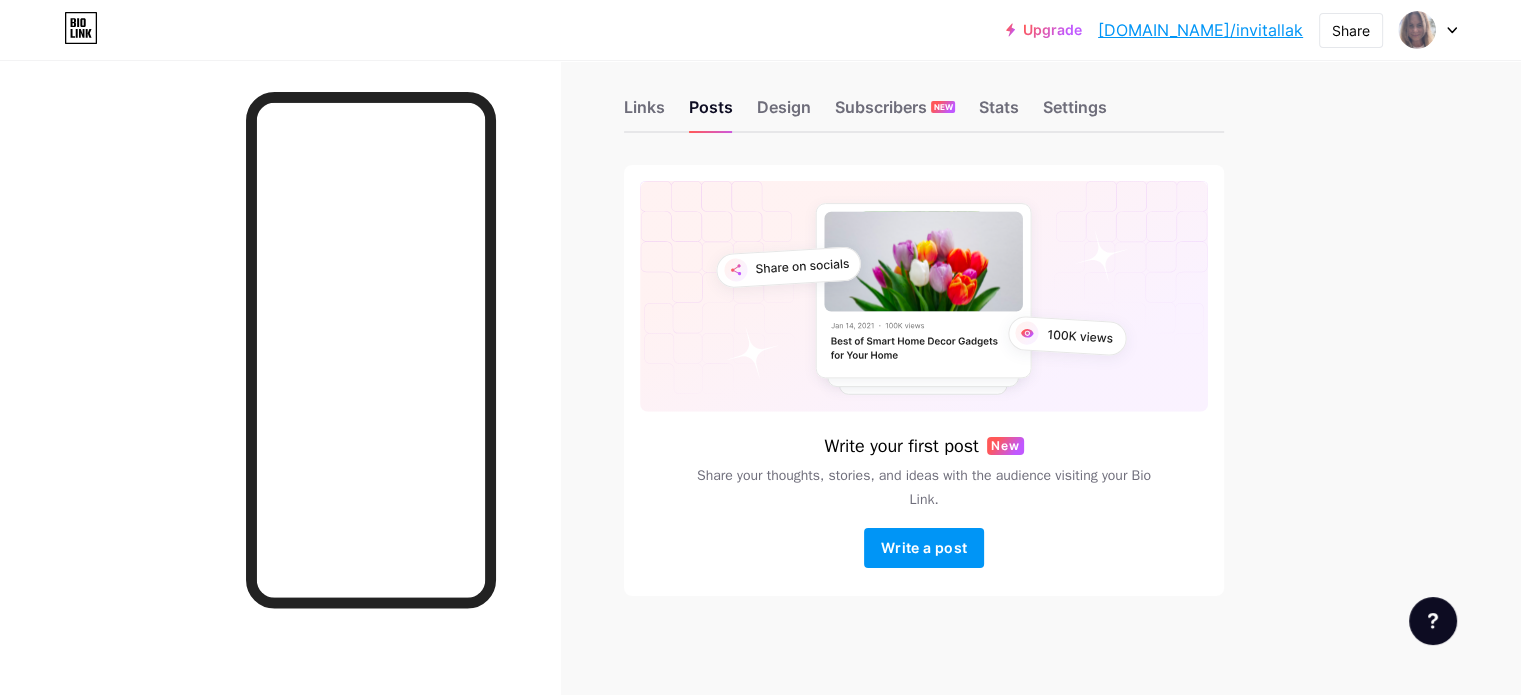 scroll, scrollTop: 0, scrollLeft: 0, axis: both 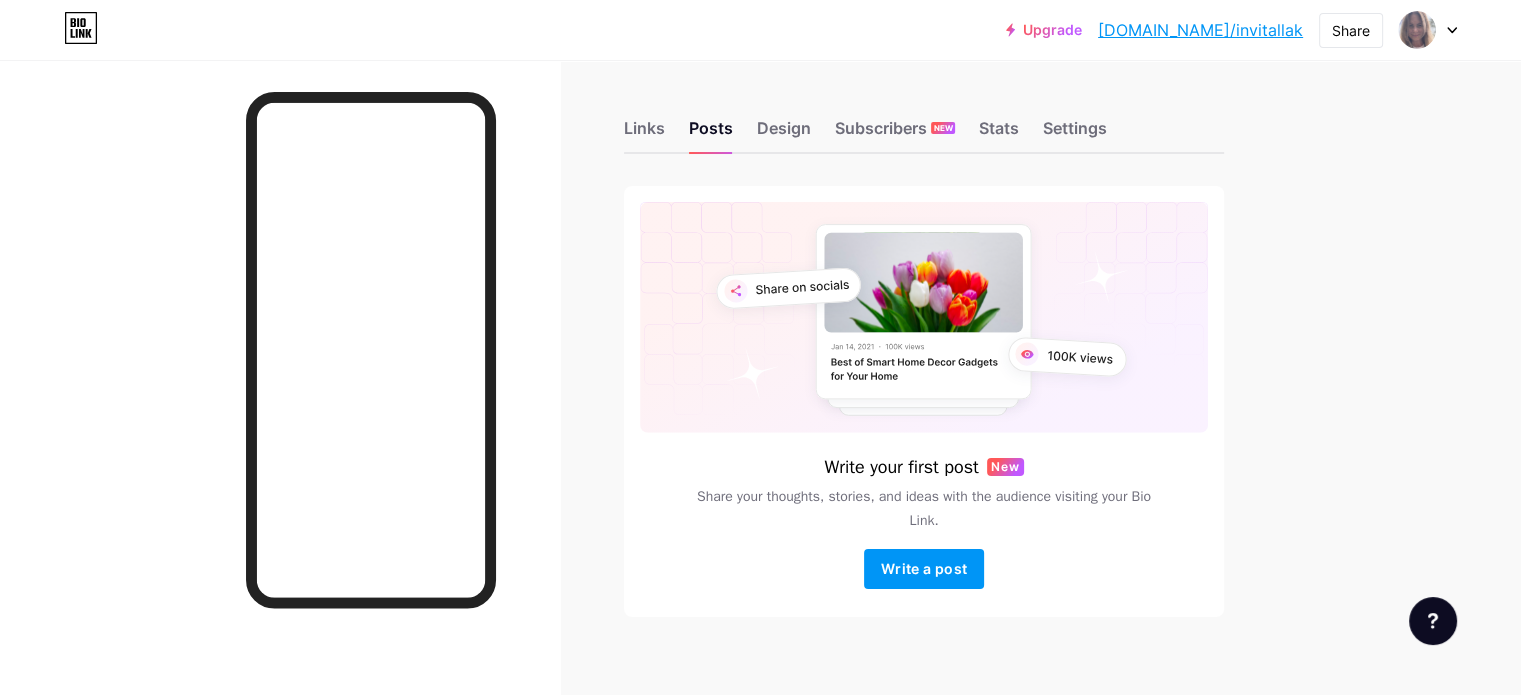 click on "Upgrade   [DOMAIN_NAME]/invita...   [DOMAIN_NAME]/invitallak   Share               Switch accounts     Invitállak   [DOMAIN_NAME]/invitallak       + Add a new page        Account settings   Logout" at bounding box center [760, 30] 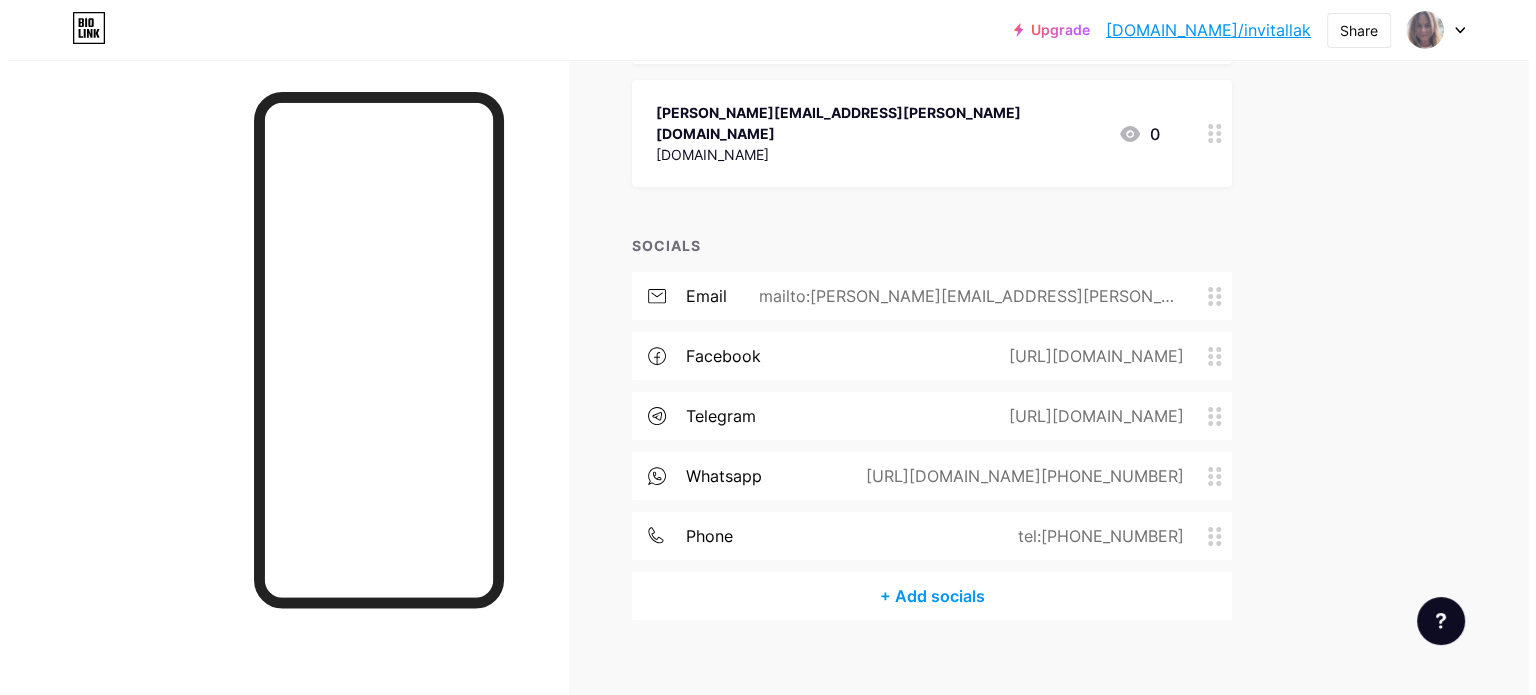 scroll, scrollTop: 345, scrollLeft: 0, axis: vertical 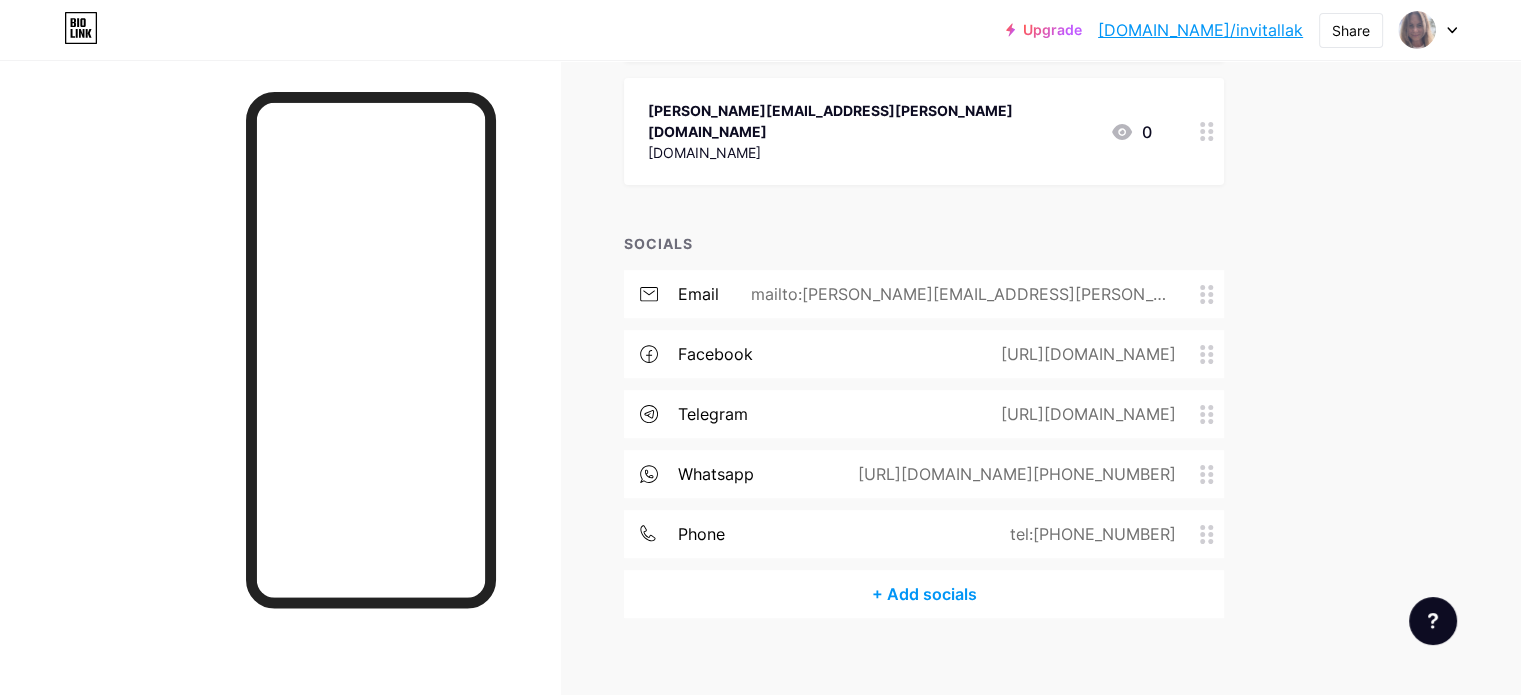 click on "+ Add socials" at bounding box center [924, 594] 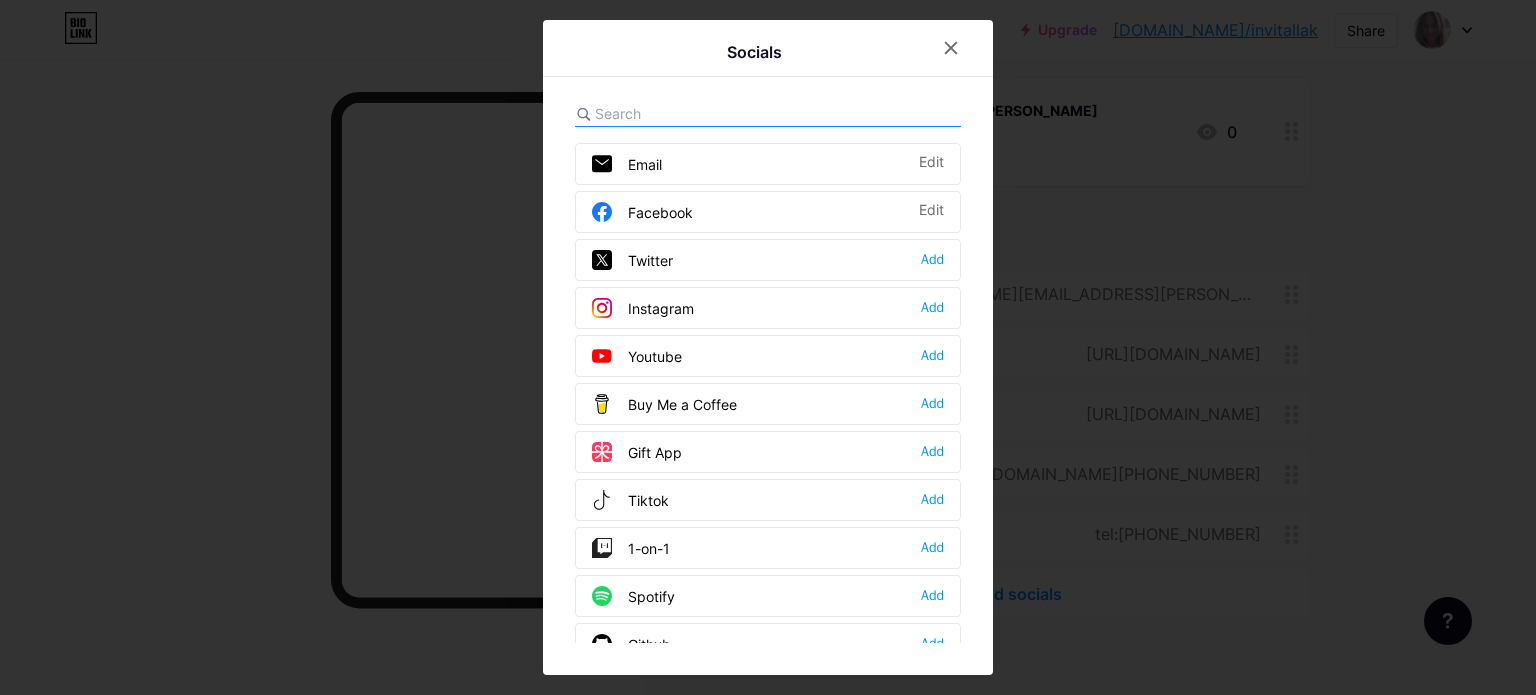 drag, startPoint x: 968, startPoint y: 243, endPoint x: 952, endPoint y: 555, distance: 312.40997 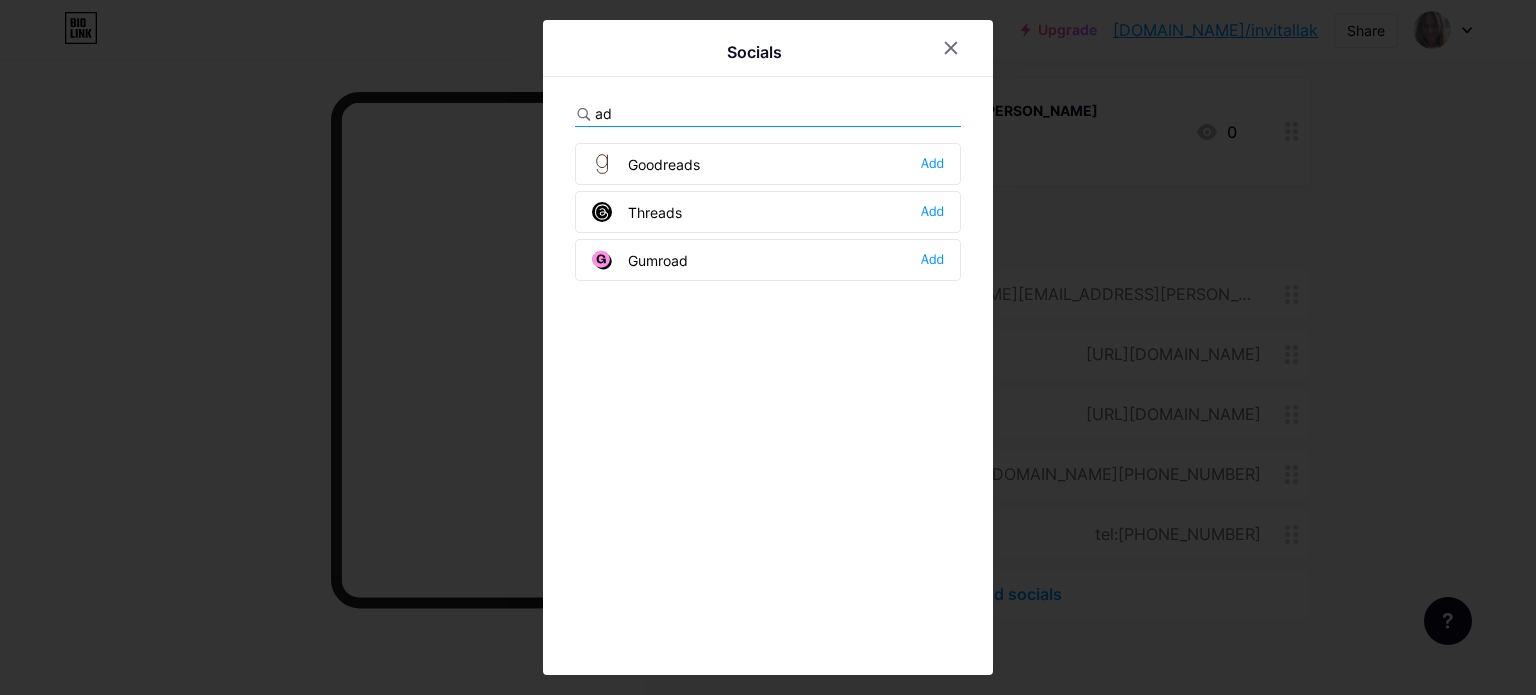 type on "a" 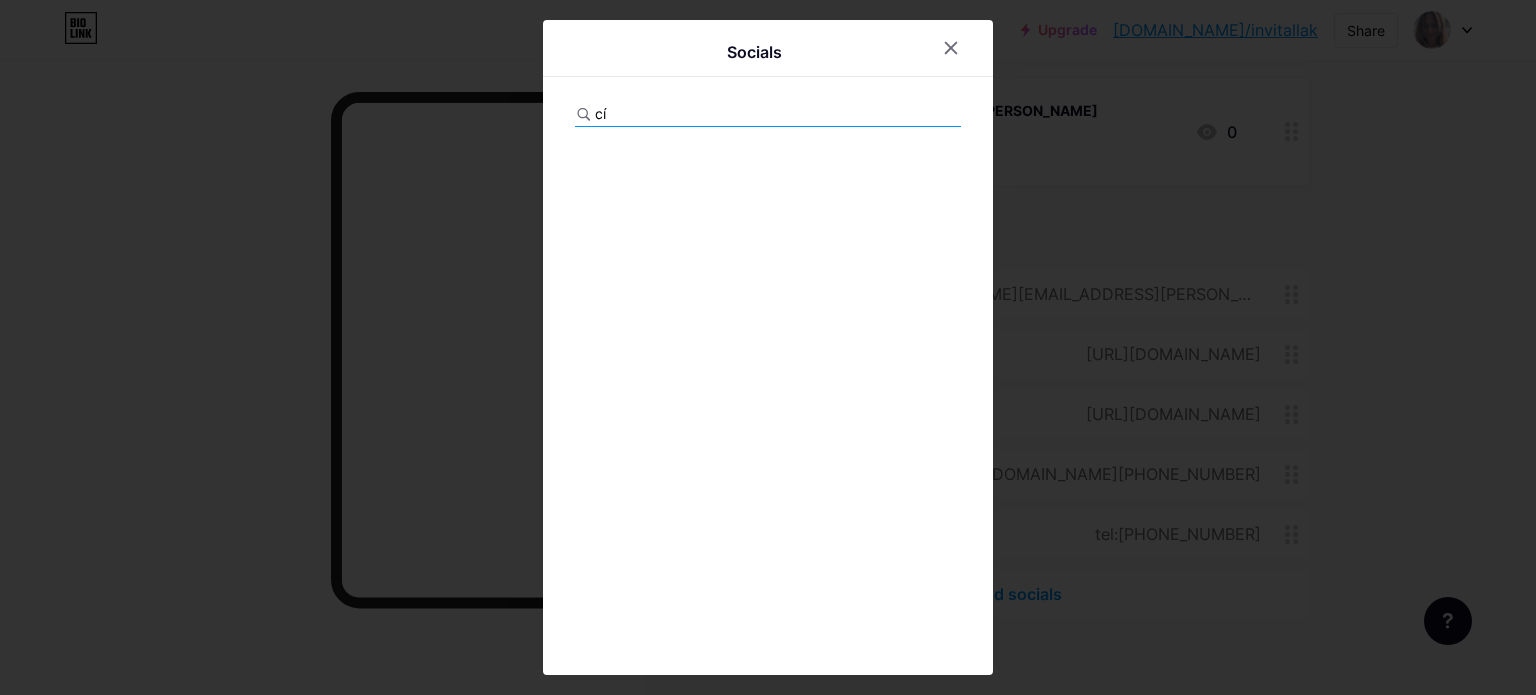 type on "c" 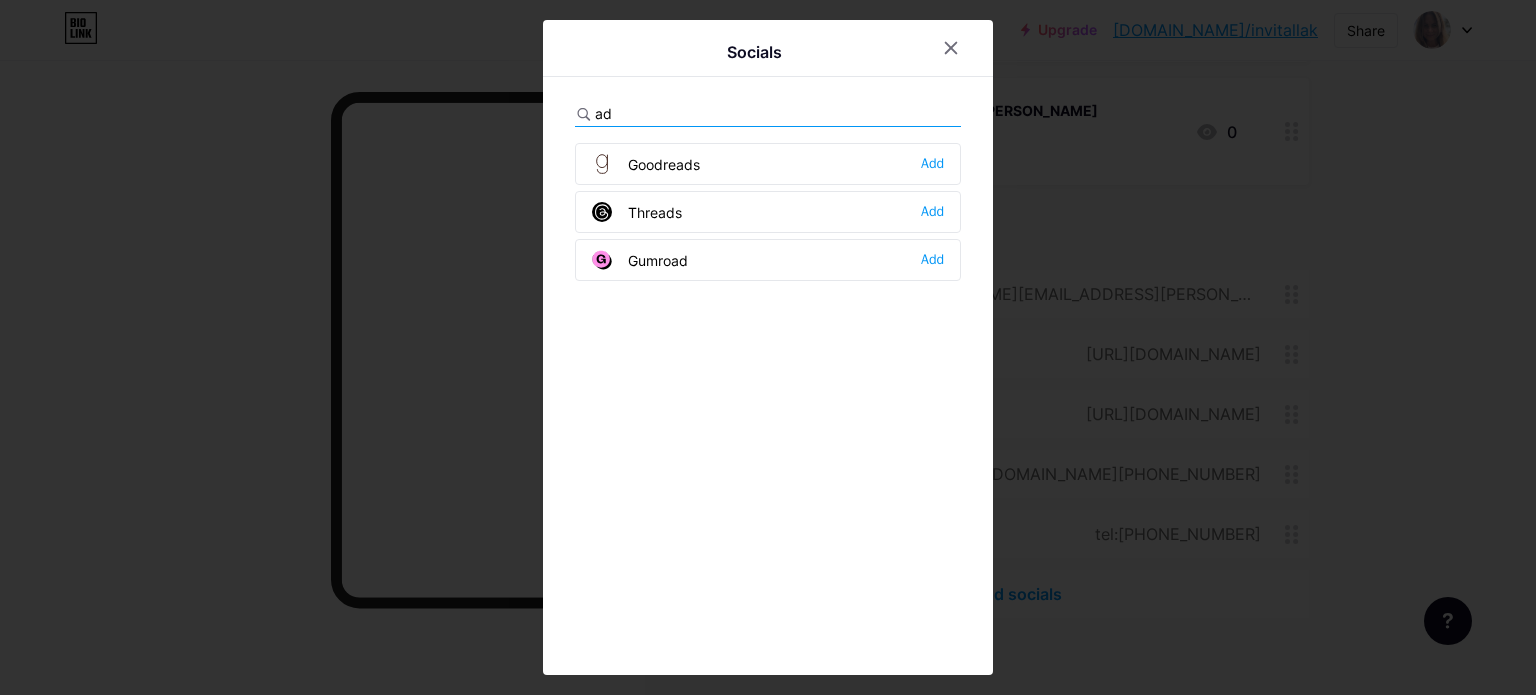 type on "a" 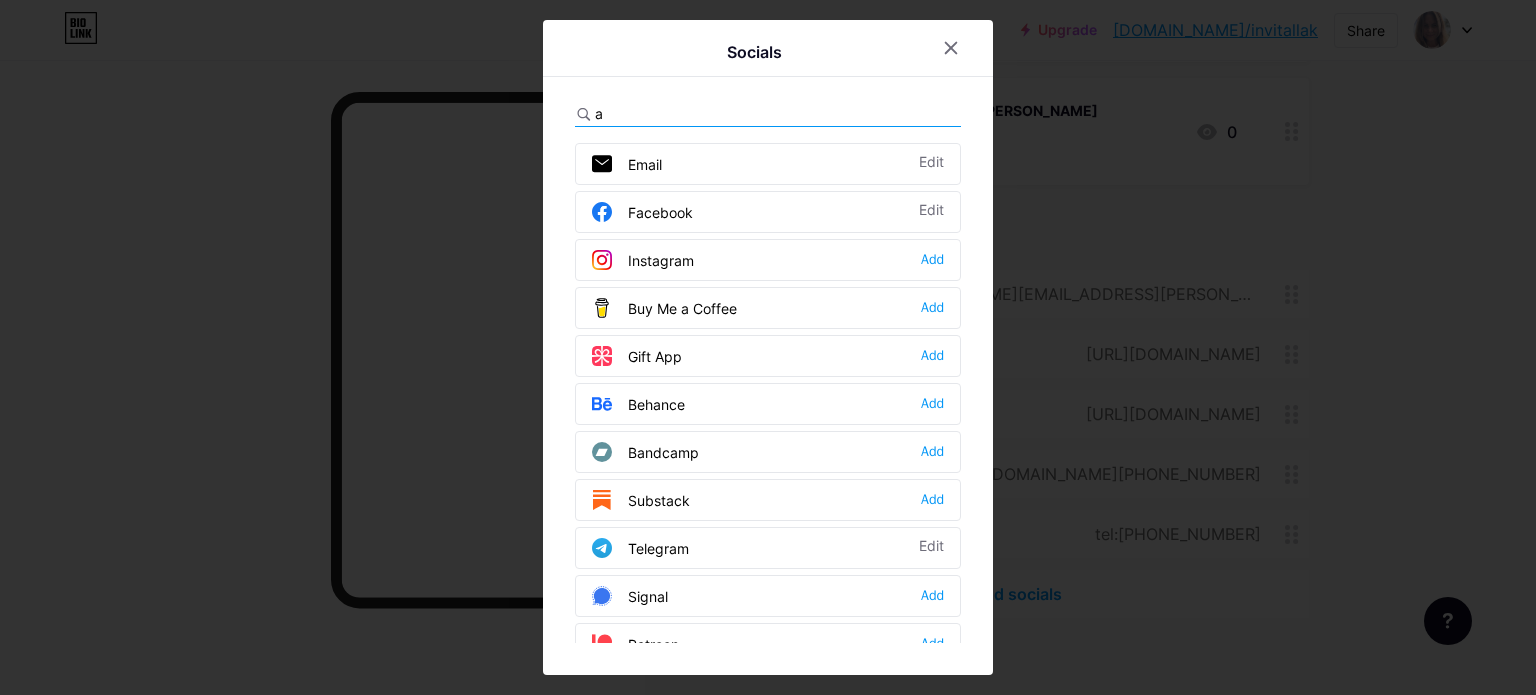 type 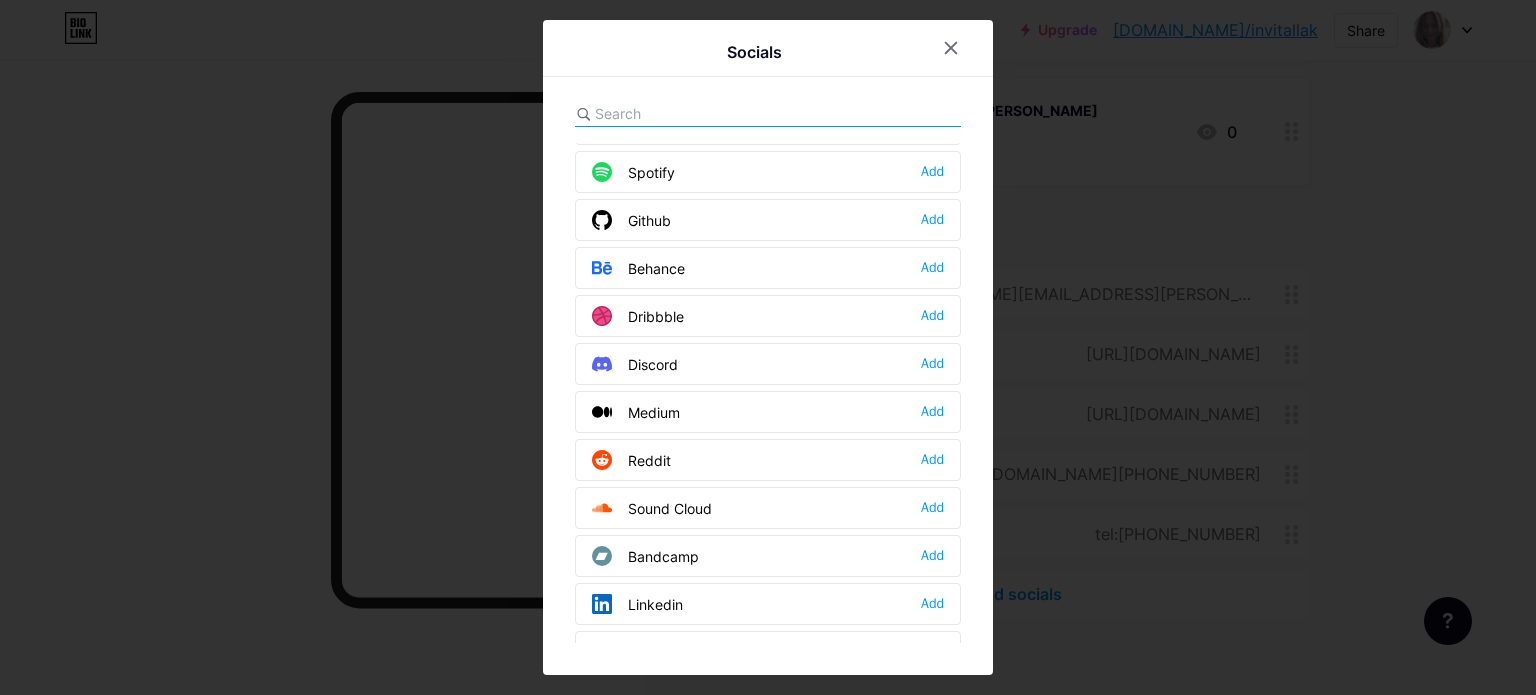 scroll, scrollTop: 520, scrollLeft: 0, axis: vertical 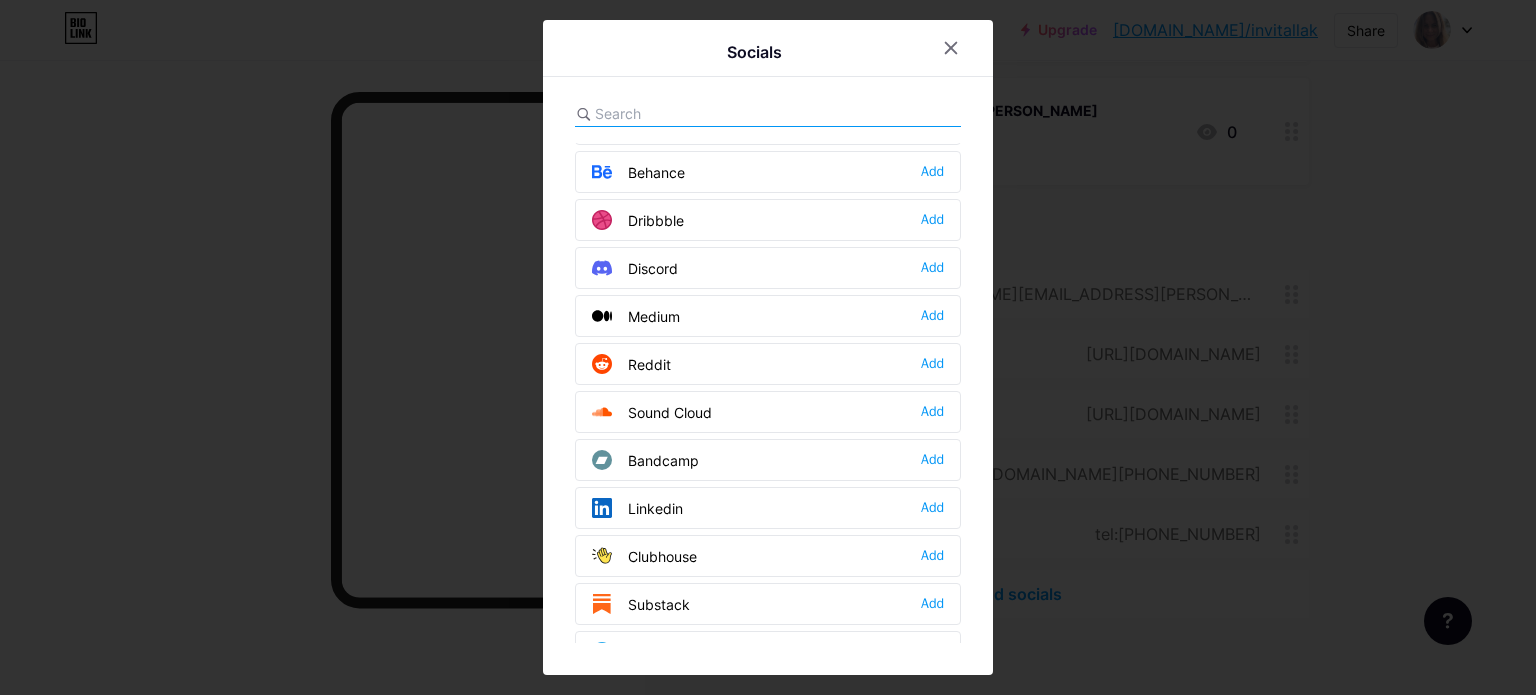 drag, startPoint x: 814, startPoint y: 507, endPoint x: 780, endPoint y: 645, distance: 142.12671 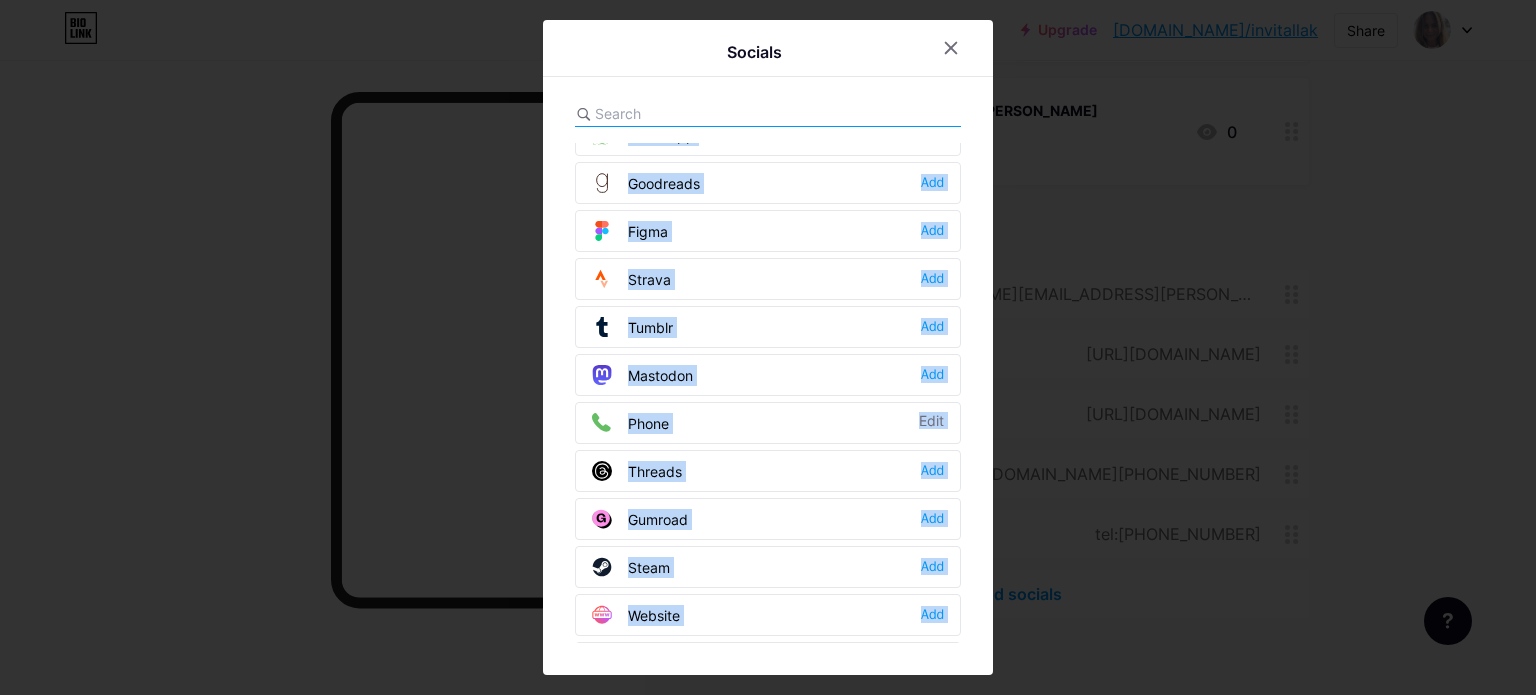 scroll, scrollTop: 1784, scrollLeft: 0, axis: vertical 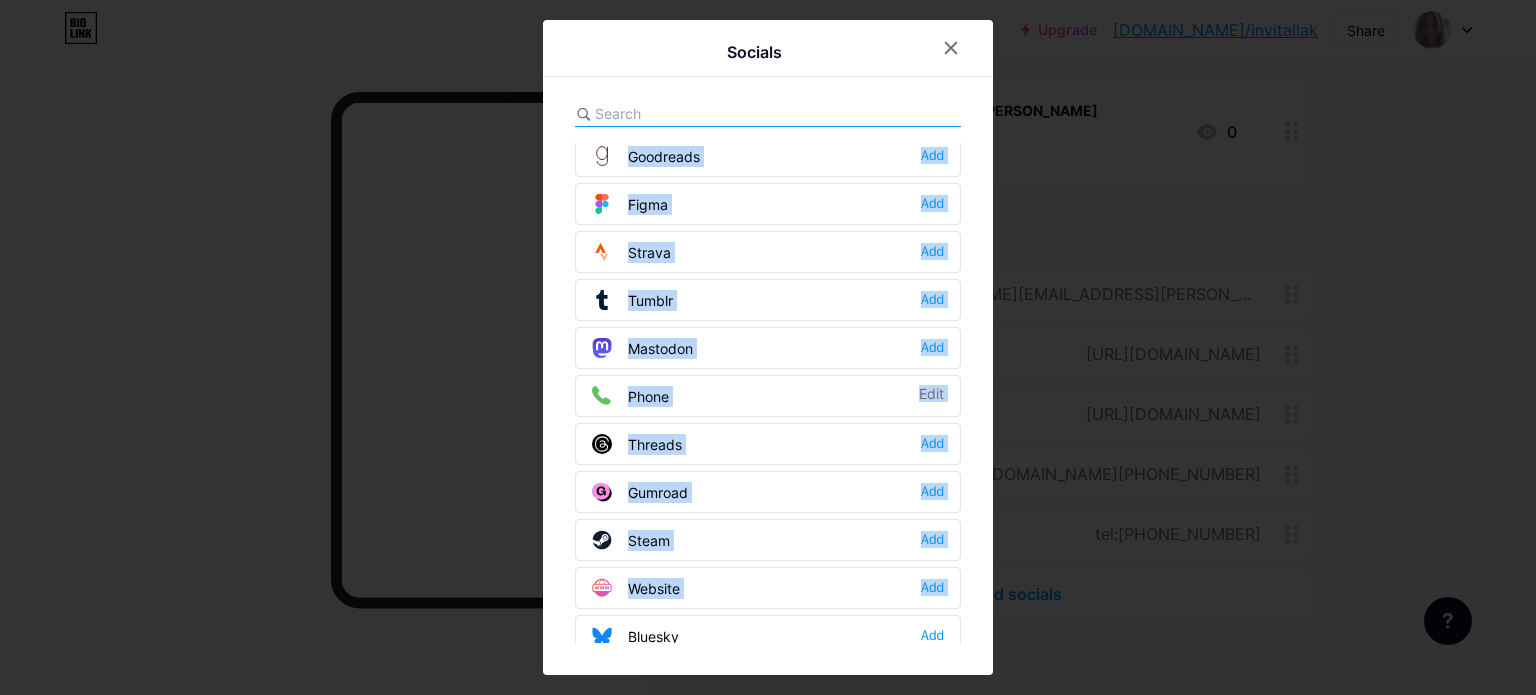 drag, startPoint x: 723, startPoint y: 490, endPoint x: 786, endPoint y: 659, distance: 180.36075 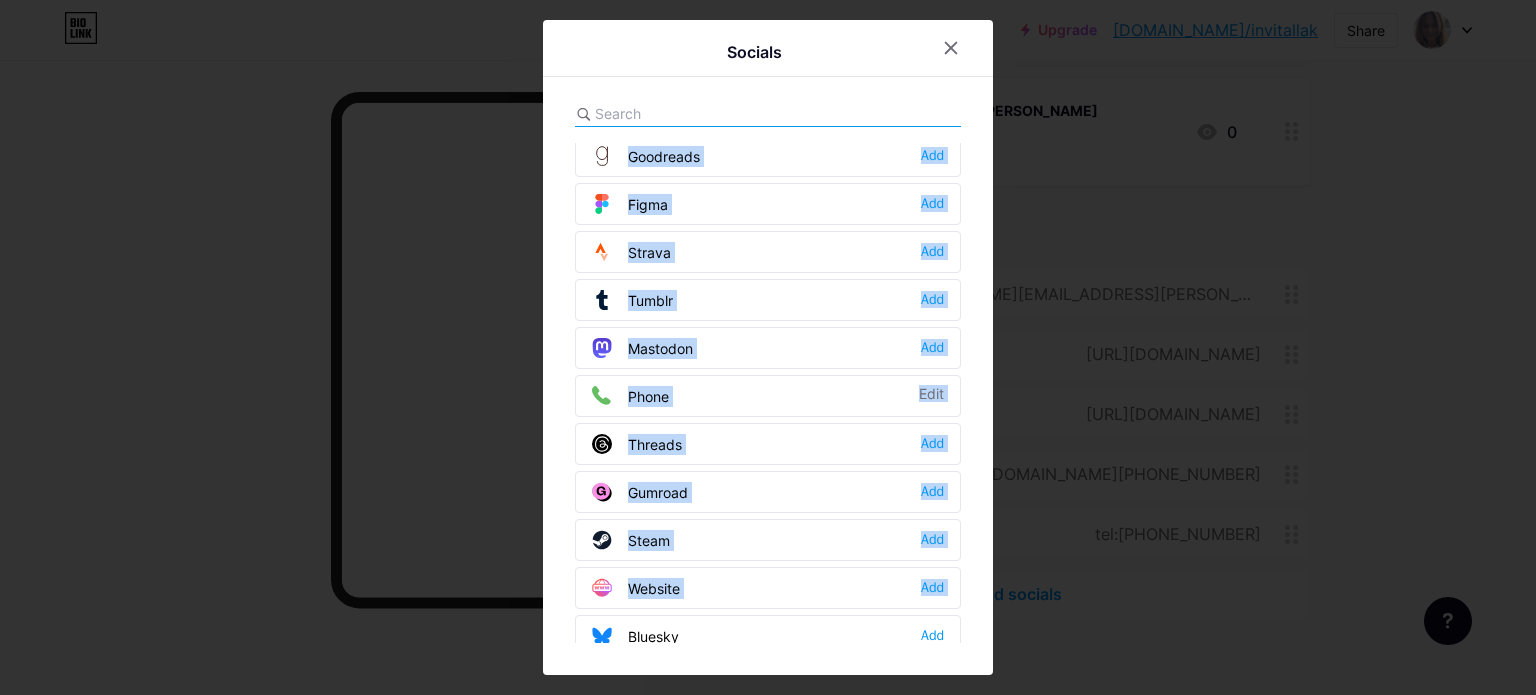 click on "Socials
Email
Edit
Facebook
Edit
Twitter
Add
Instagram
Add
Youtube
Add
Buy Me a Coffee
Add
Gift App
Add
Tiktok
Add
1-on-1
Add
Spotify
Add
Github
Add
[GEOGRAPHIC_DATA]
Add
Dribbble
Add
Discord
Add
Medium
Add
Reddit
Add
Sound Cloud
Add
[GEOGRAPHIC_DATA]
Add
Linkedin
Add
[GEOGRAPHIC_DATA]
Add
Substack
Add
Telegram
Edit
Signal
Add" at bounding box center (768, 347) 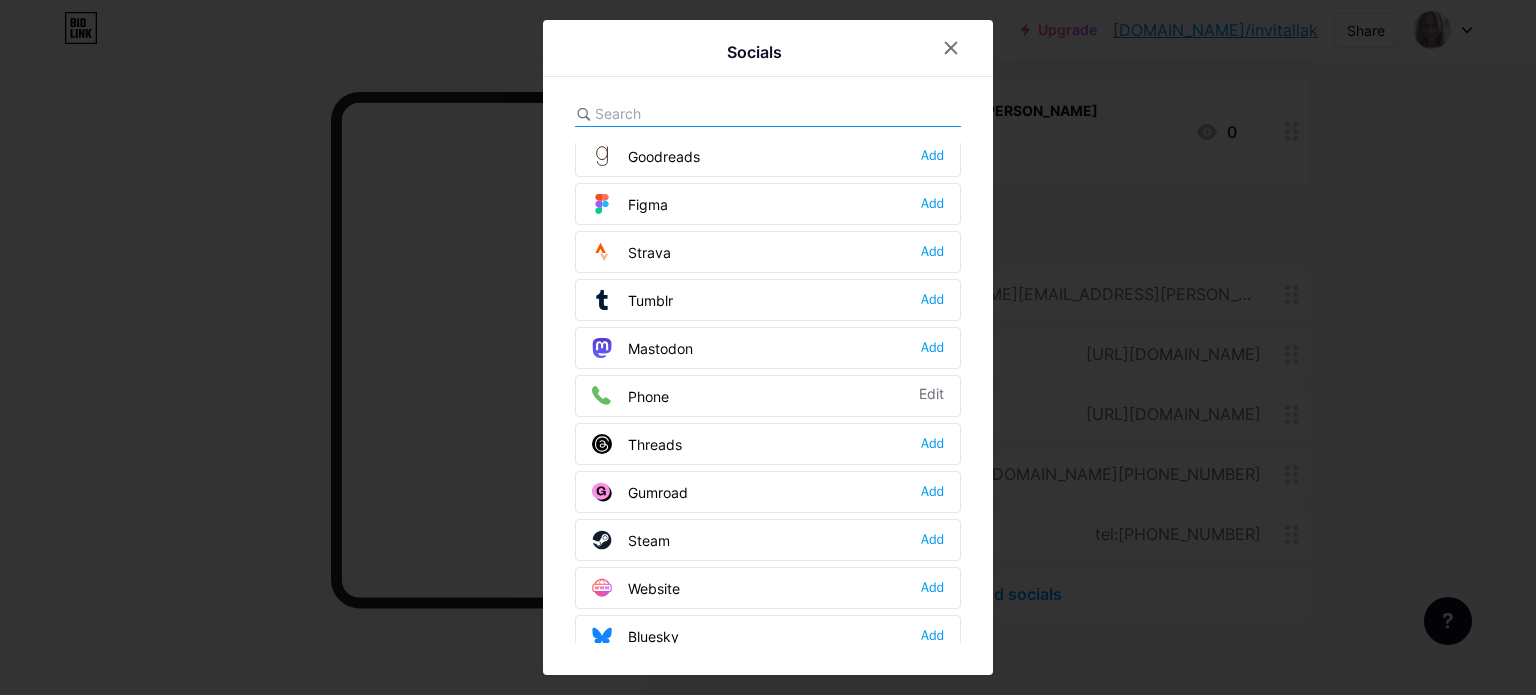 click at bounding box center [768, 347] 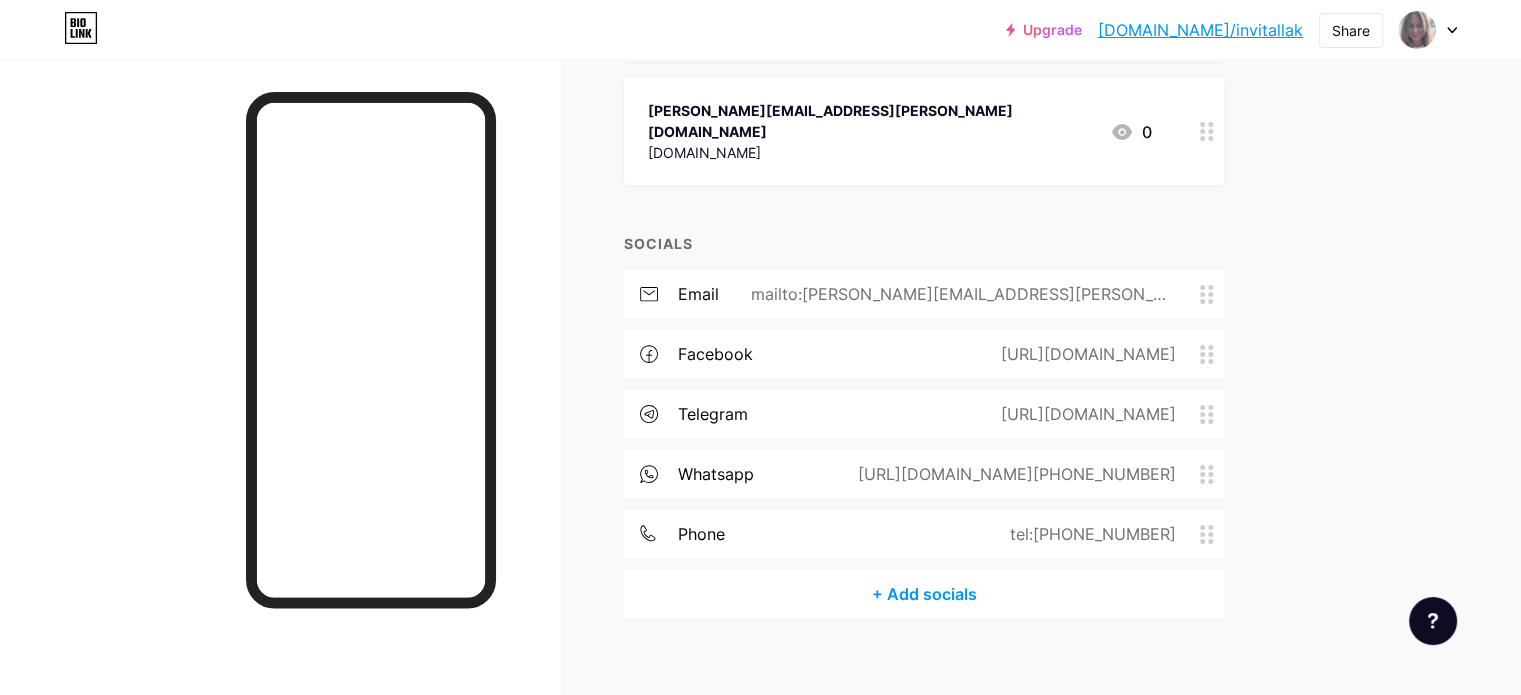 click on "+ Add socials" at bounding box center [924, 594] 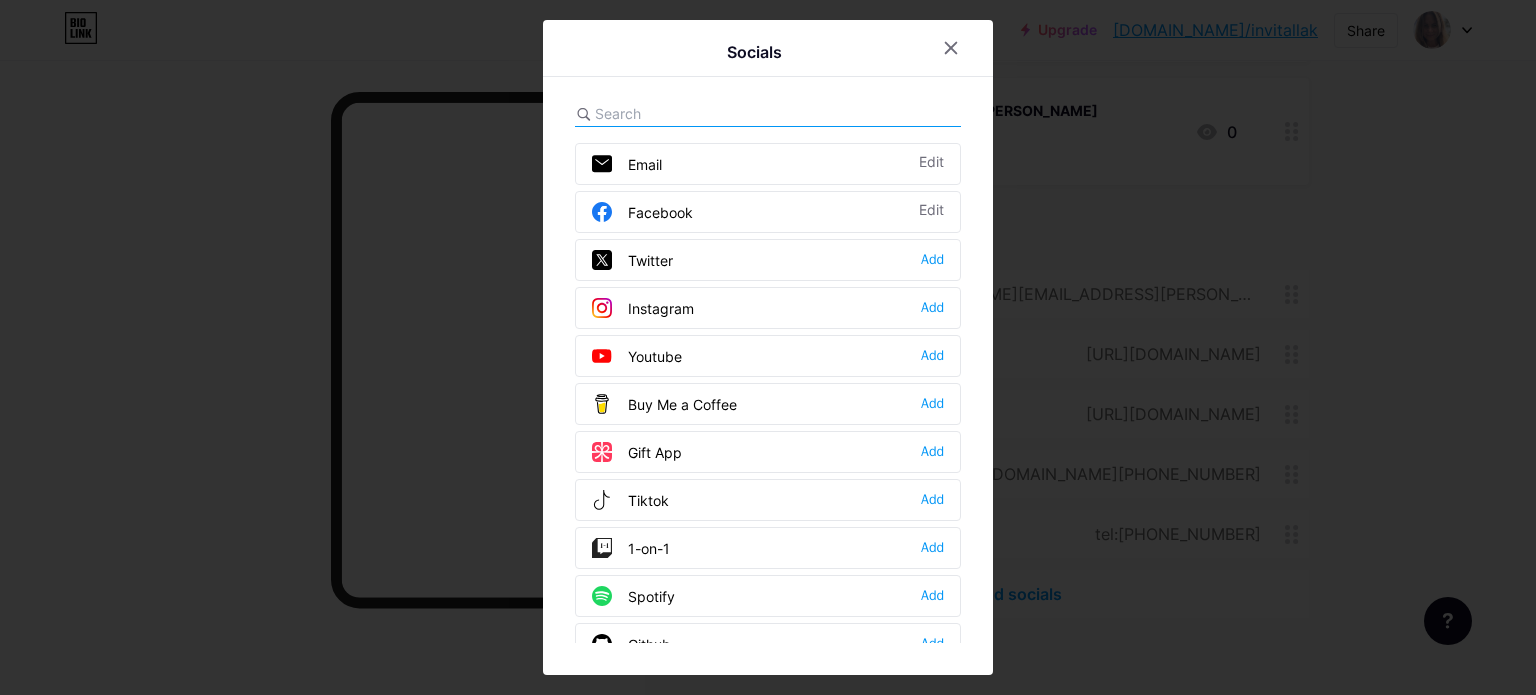 drag, startPoint x: 802, startPoint y: 564, endPoint x: 801, endPoint y: 439, distance: 125.004 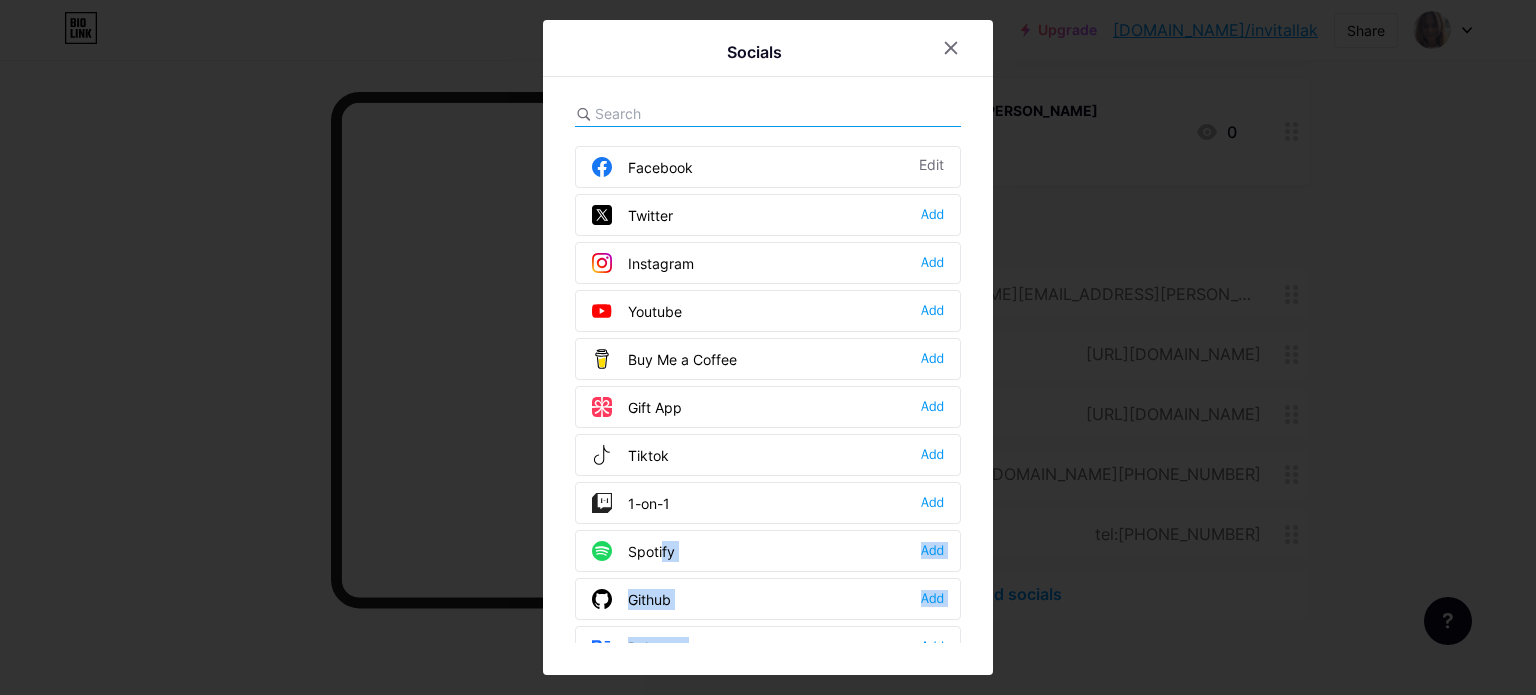 drag, startPoint x: 773, startPoint y: 601, endPoint x: 893, endPoint y: 631, distance: 123.69317 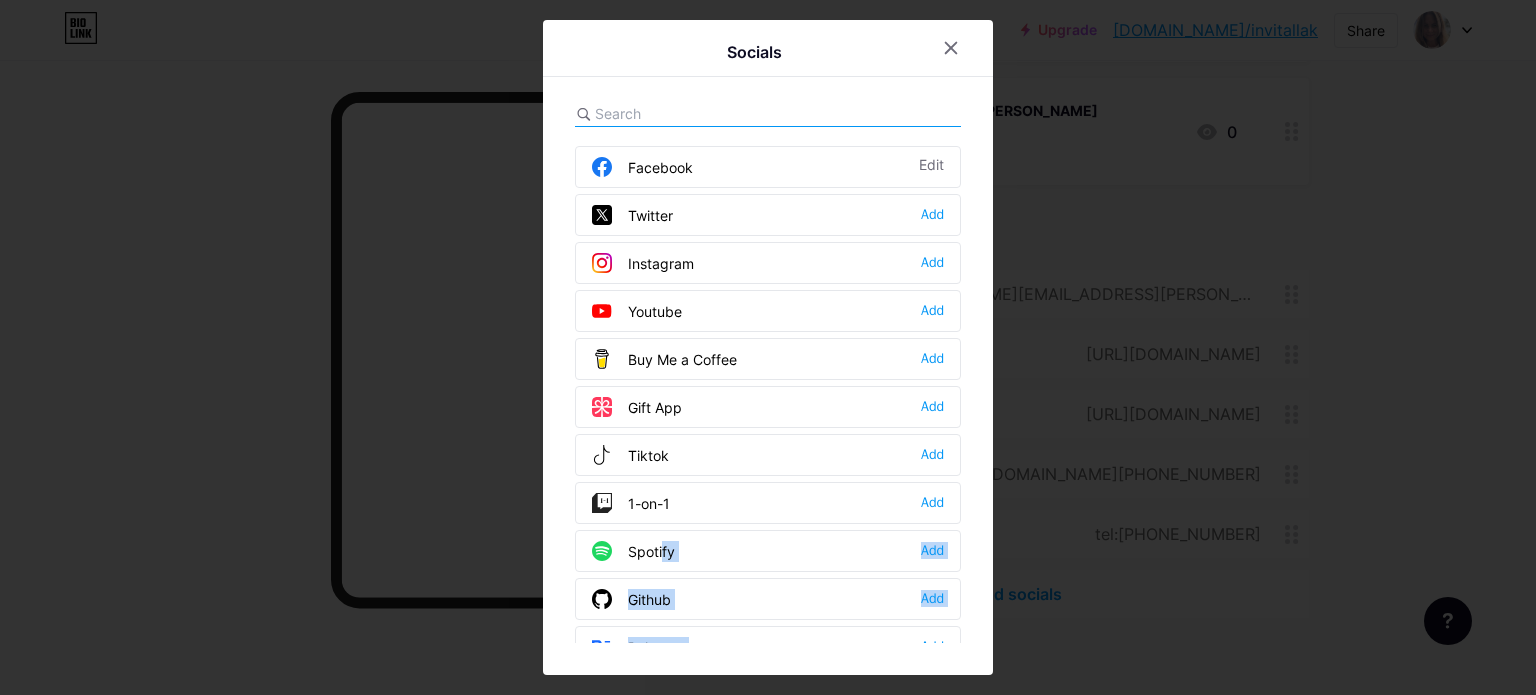click on "Email
Edit
Facebook
Edit
Twitter
Add
Instagram
Add
Youtube
Add
Buy Me a Coffee
Add
Gift App
Add
Tiktok
Add
1-on-1
Add
Spotify
Add
Github
Add
[GEOGRAPHIC_DATA]
Add
Dribbble
Add
Discord
Add
Medium
Add
Reddit
Add
Sound Cloud
Add
[GEOGRAPHIC_DATA]
Add
Linkedin
Add
[GEOGRAPHIC_DATA]
Add
Substack
Add
Telegram
Edit
Signal
Add" at bounding box center [768, 393] 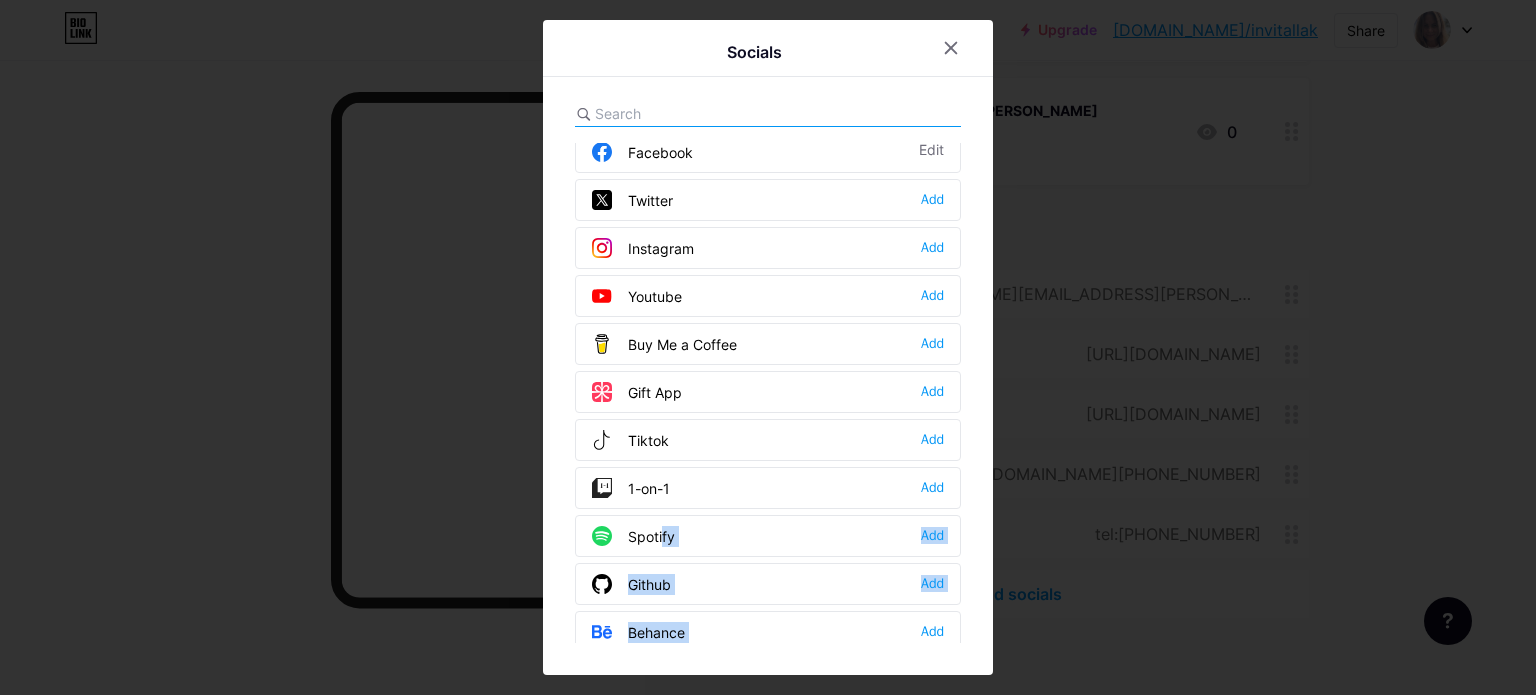 scroll, scrollTop: 91, scrollLeft: 0, axis: vertical 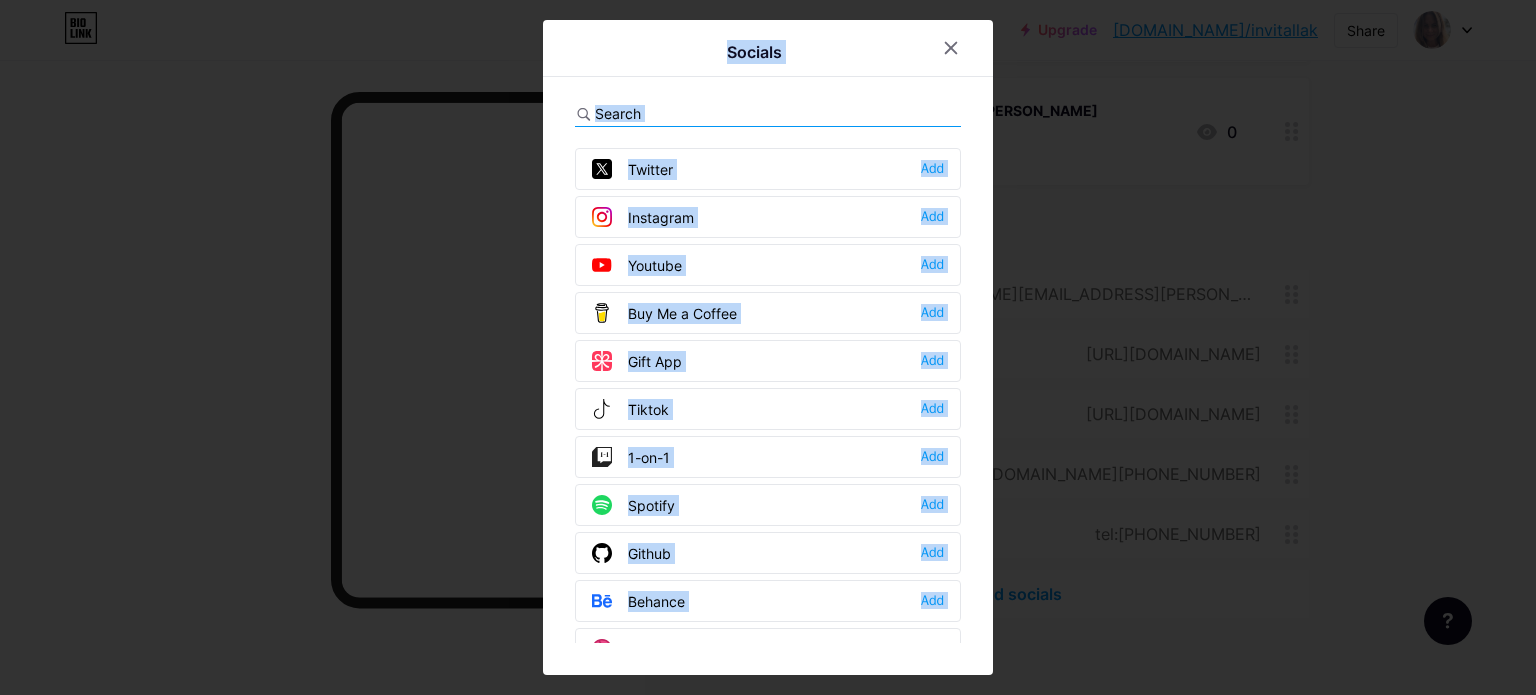 drag, startPoint x: 730, startPoint y: 644, endPoint x: 779, endPoint y: 542, distance: 113.15918 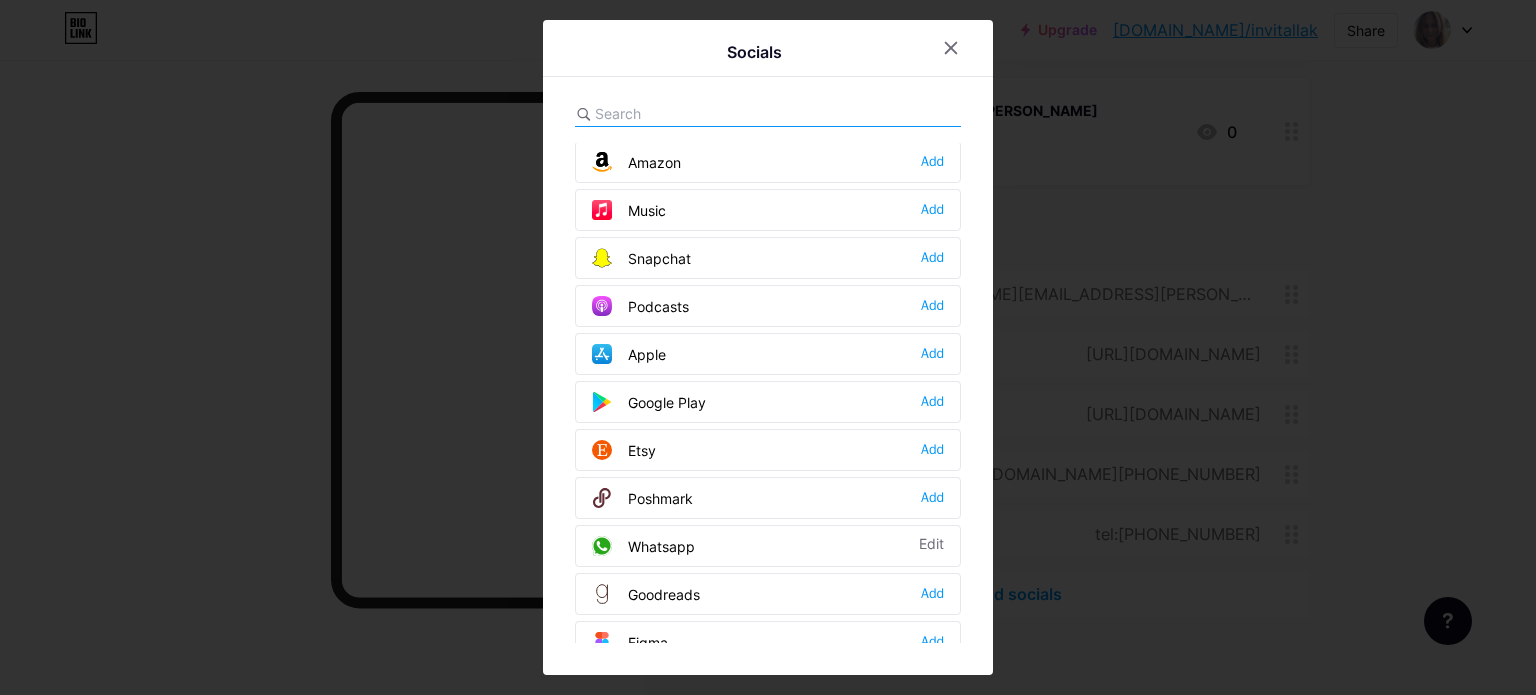 scroll, scrollTop: 1327, scrollLeft: 0, axis: vertical 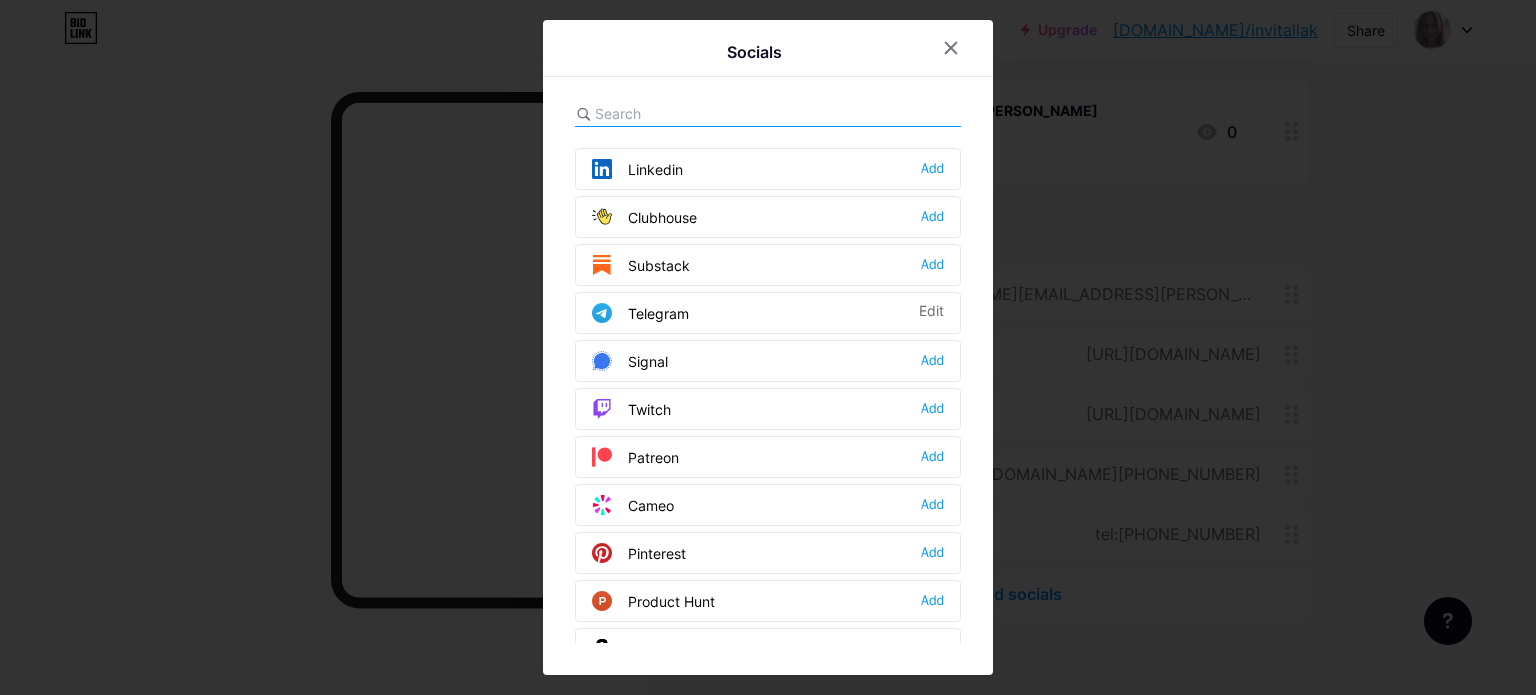 drag, startPoint x: 825, startPoint y: 544, endPoint x: 740, endPoint y: 151, distance: 402.08707 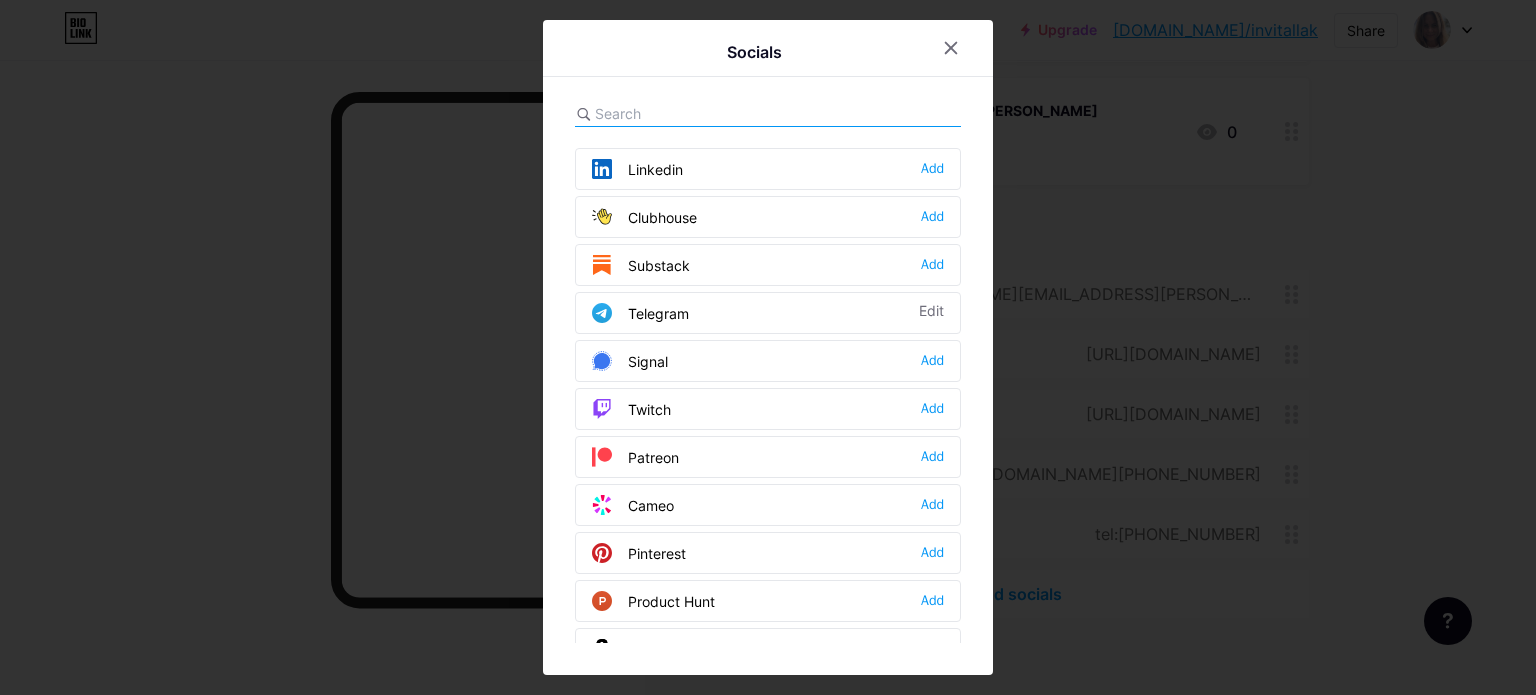 click on "Email
Edit
Facebook
Edit
Twitter
Add
Instagram
Add
Youtube
Add
Buy Me a Coffee
Add
Gift App
Add
Tiktok
Add
1-on-1
Add
Spotify
Add
Github
Add
[GEOGRAPHIC_DATA]
Add
Dribbble
Add
Discord
Add
Medium
Add
Reddit
Add
Sound Cloud
Add
[GEOGRAPHIC_DATA]
Add
Linkedin
Add
[GEOGRAPHIC_DATA]
Add
Substack
Add
Telegram
Edit
Signal
Add" at bounding box center [768, 393] 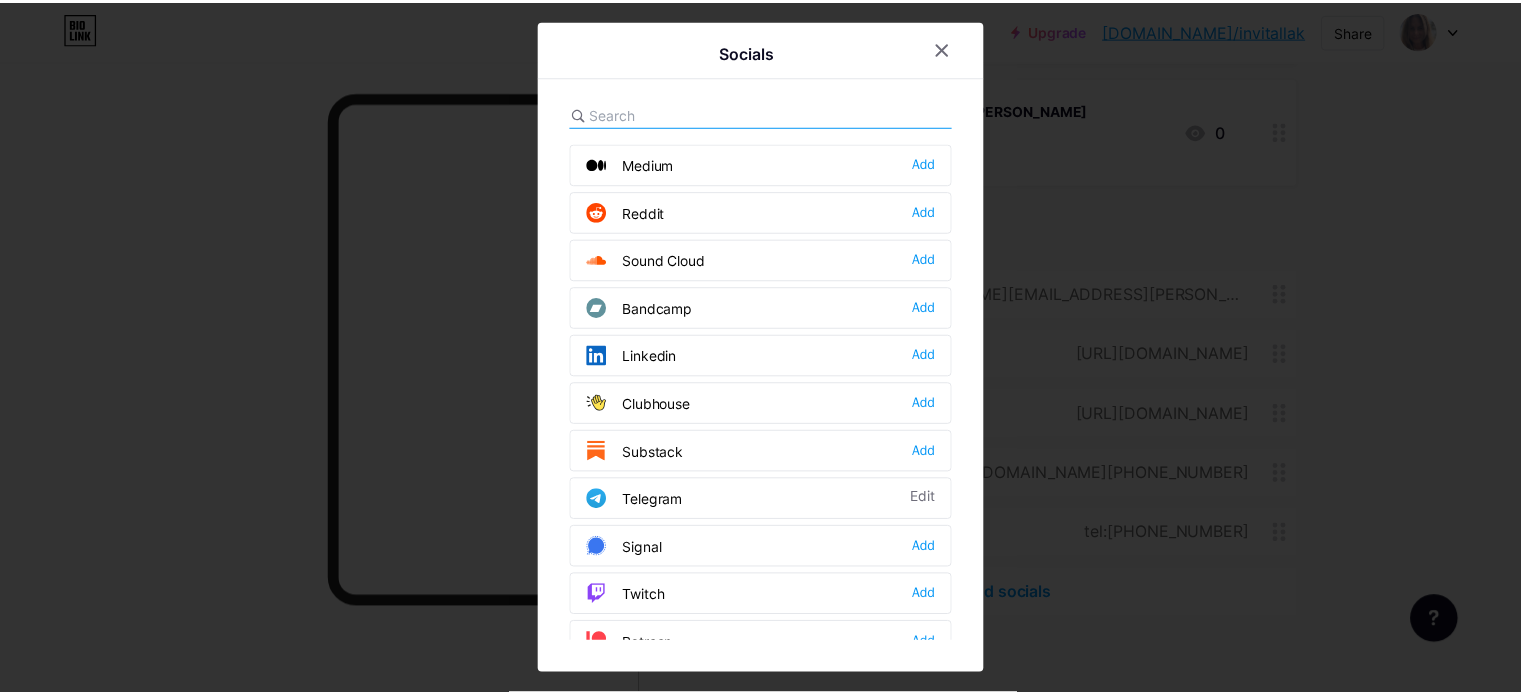scroll, scrollTop: 500, scrollLeft: 0, axis: vertical 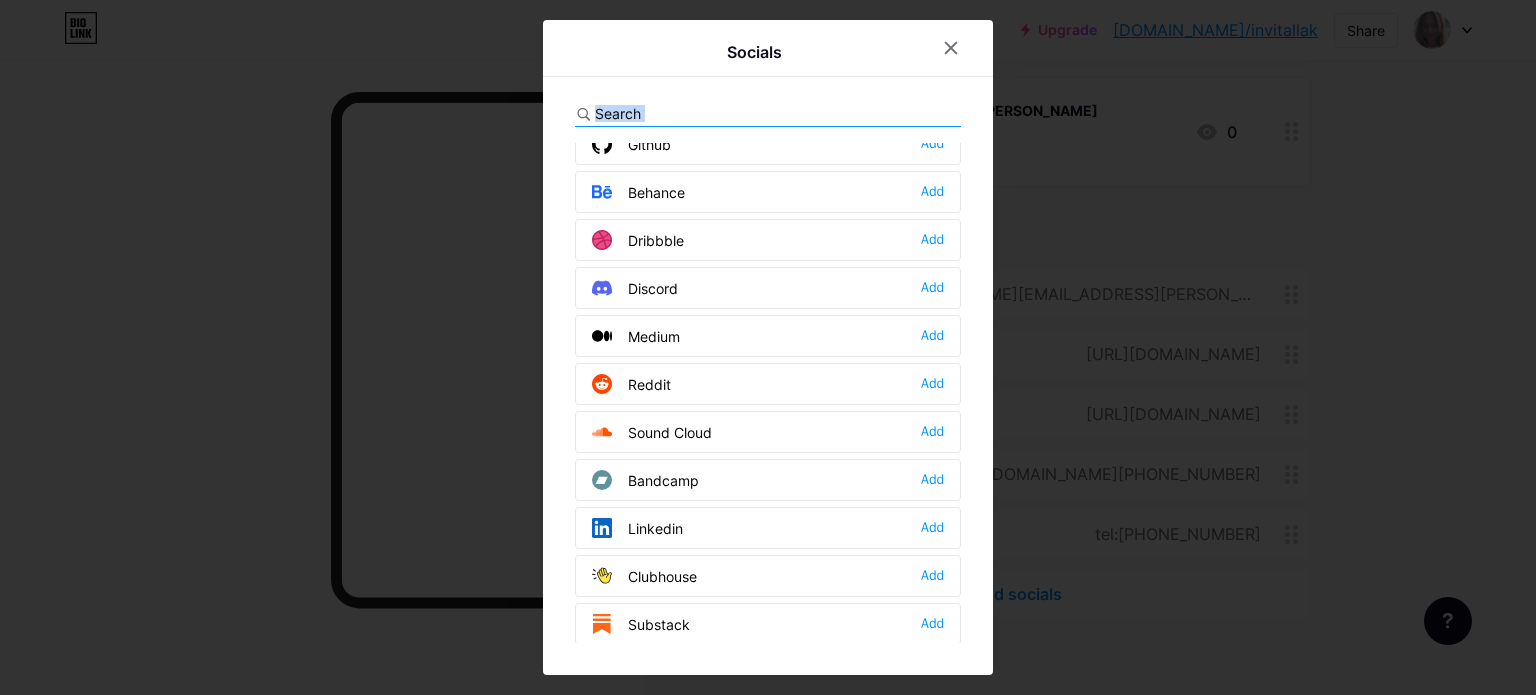 drag, startPoint x: 740, startPoint y: 142, endPoint x: 740, endPoint y: 115, distance: 27 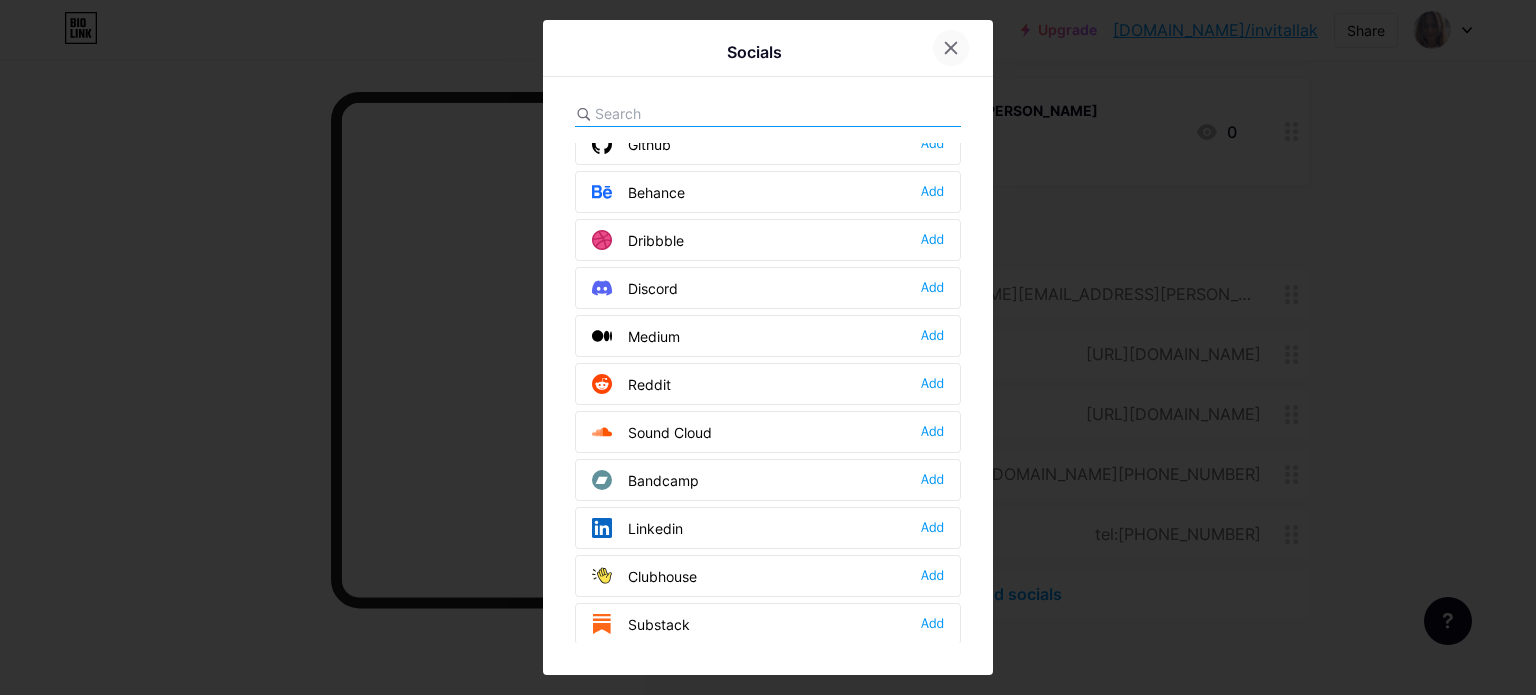click at bounding box center (951, 48) 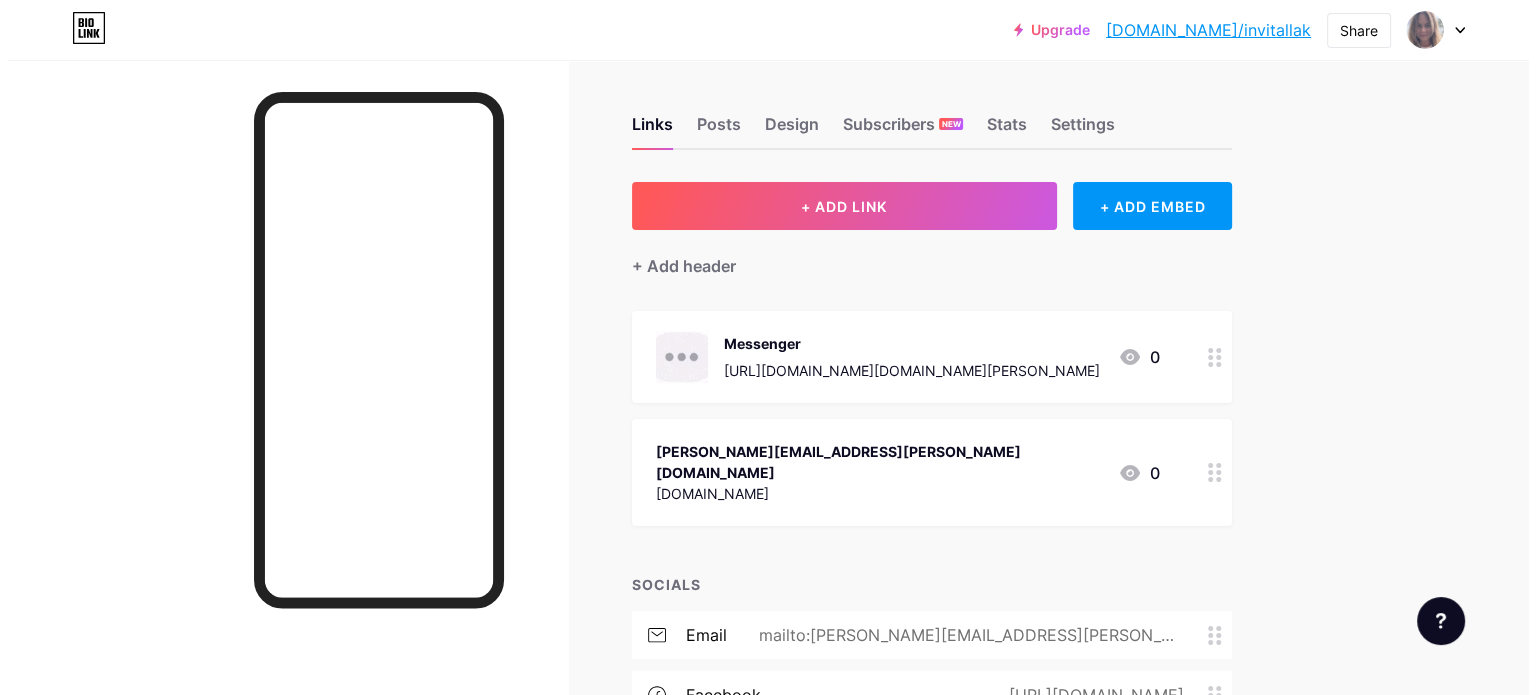 scroll, scrollTop: 0, scrollLeft: 0, axis: both 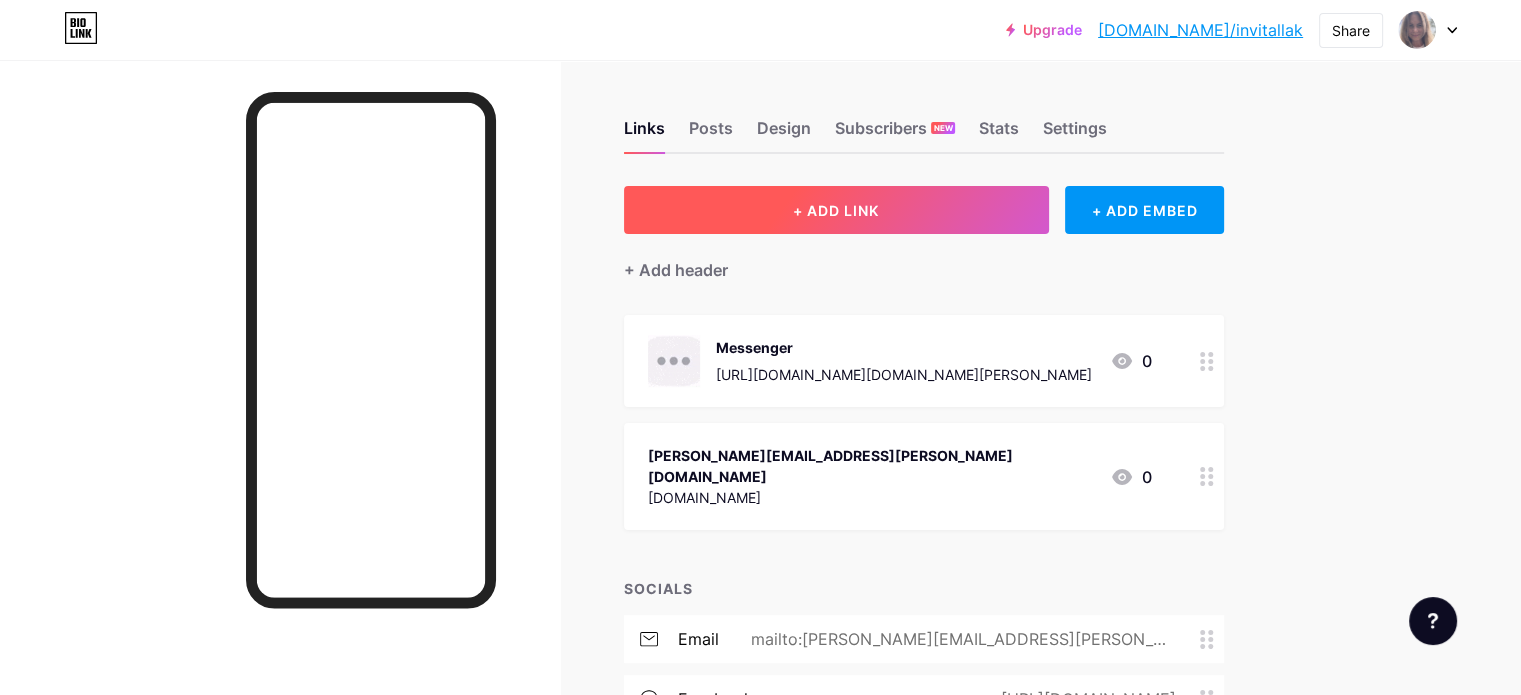 click on "+ ADD LINK" at bounding box center (836, 210) 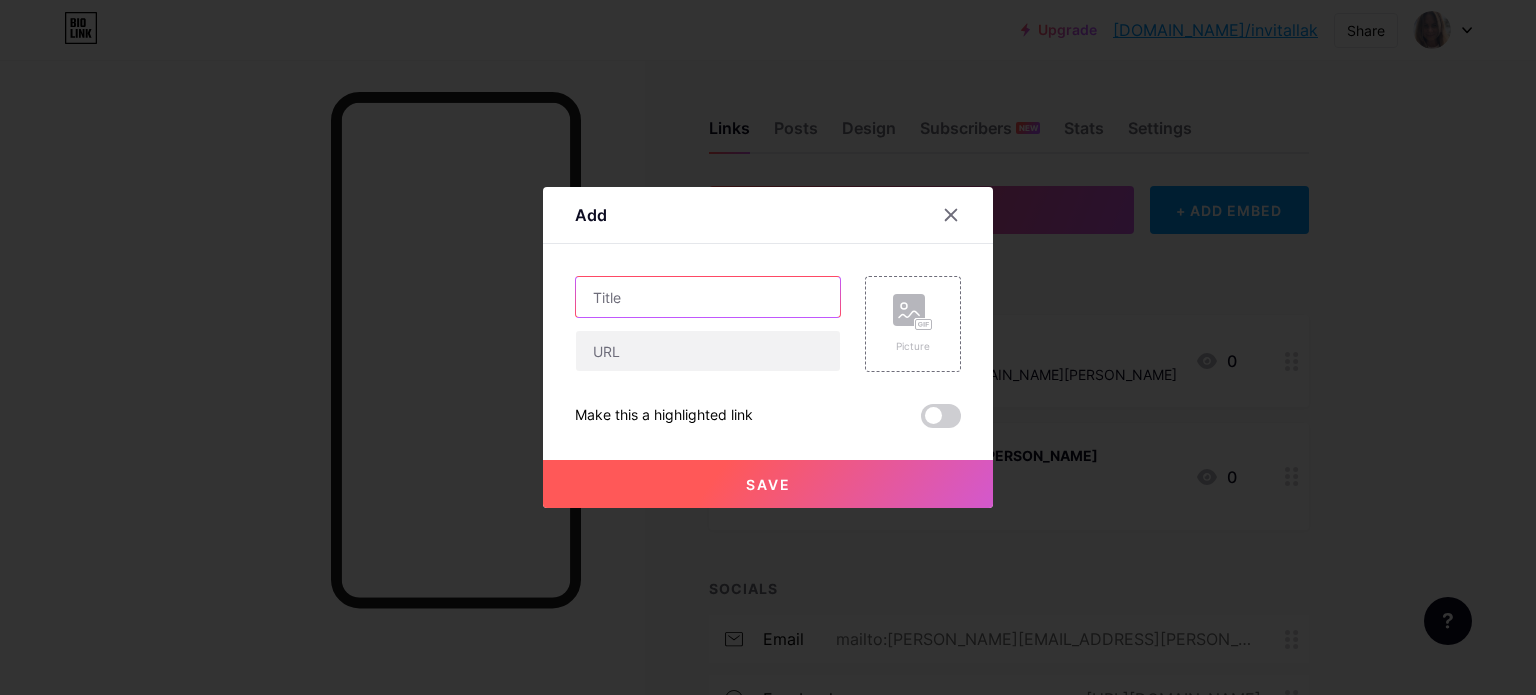 click at bounding box center (708, 297) 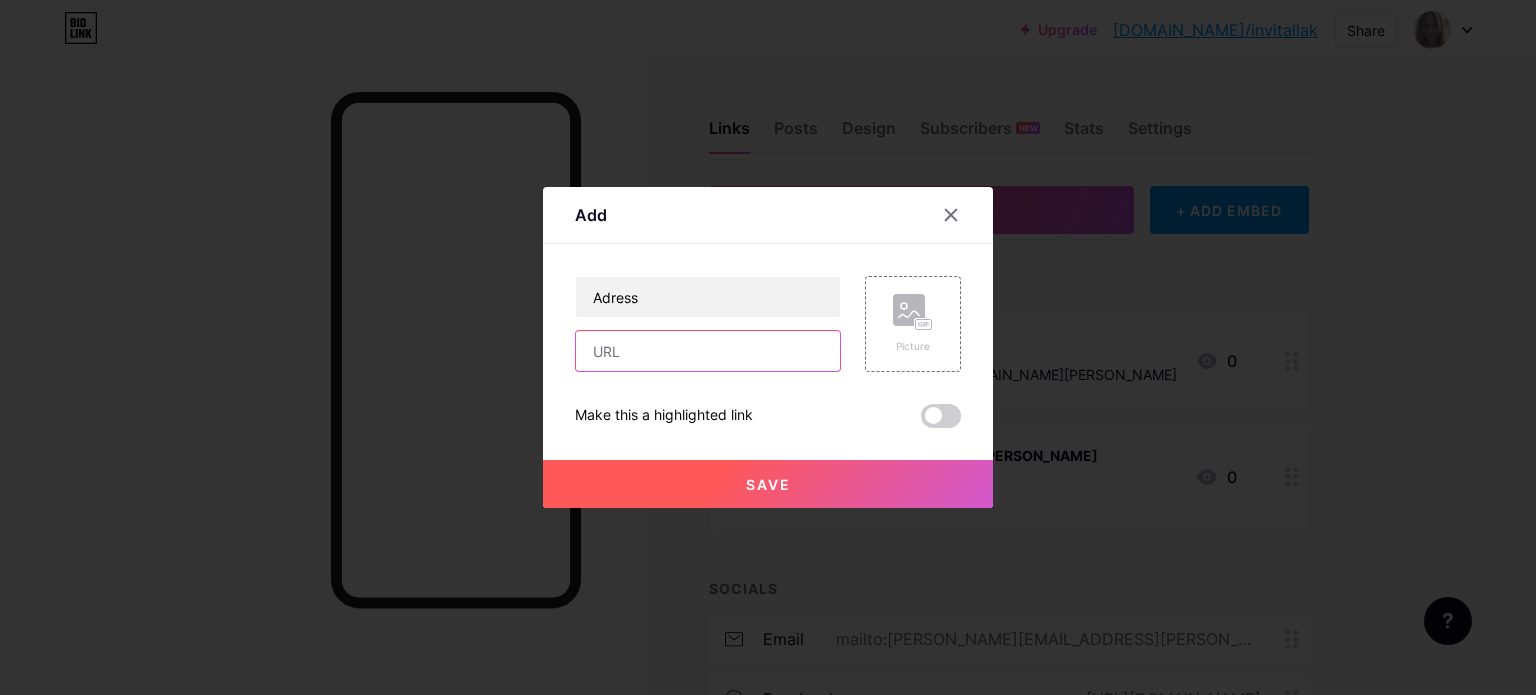 click at bounding box center [708, 351] 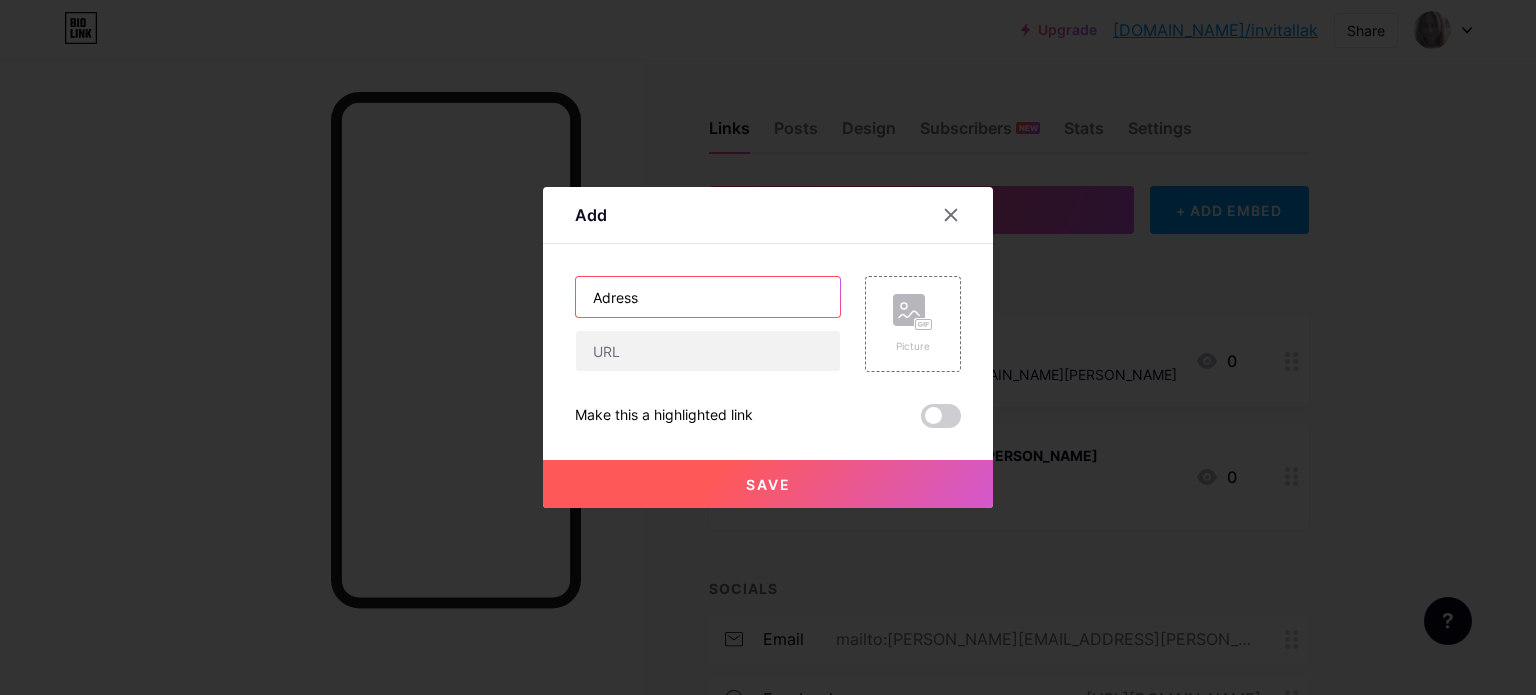 click on "Adress" at bounding box center (708, 297) 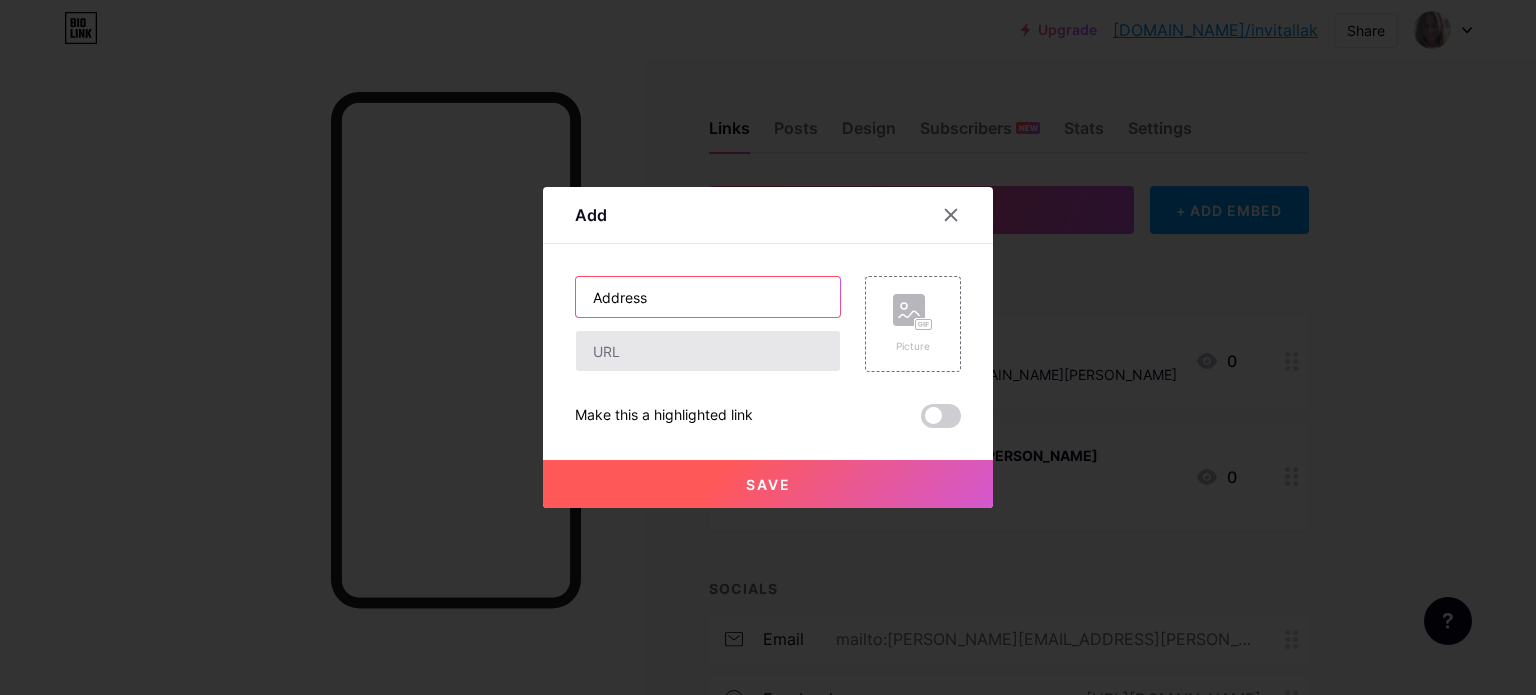type on "Address" 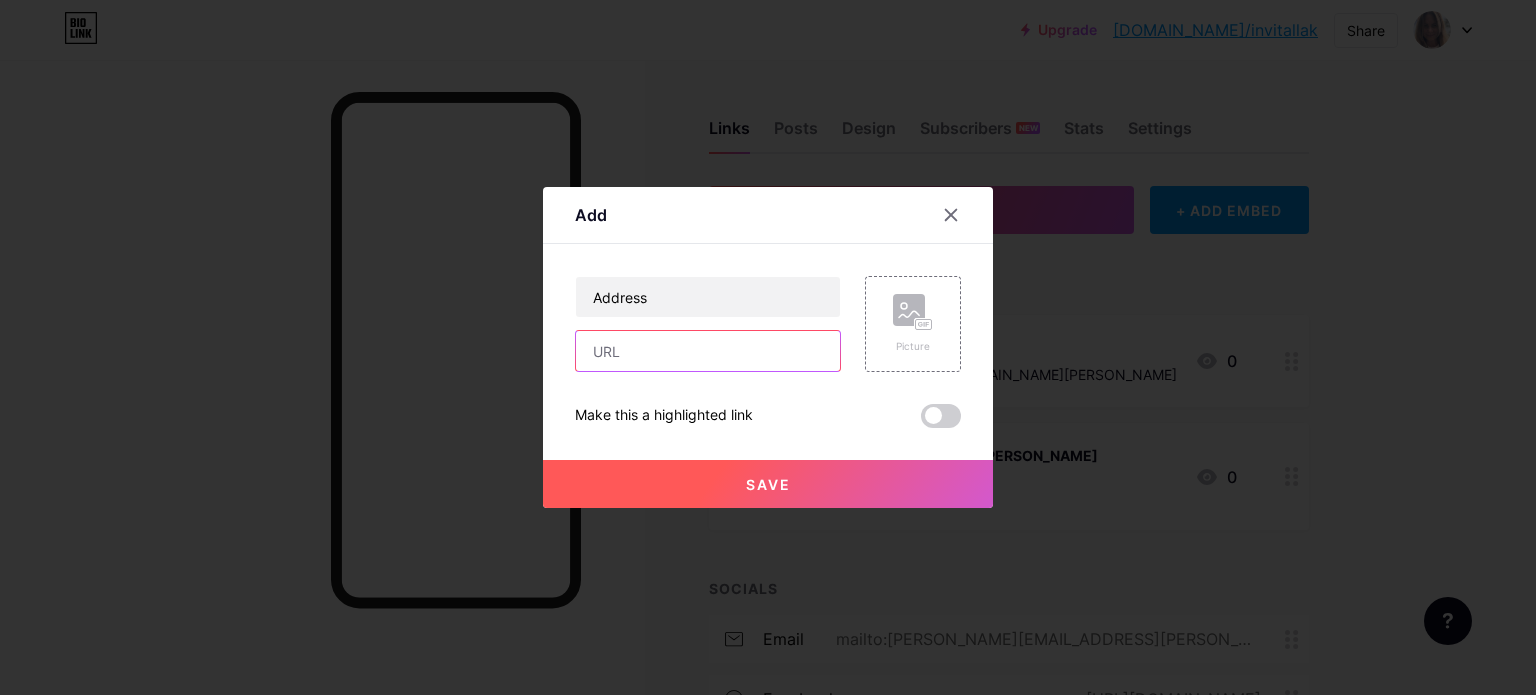 click at bounding box center (708, 351) 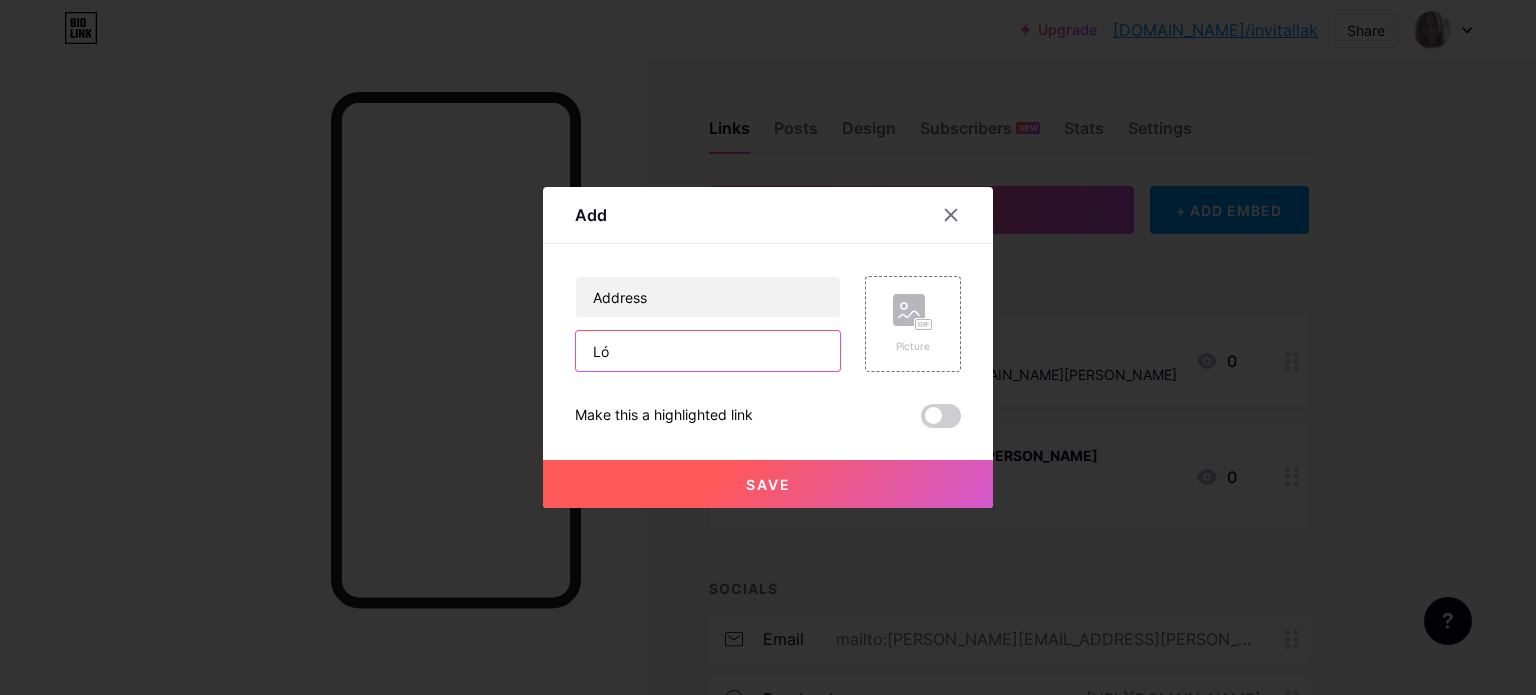type on "L" 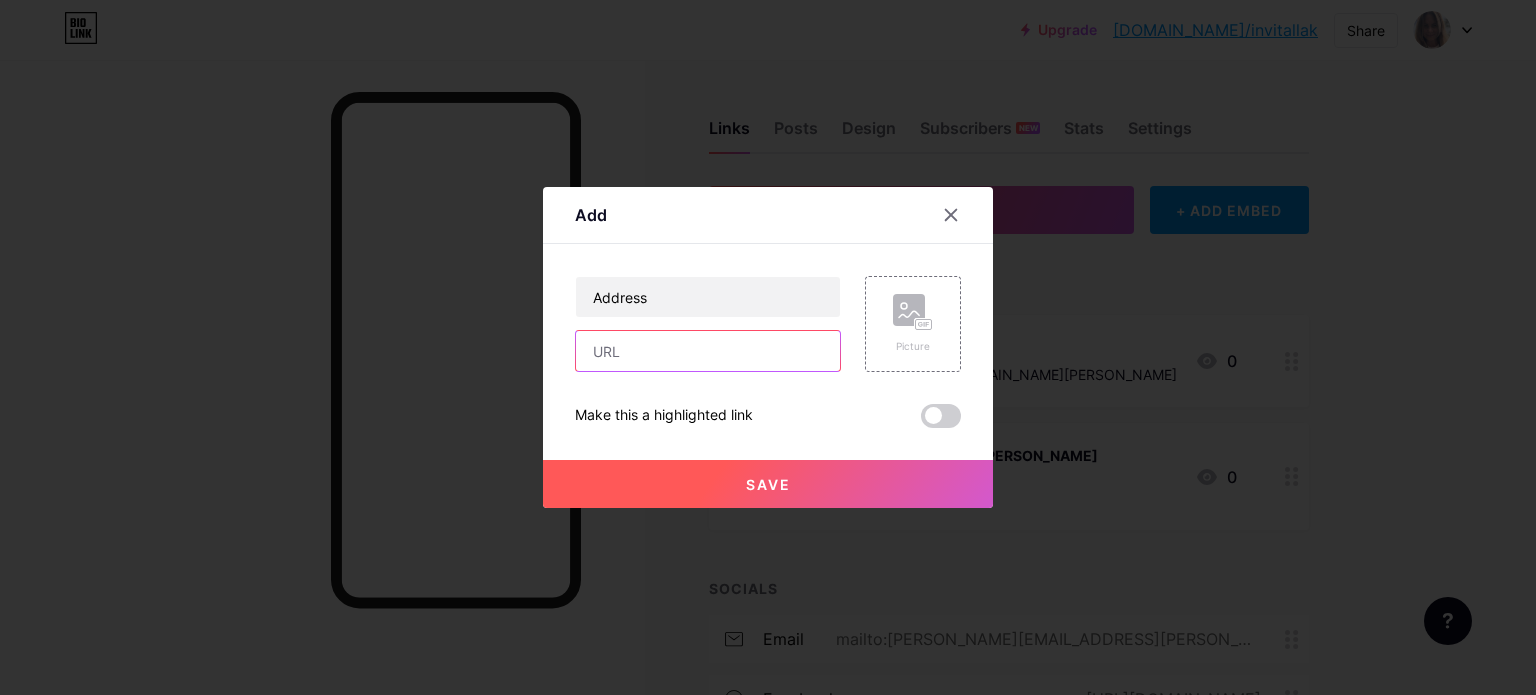 click at bounding box center [708, 351] 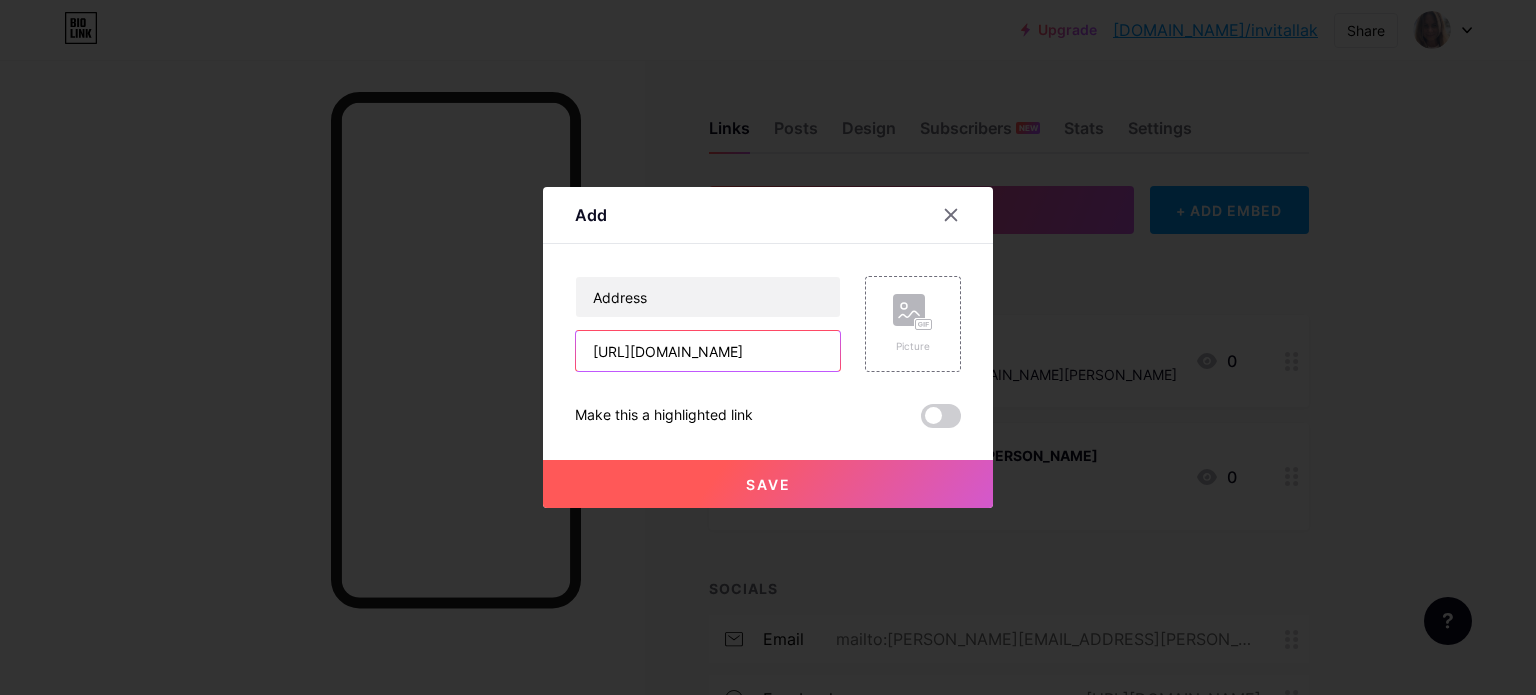 scroll, scrollTop: 0, scrollLeft: 146, axis: horizontal 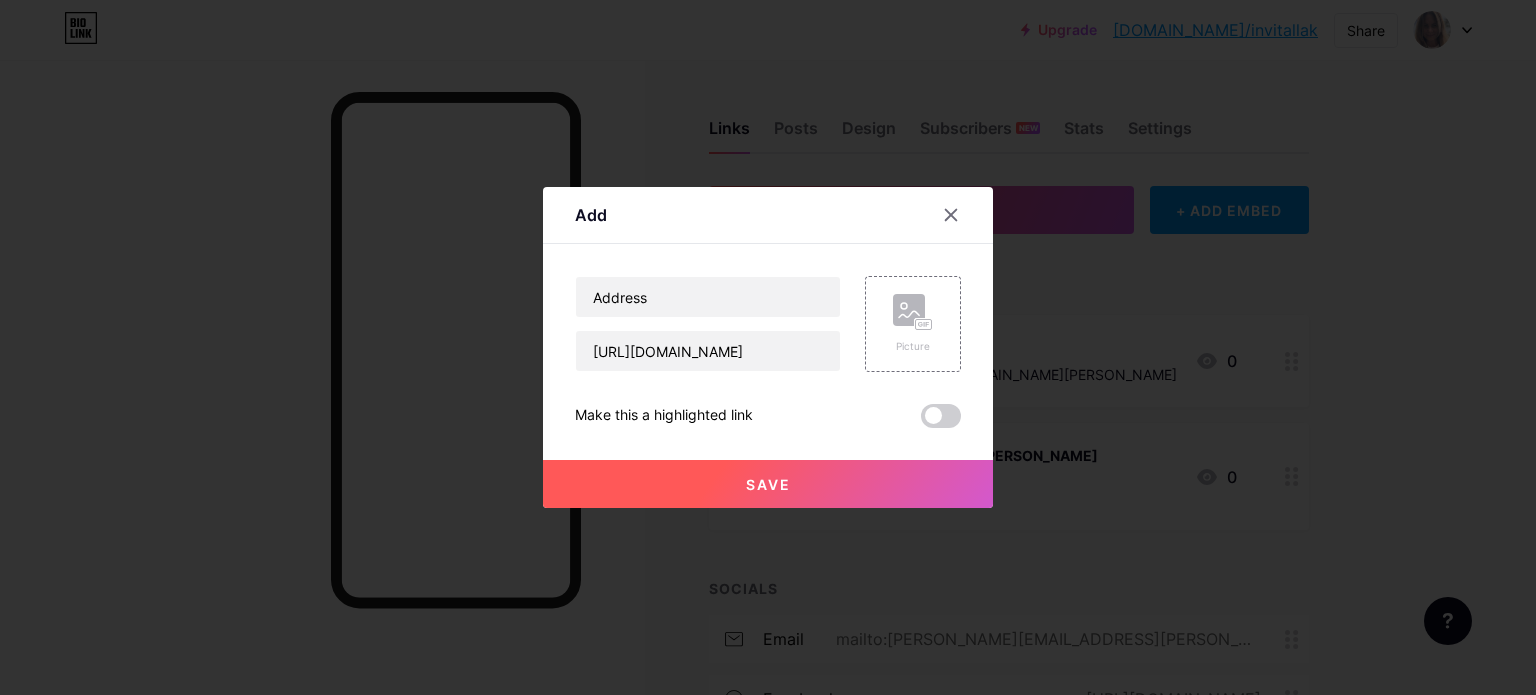 click on "Save" at bounding box center [768, 484] 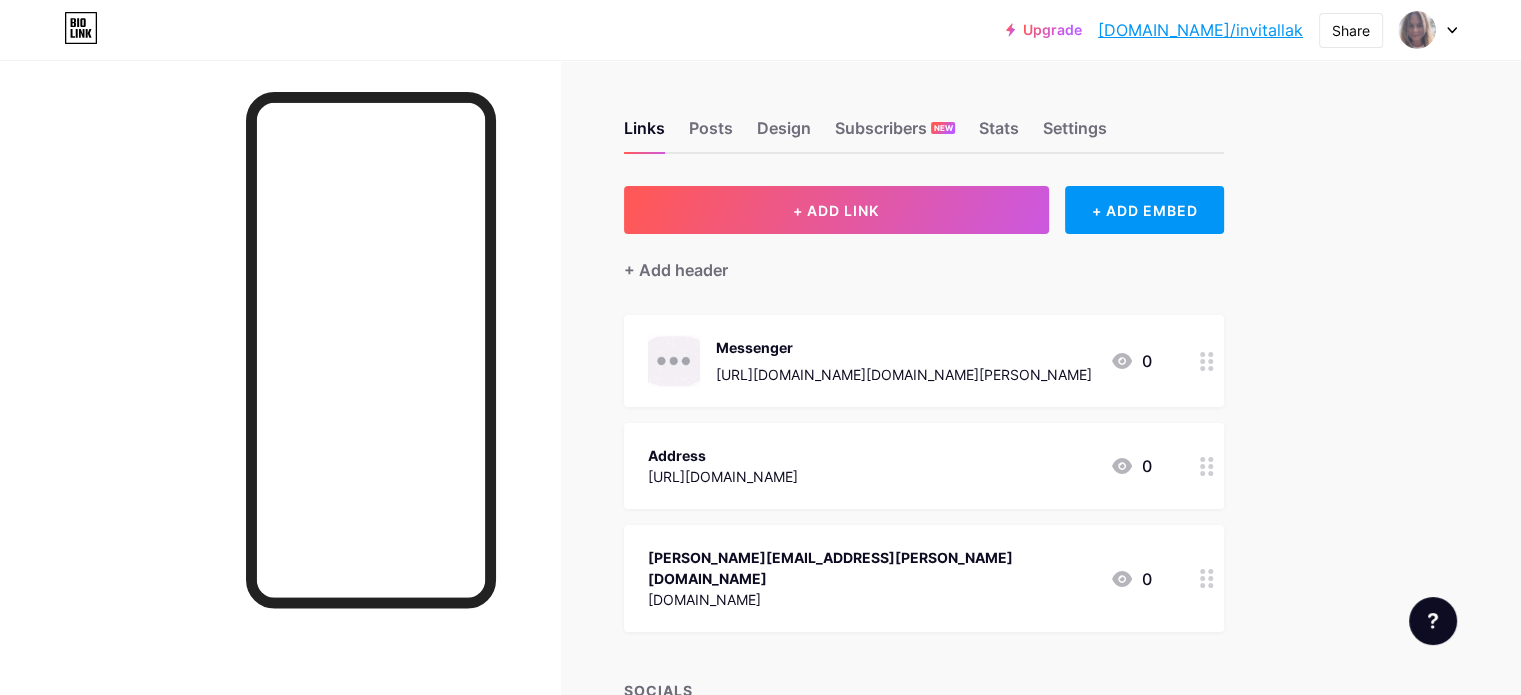 click 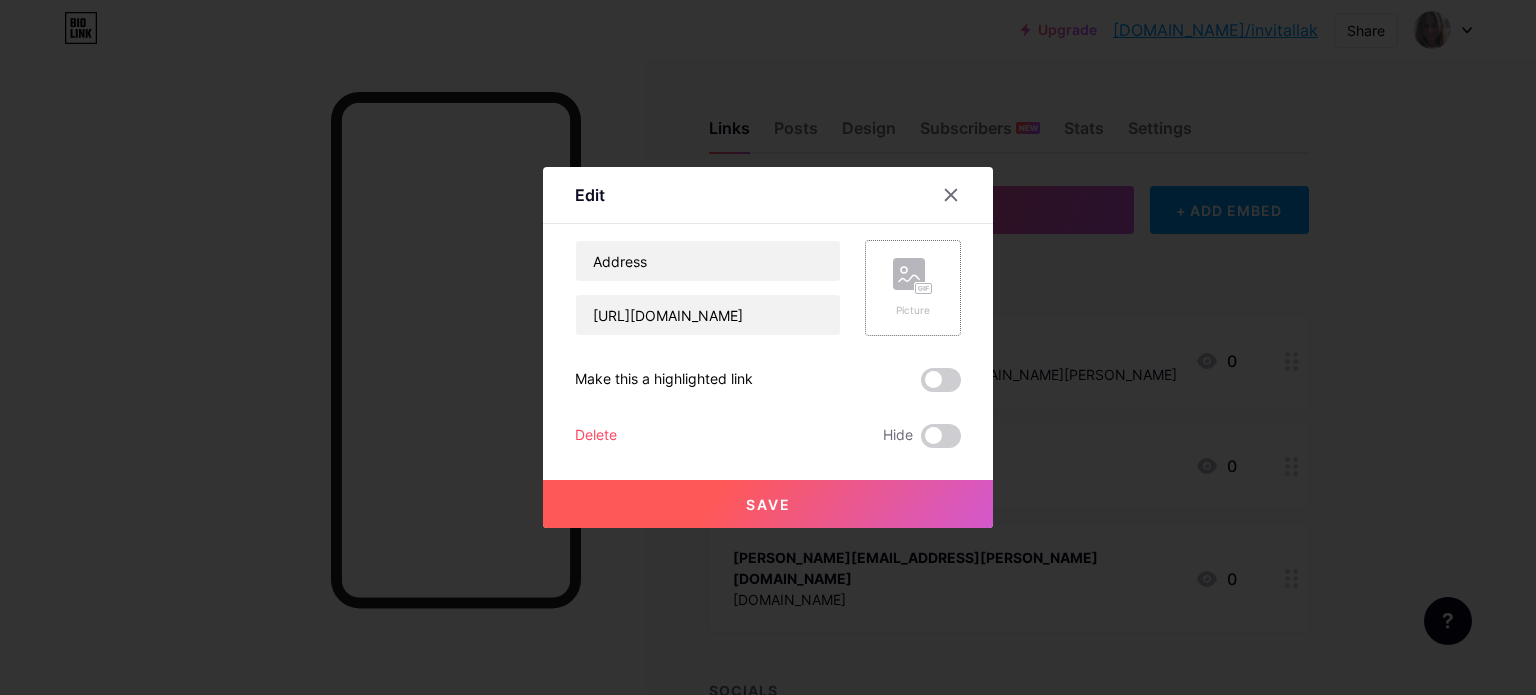 click 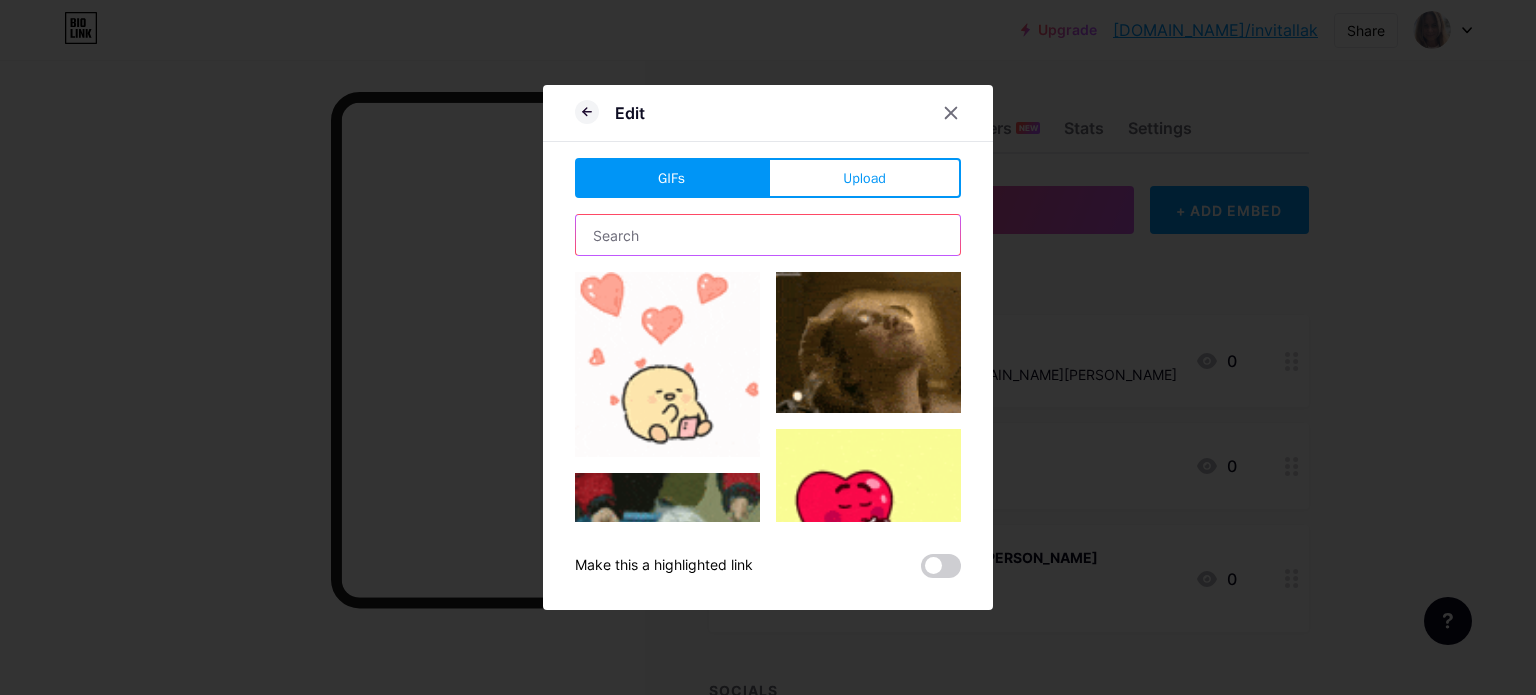 click at bounding box center [768, 235] 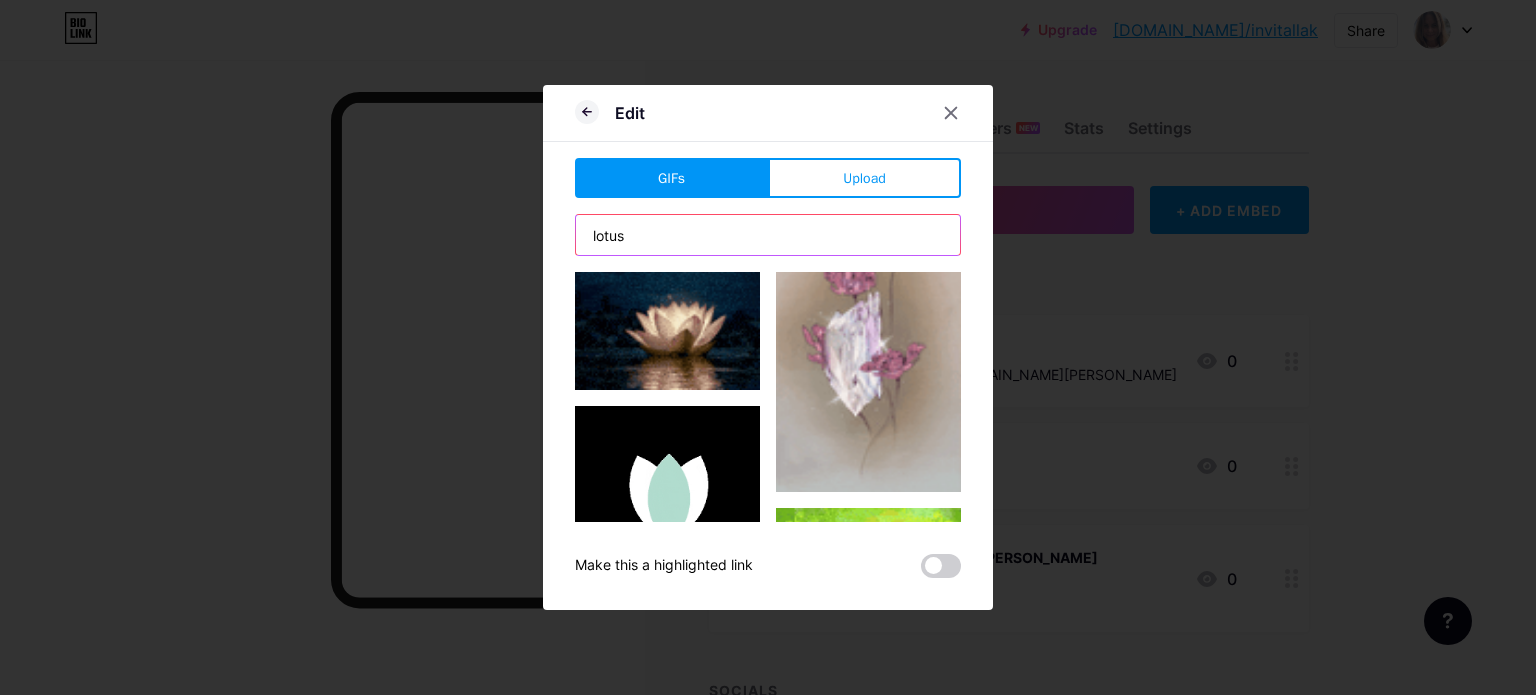 scroll, scrollTop: 80, scrollLeft: 0, axis: vertical 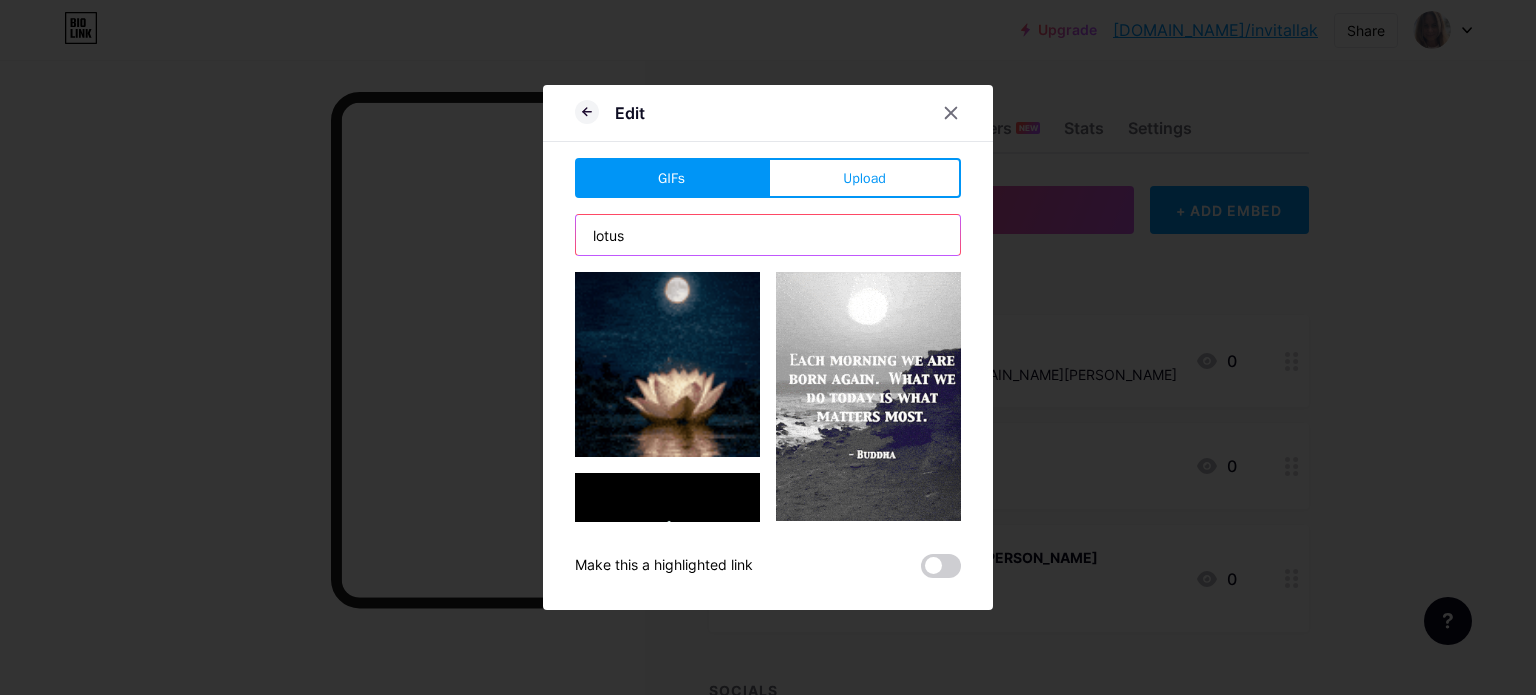 type on "lotus" 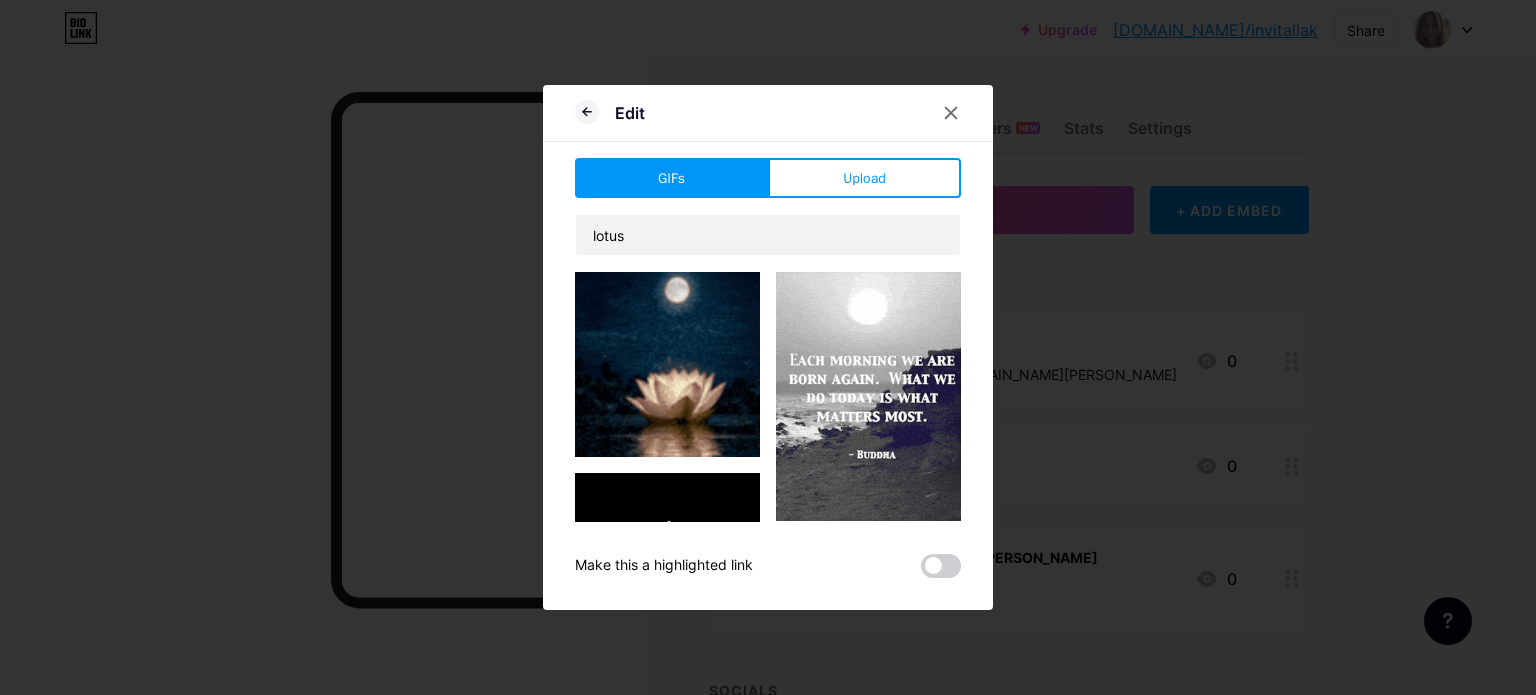 click at bounding box center [667, 364] 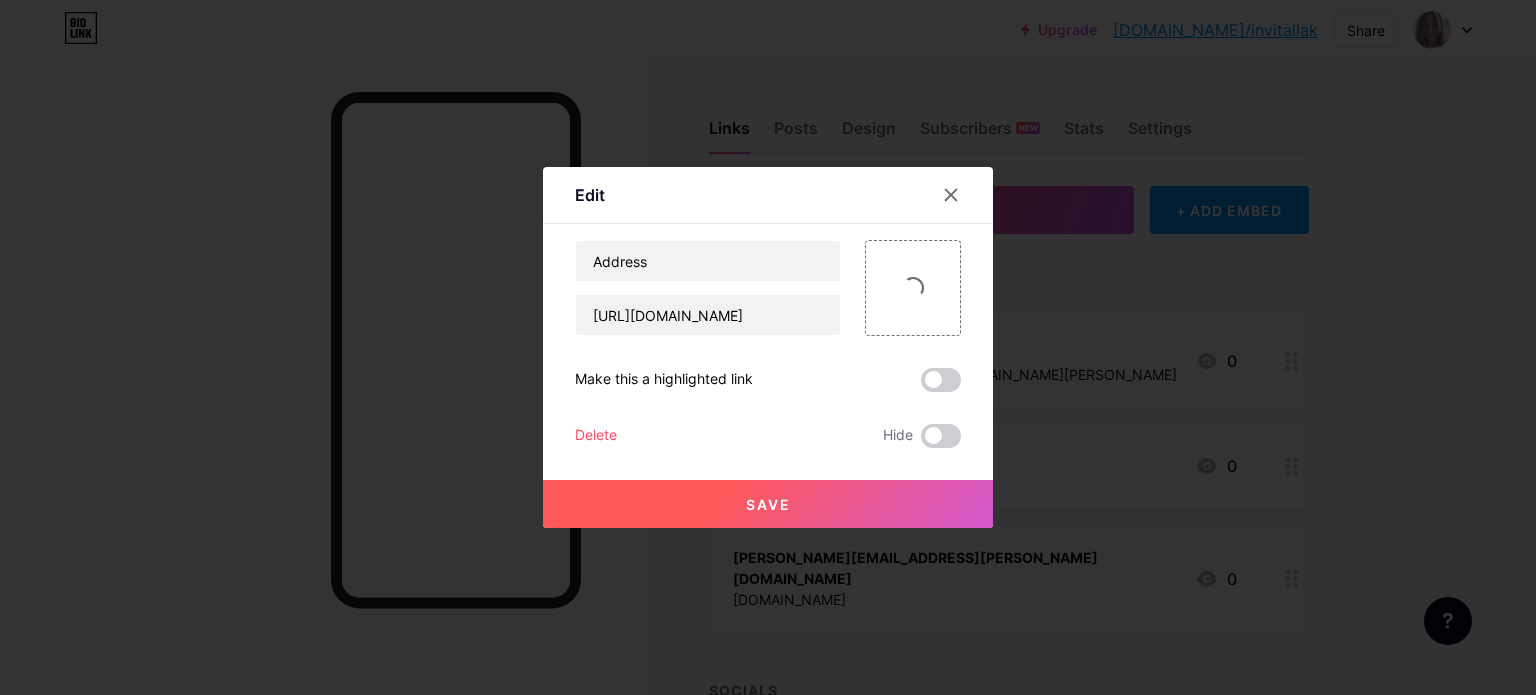 click on "Address     [URL][DOMAIN_NAME]
Make this a highlighted link
Delete
Hide         Save" at bounding box center [768, 344] 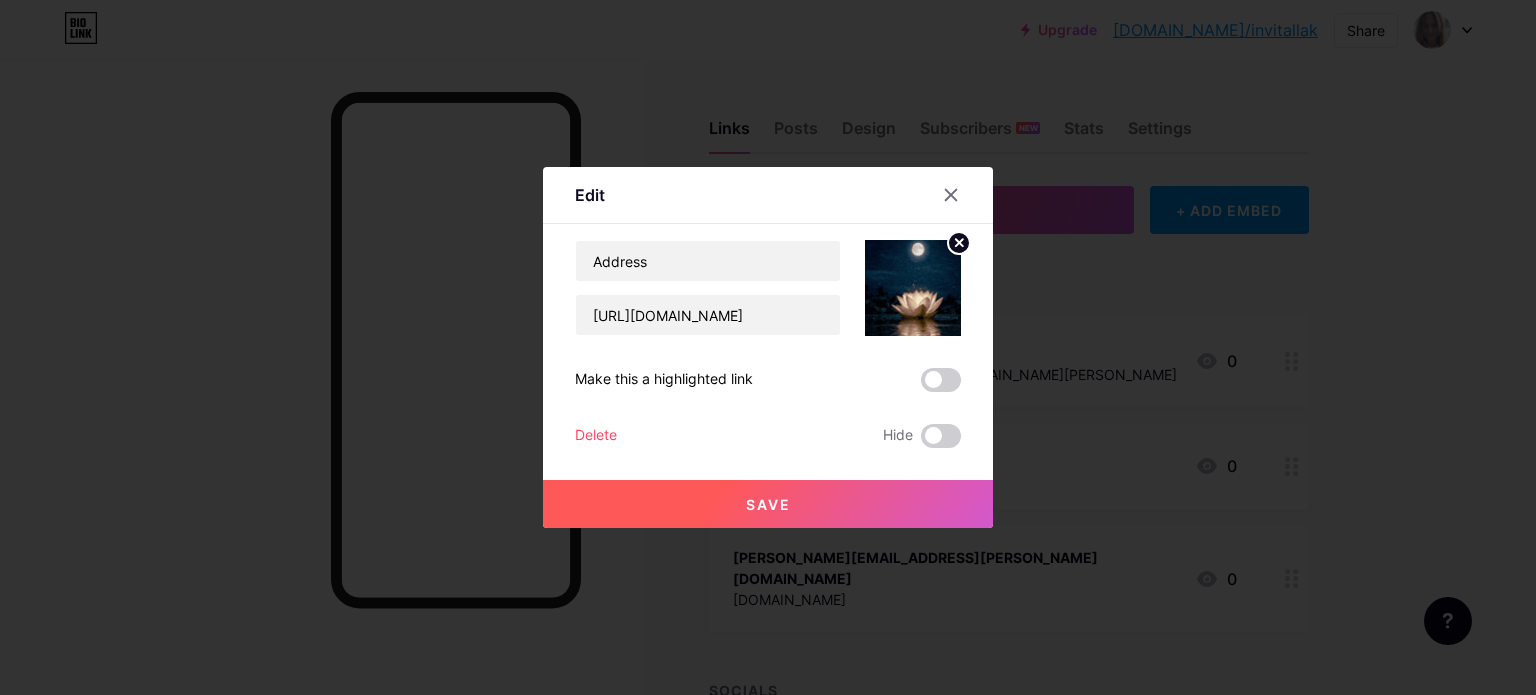 click on "Save" at bounding box center [768, 504] 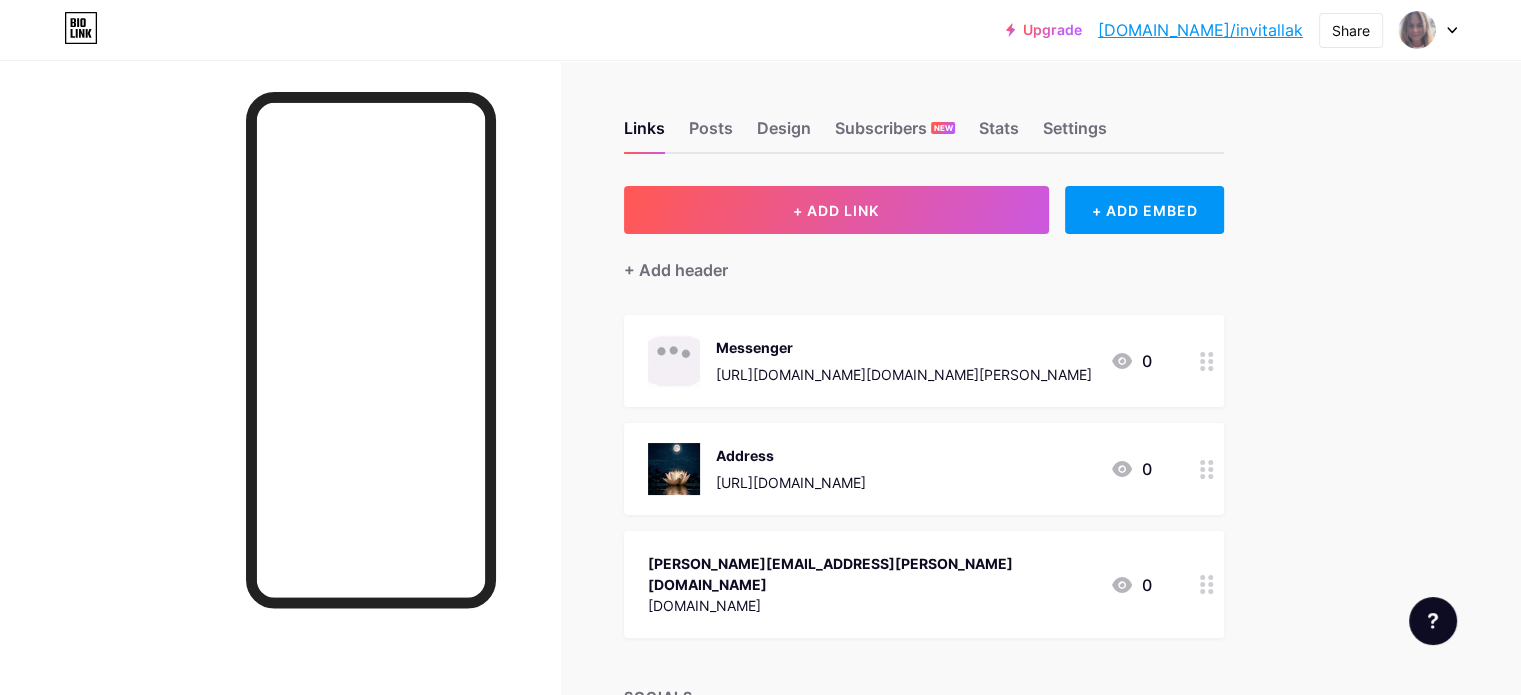 click at bounding box center [674, 469] 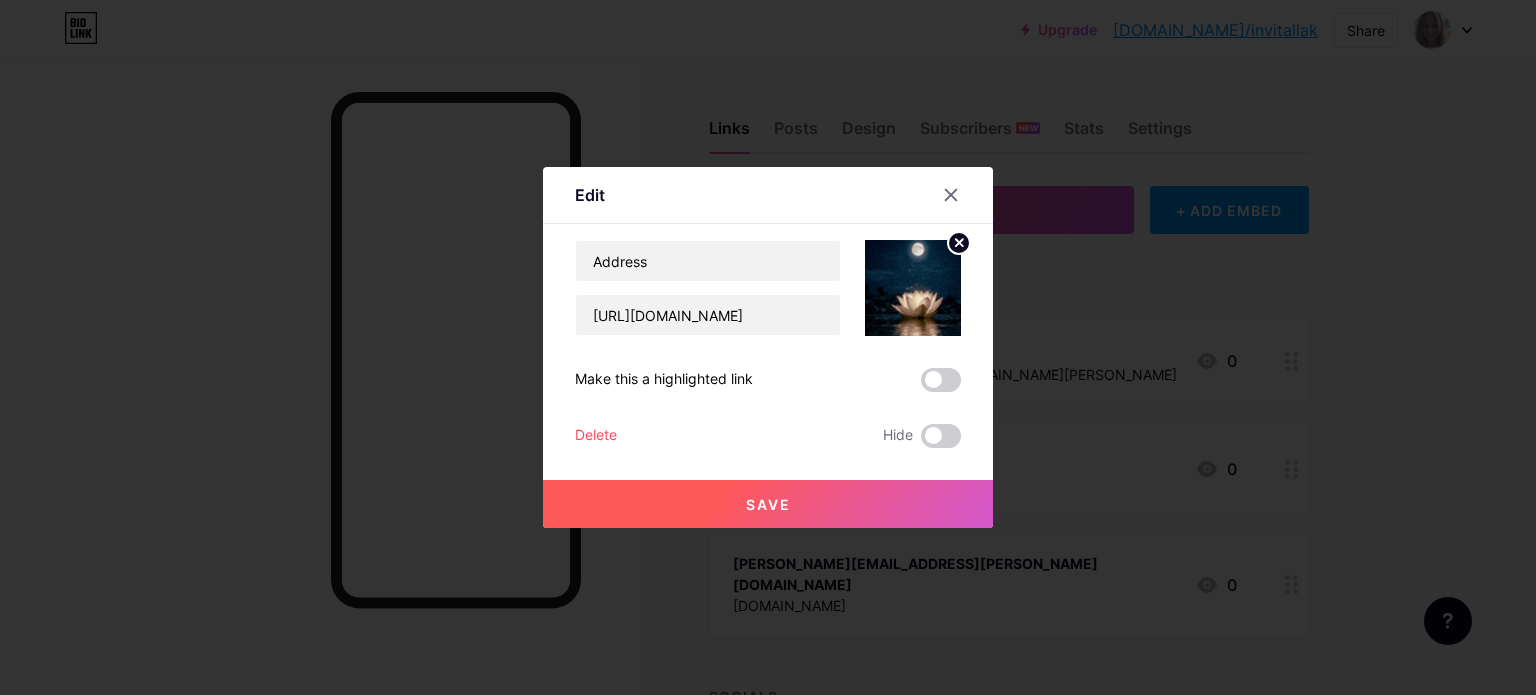 click at bounding box center [913, 288] 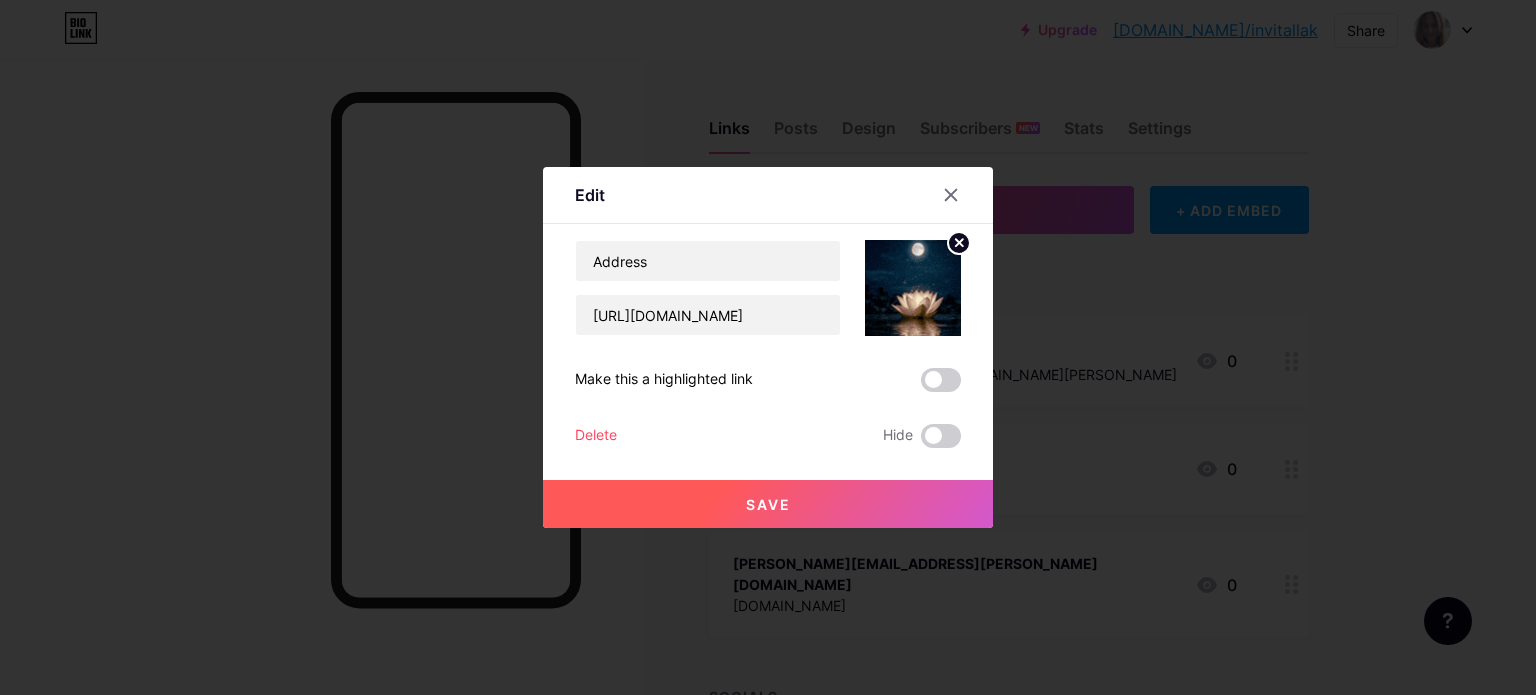 click 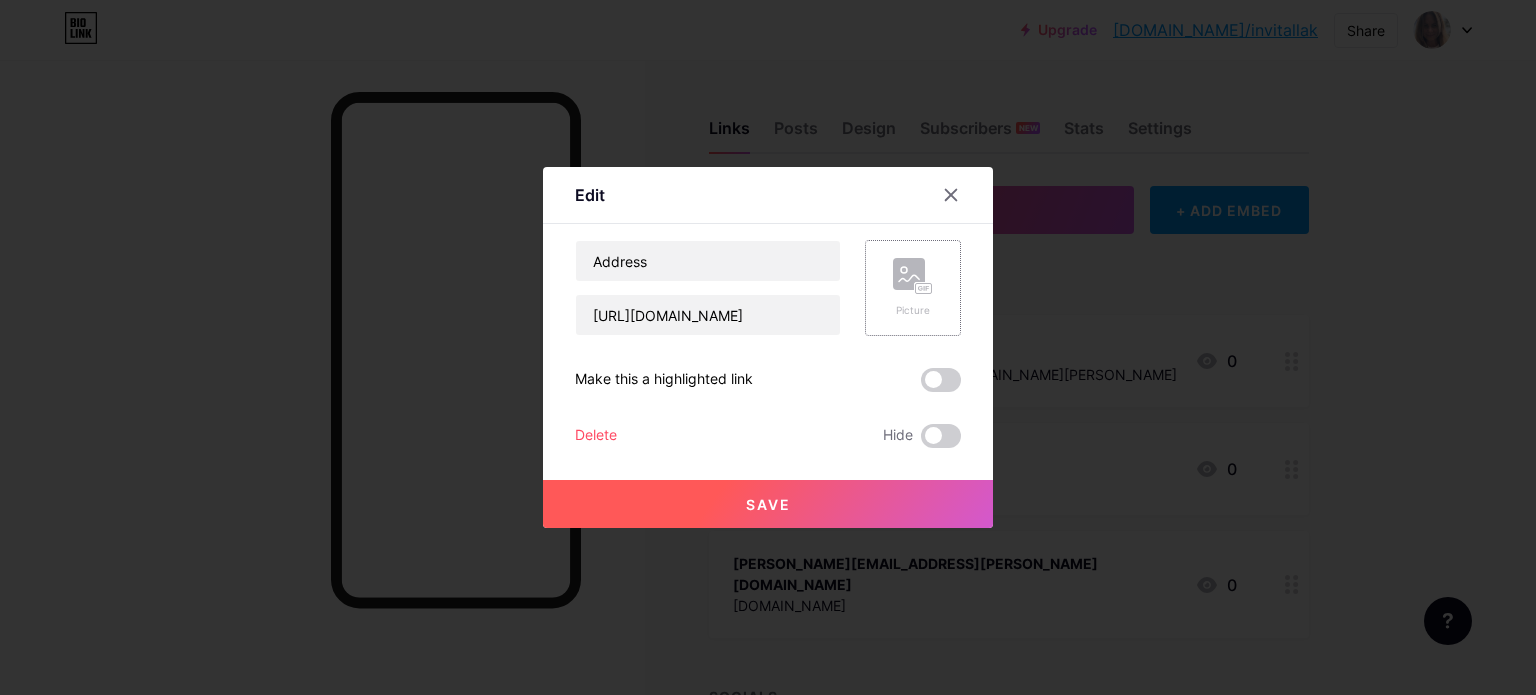 click 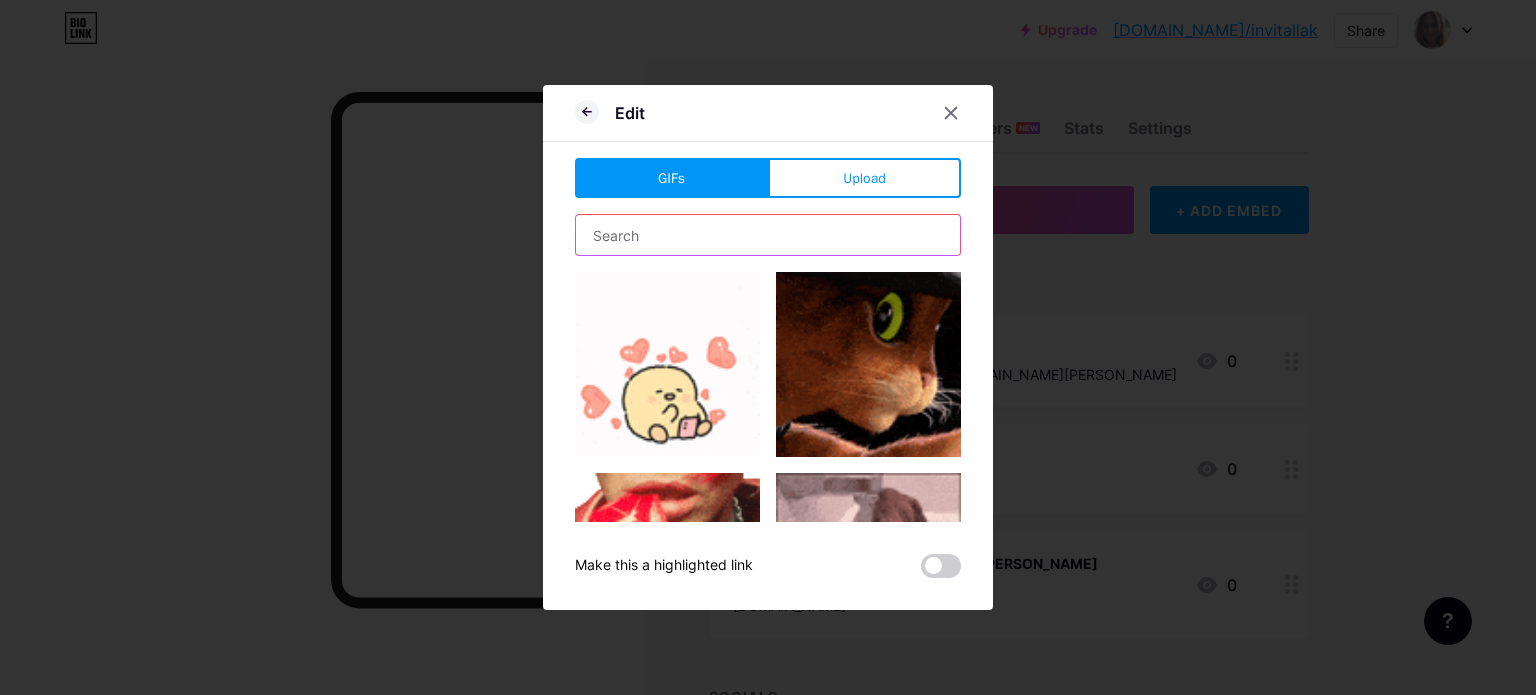 click at bounding box center [768, 235] 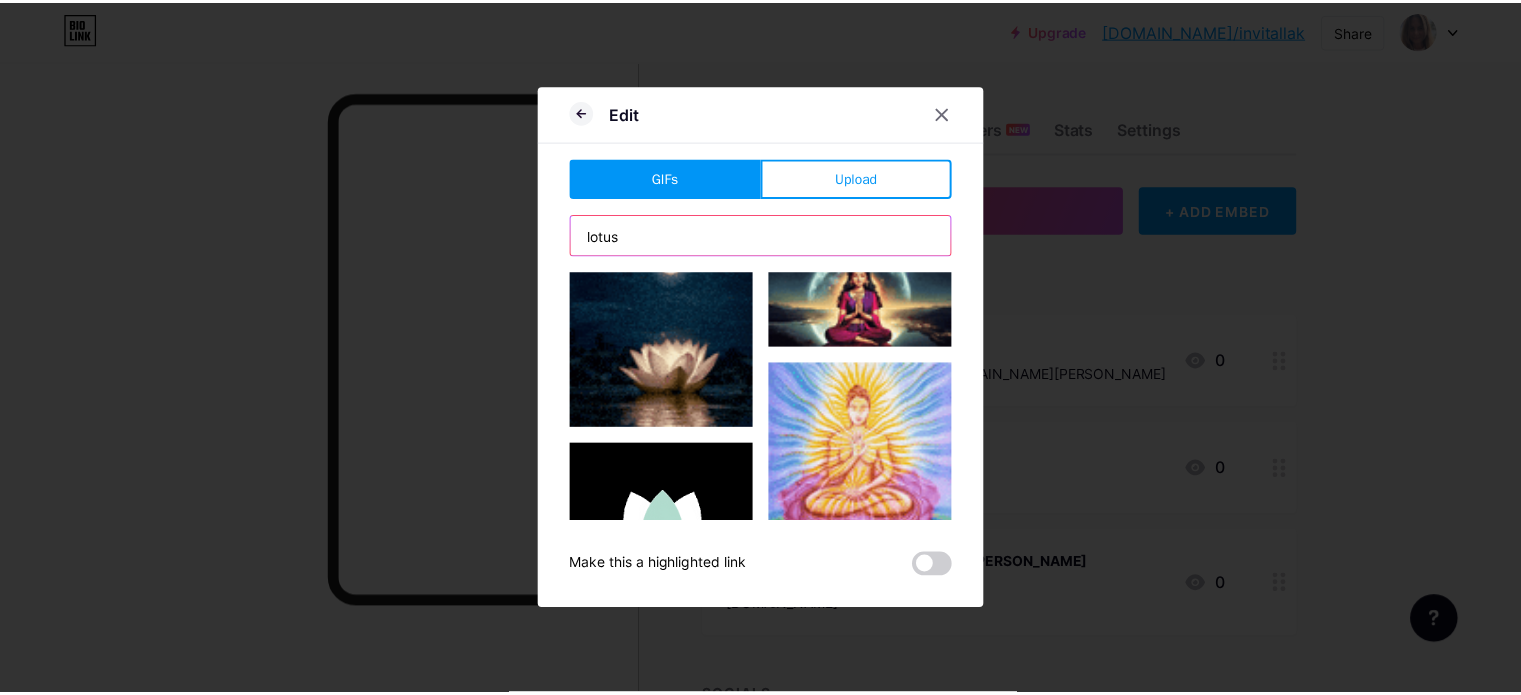 scroll, scrollTop: 0, scrollLeft: 0, axis: both 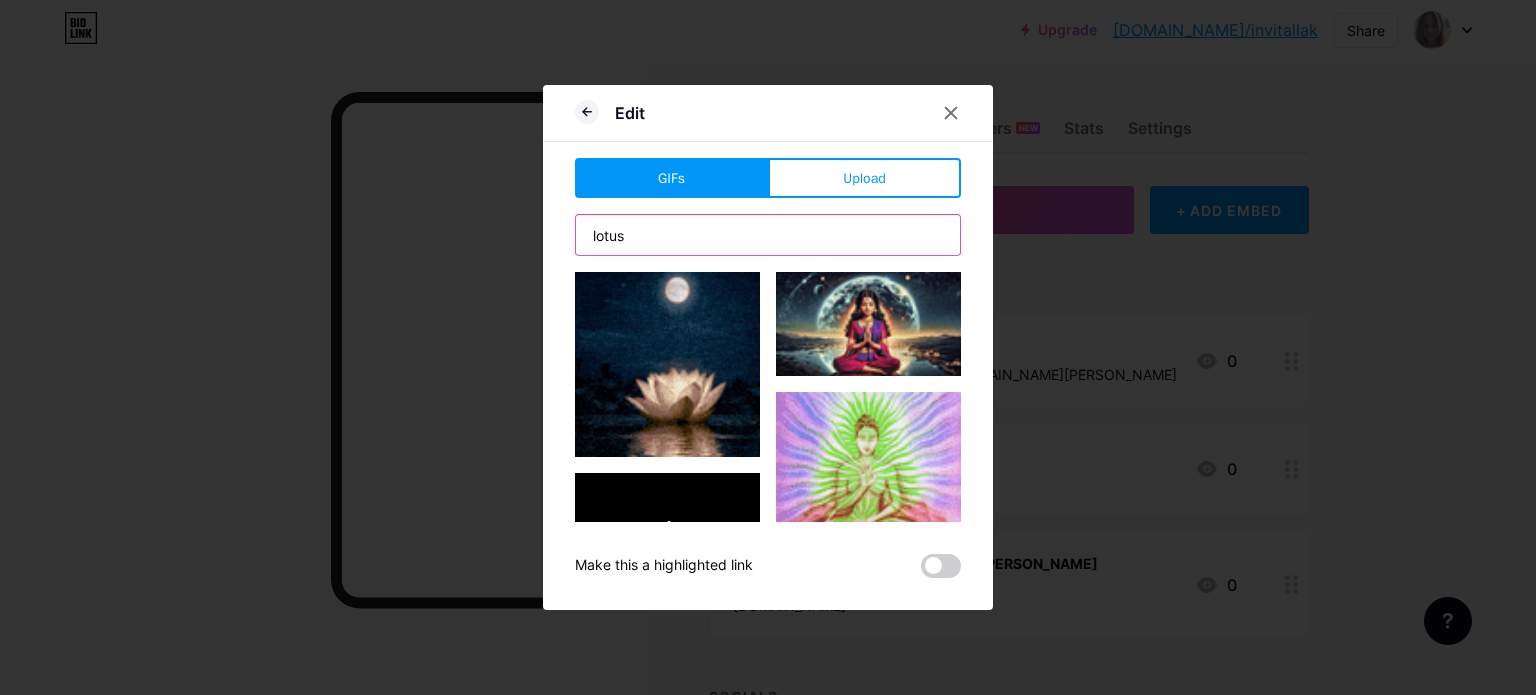type on "lotus" 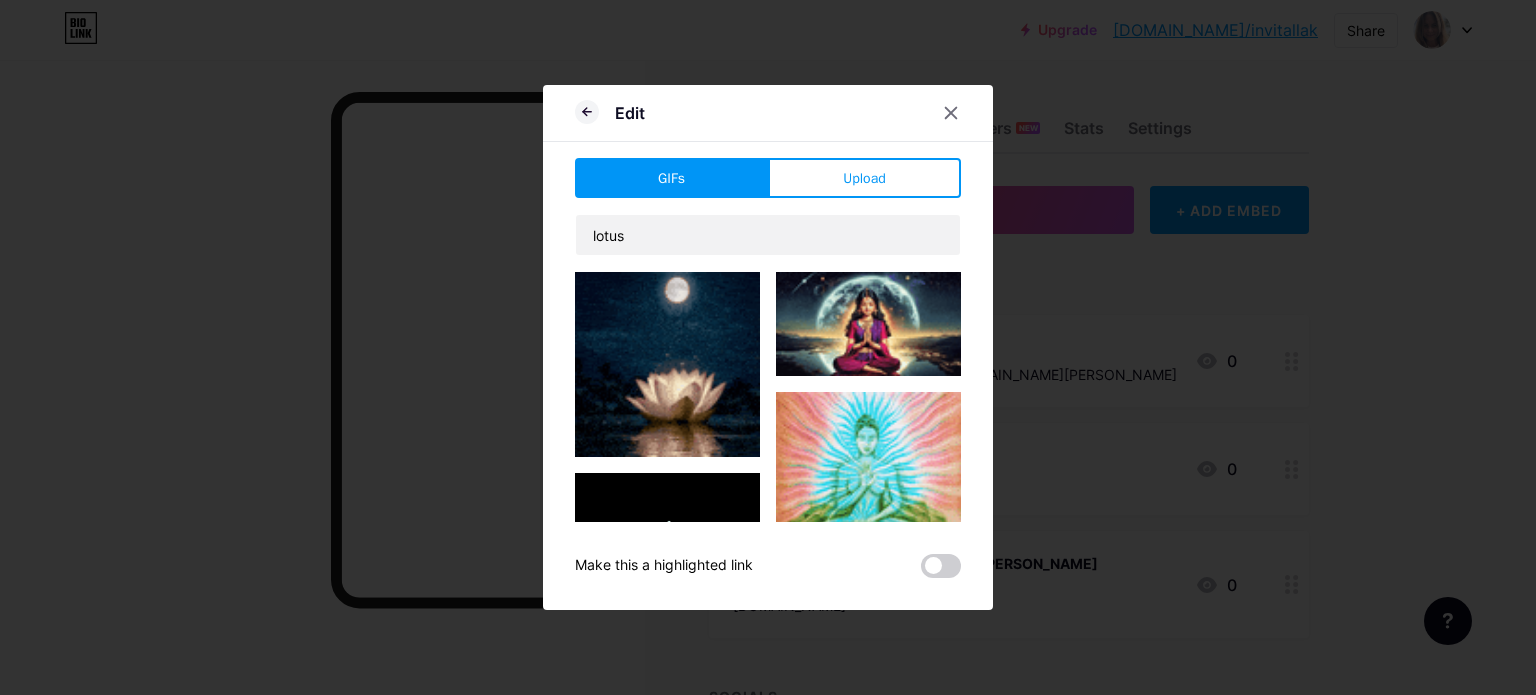 click at bounding box center [667, 364] 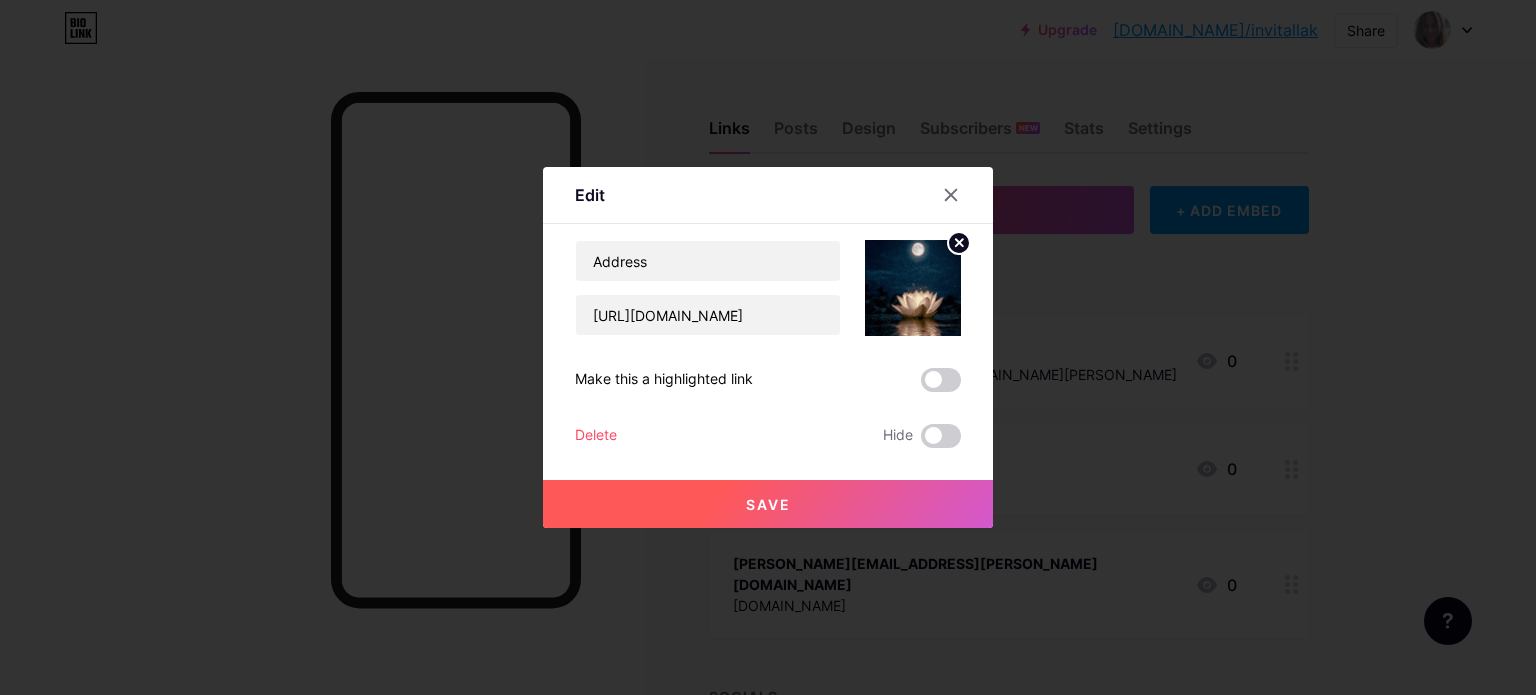 click on "Save" at bounding box center (768, 504) 